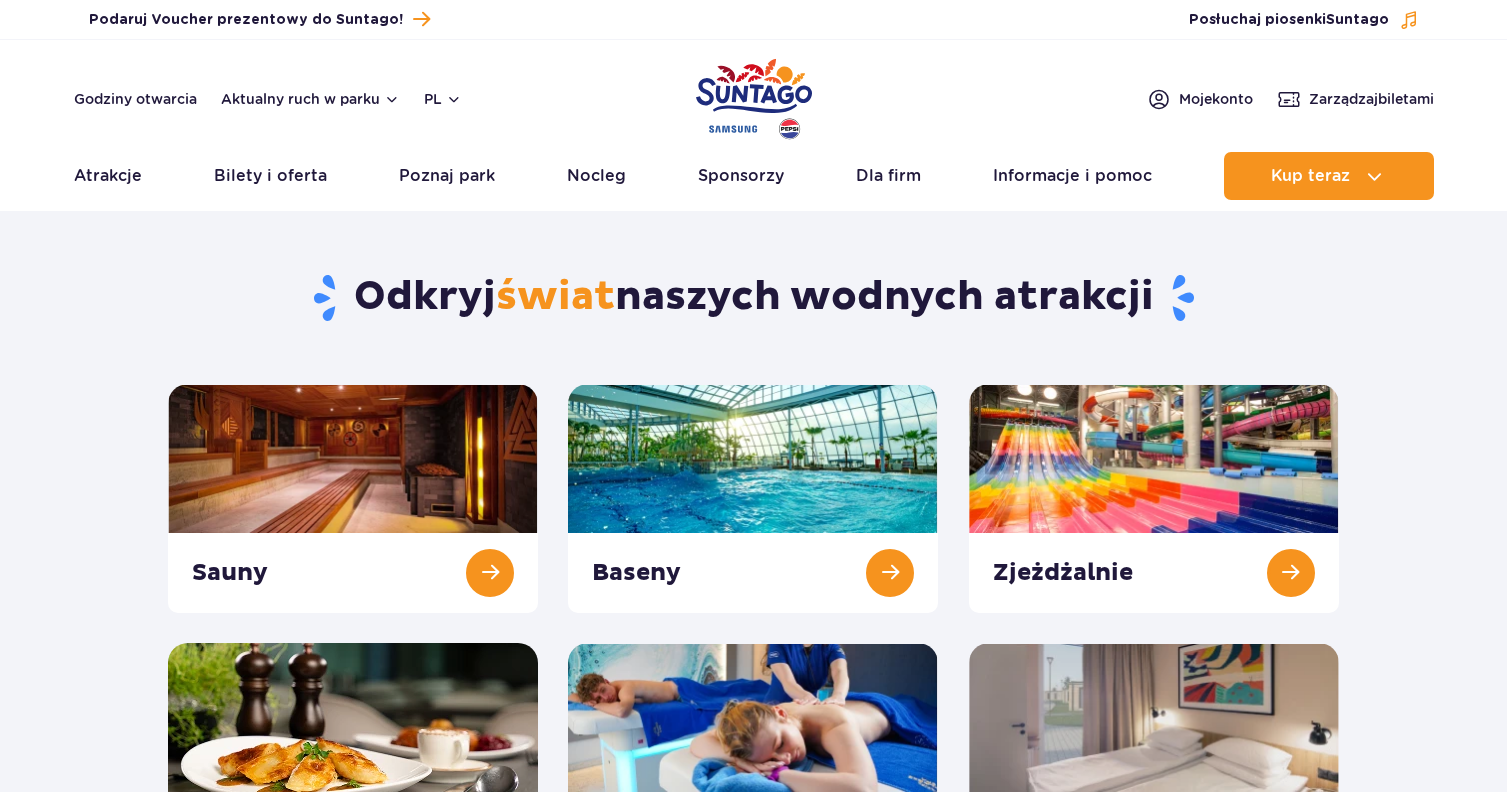 scroll, scrollTop: 0, scrollLeft: 0, axis: both 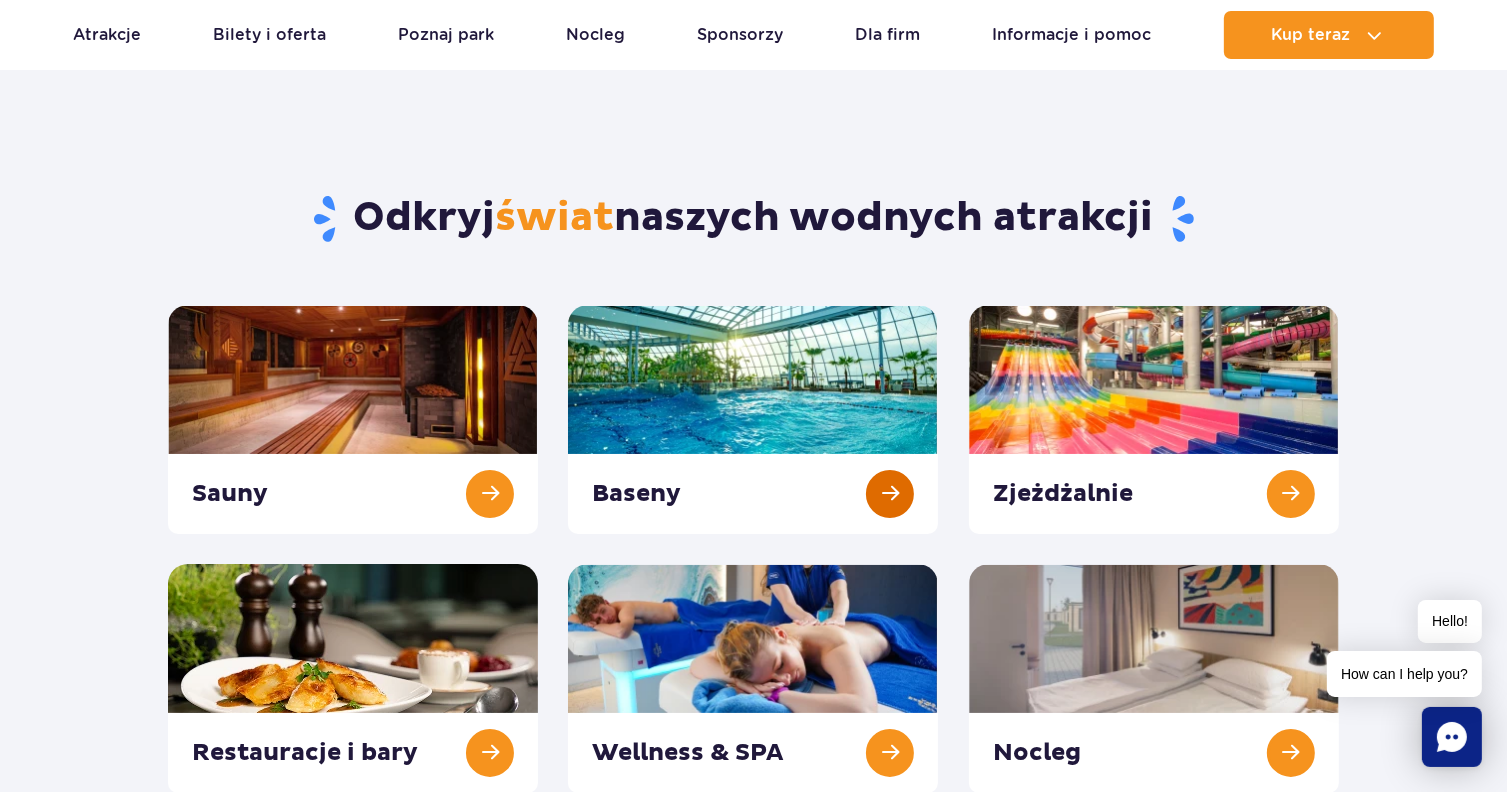 click at bounding box center [753, 419] 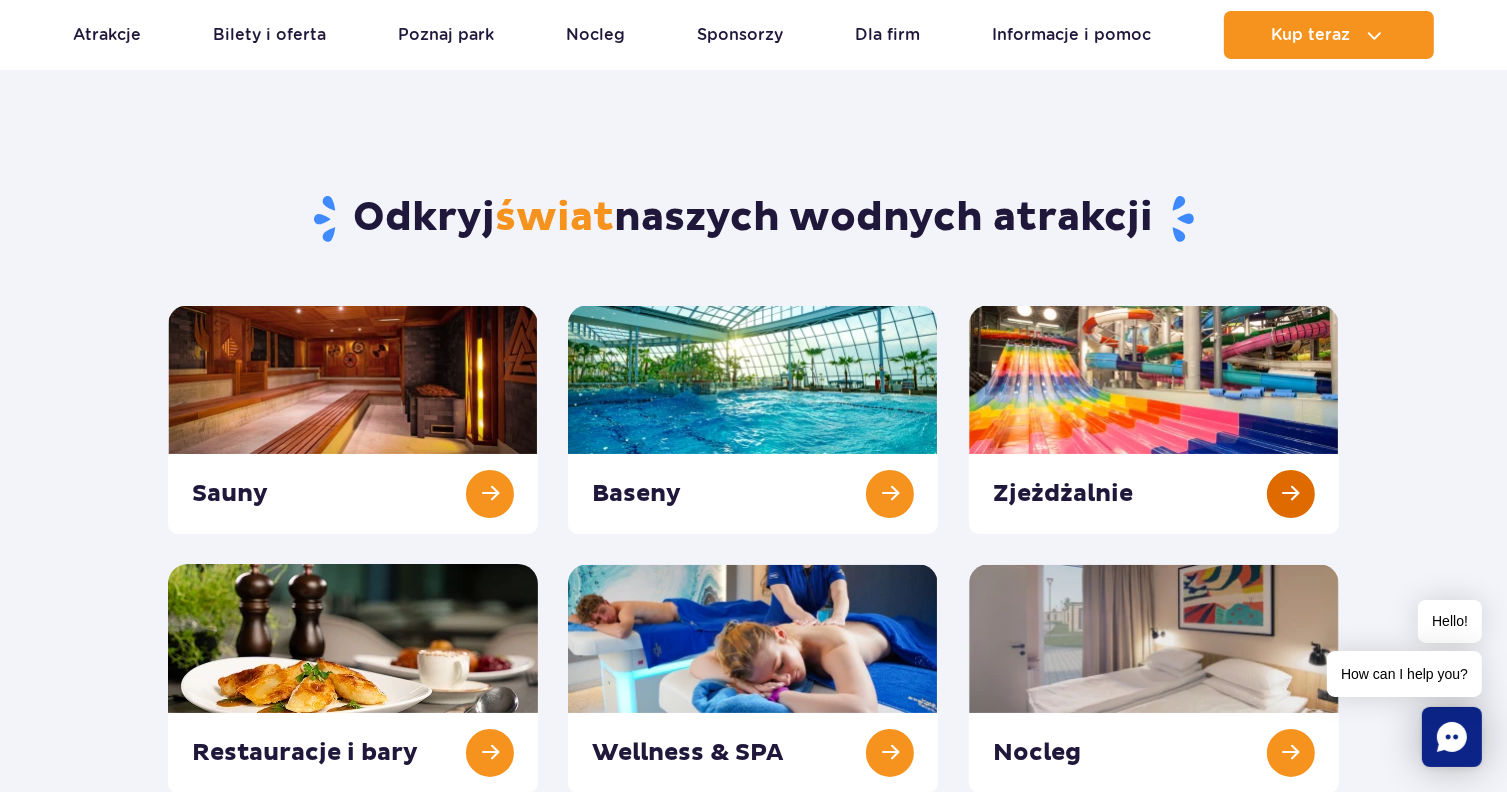 click at bounding box center (1154, 419) 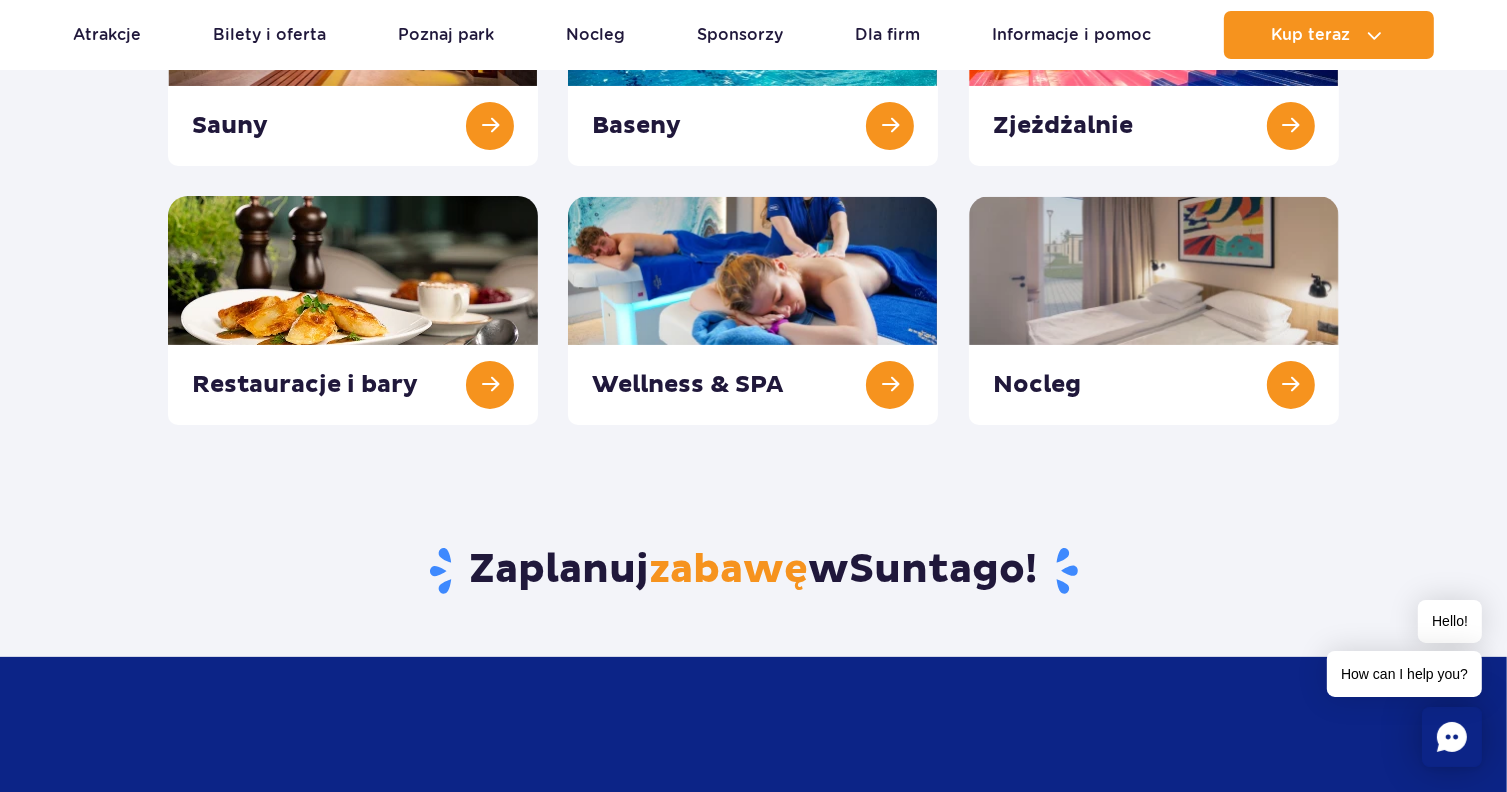 scroll, scrollTop: 0, scrollLeft: 0, axis: both 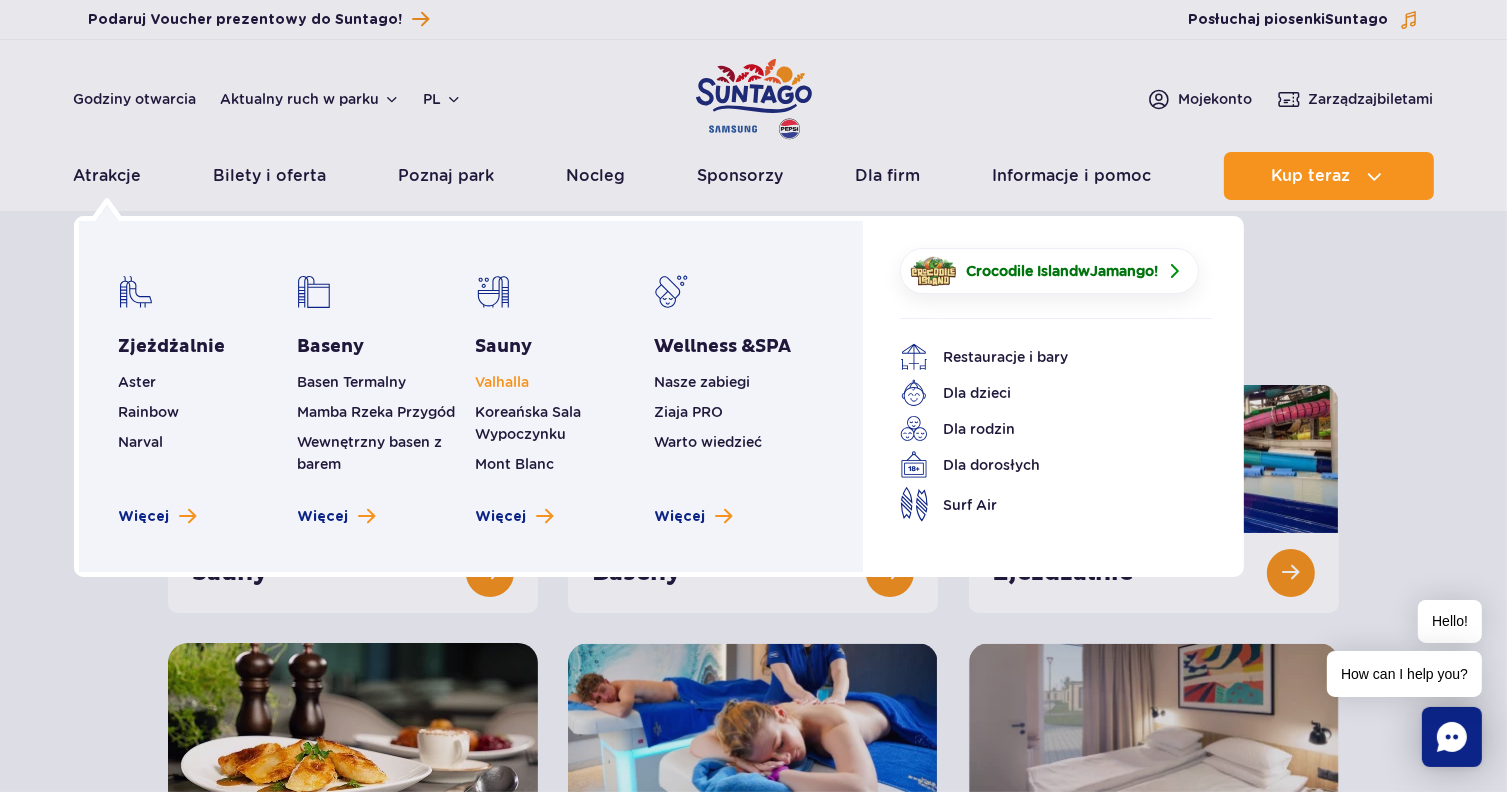 click on "Valhalla" at bounding box center (503, 382) 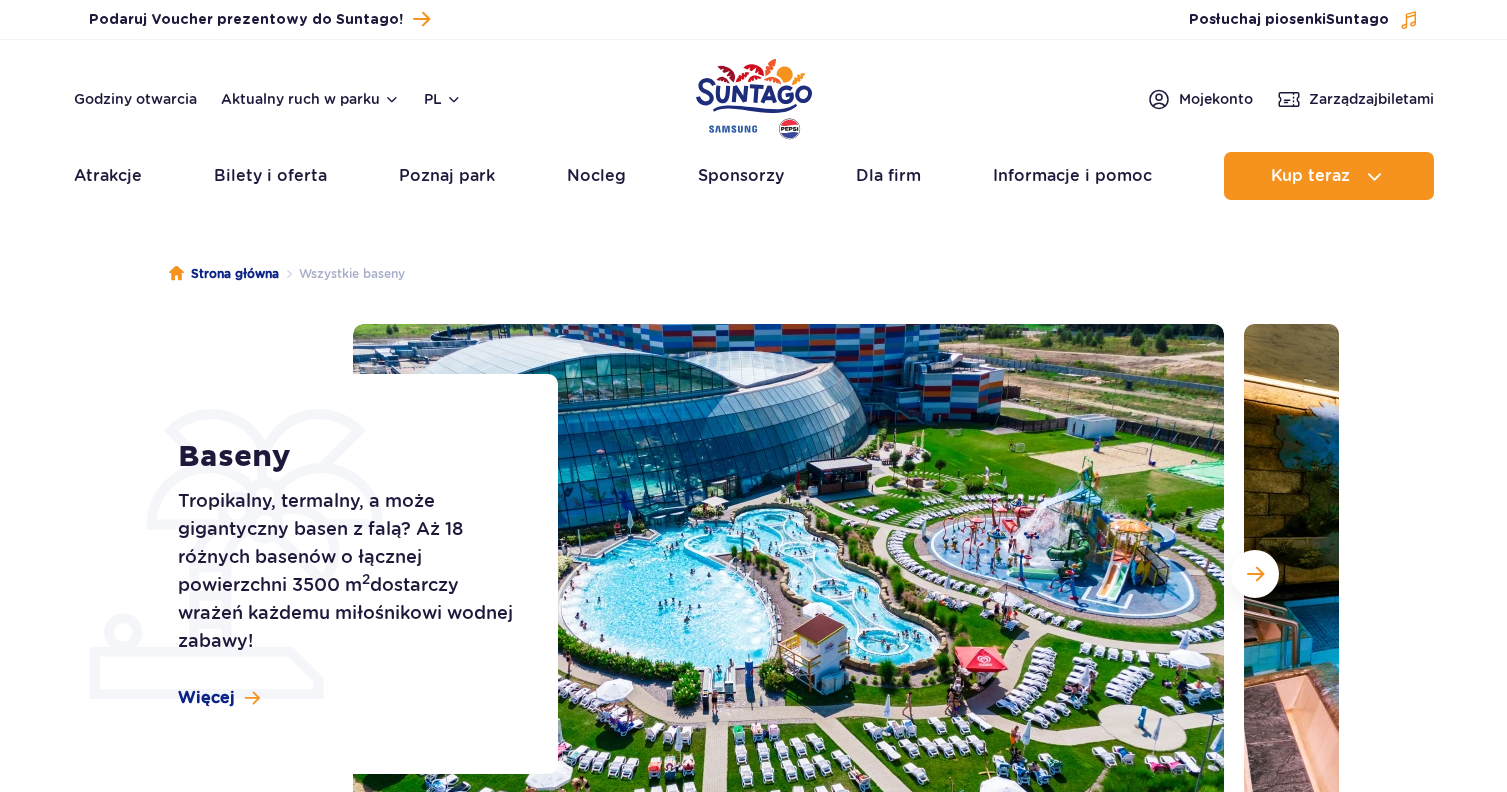 scroll, scrollTop: 0, scrollLeft: 0, axis: both 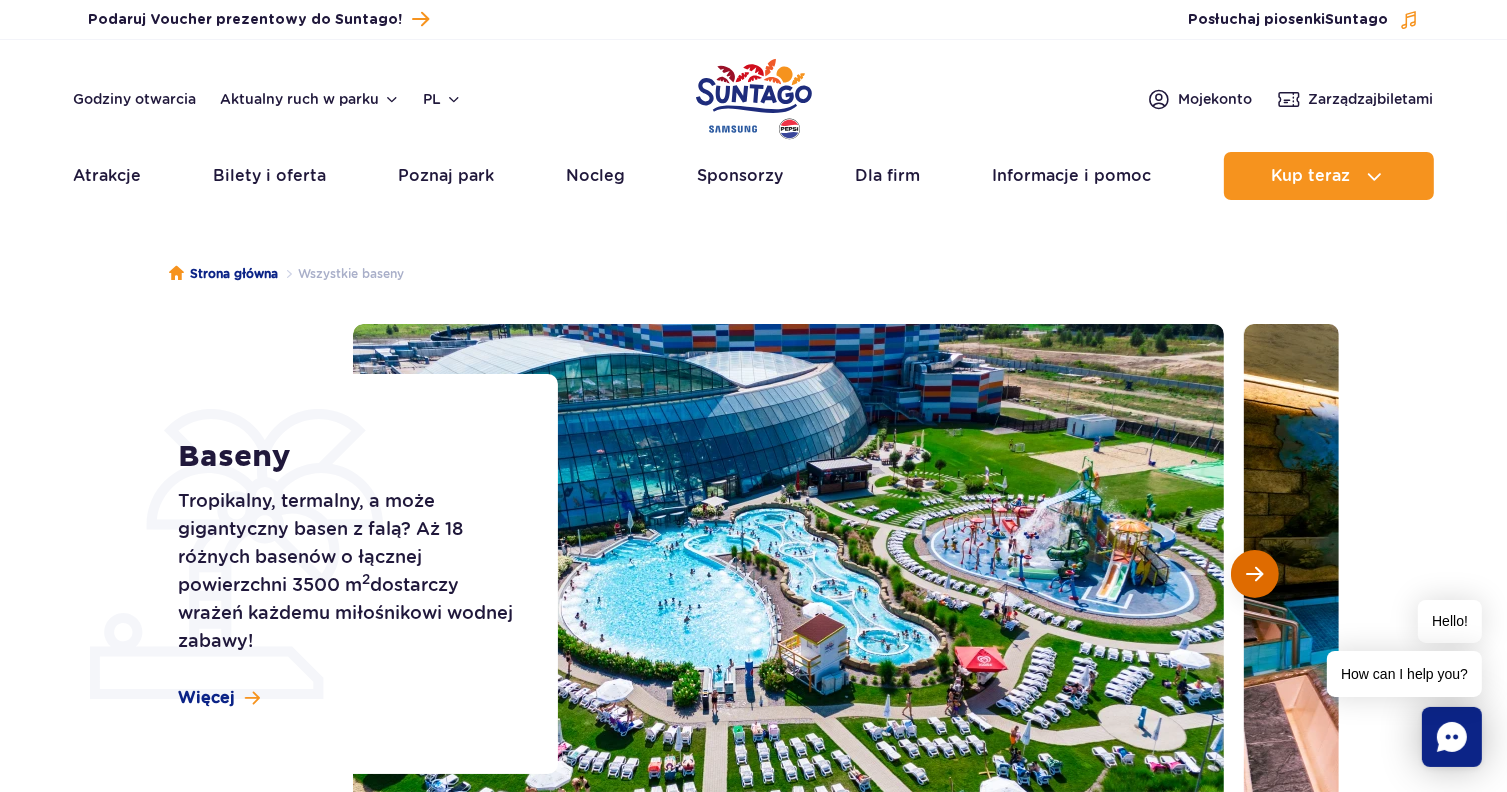 click at bounding box center [1255, 574] 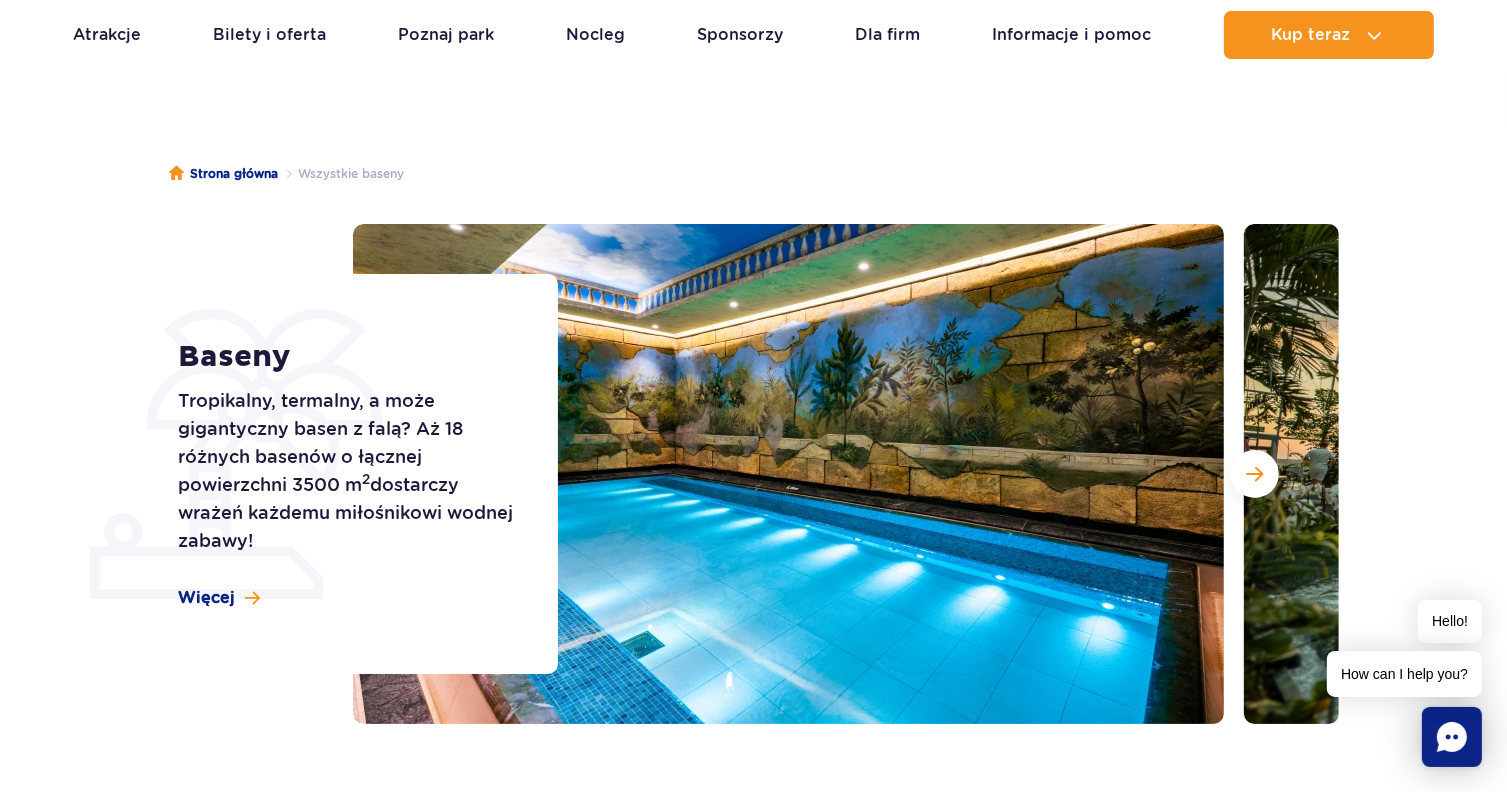 scroll, scrollTop: 100, scrollLeft: 0, axis: vertical 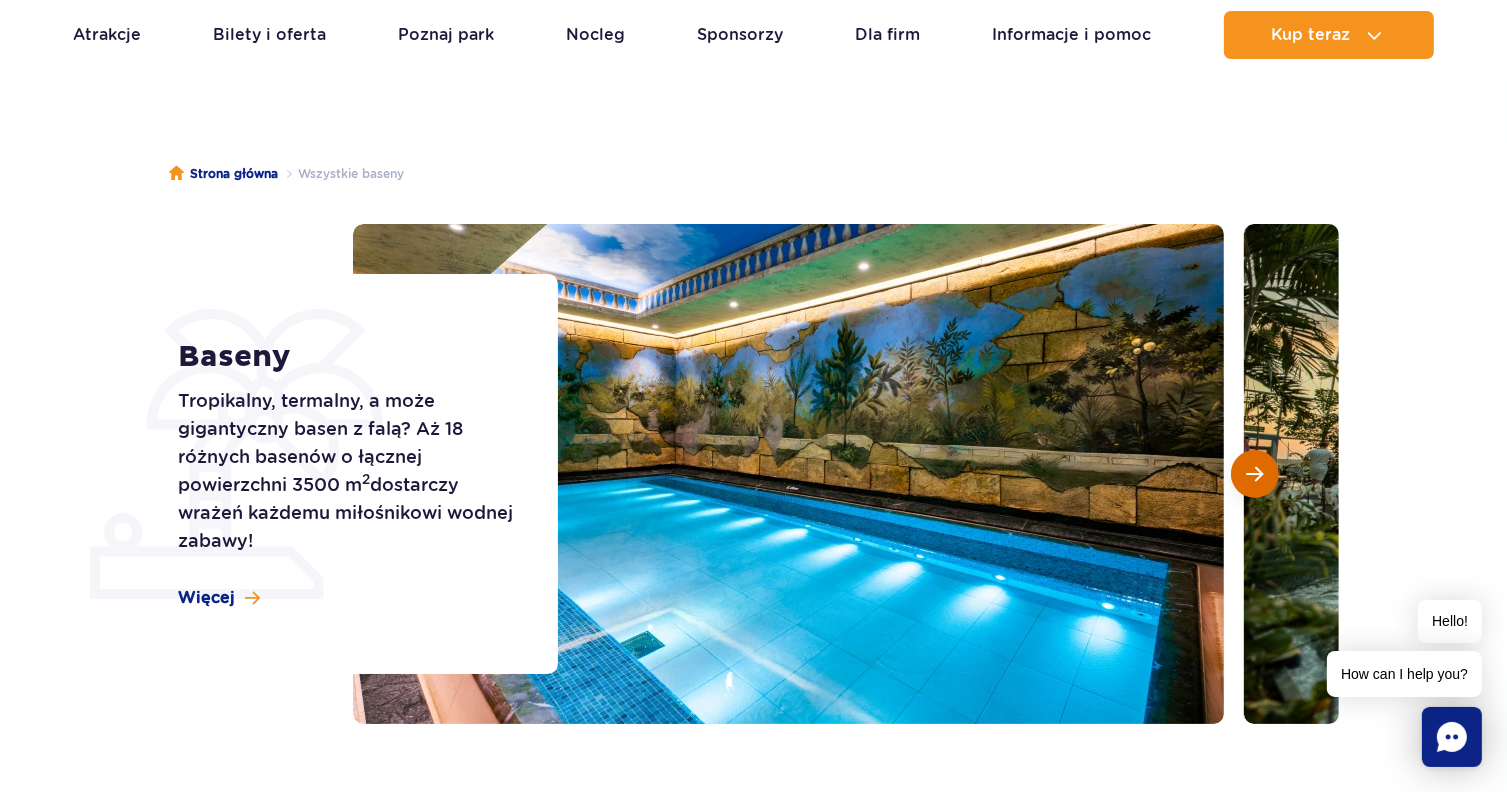 click at bounding box center [1255, 474] 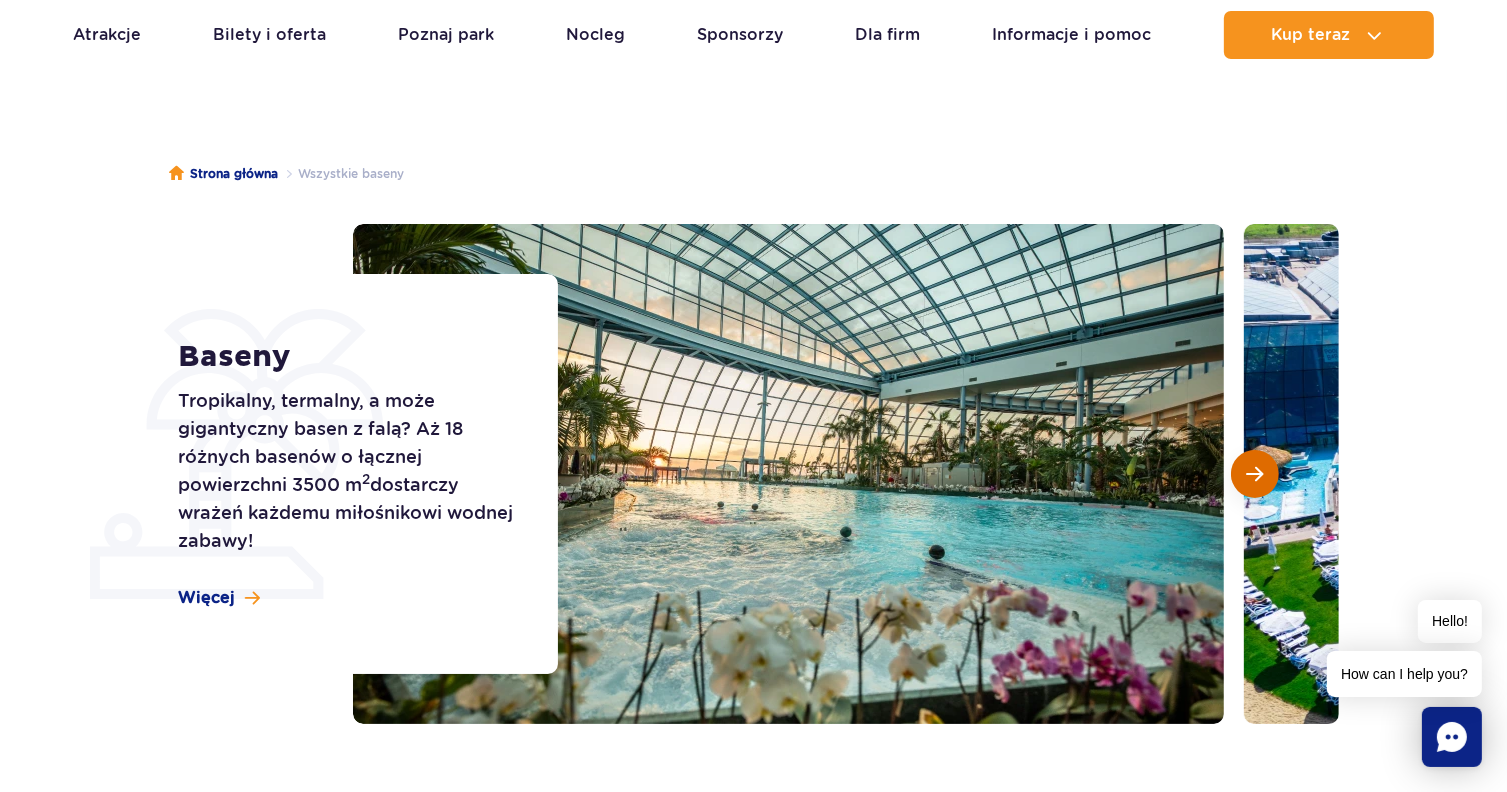 click at bounding box center [1255, 474] 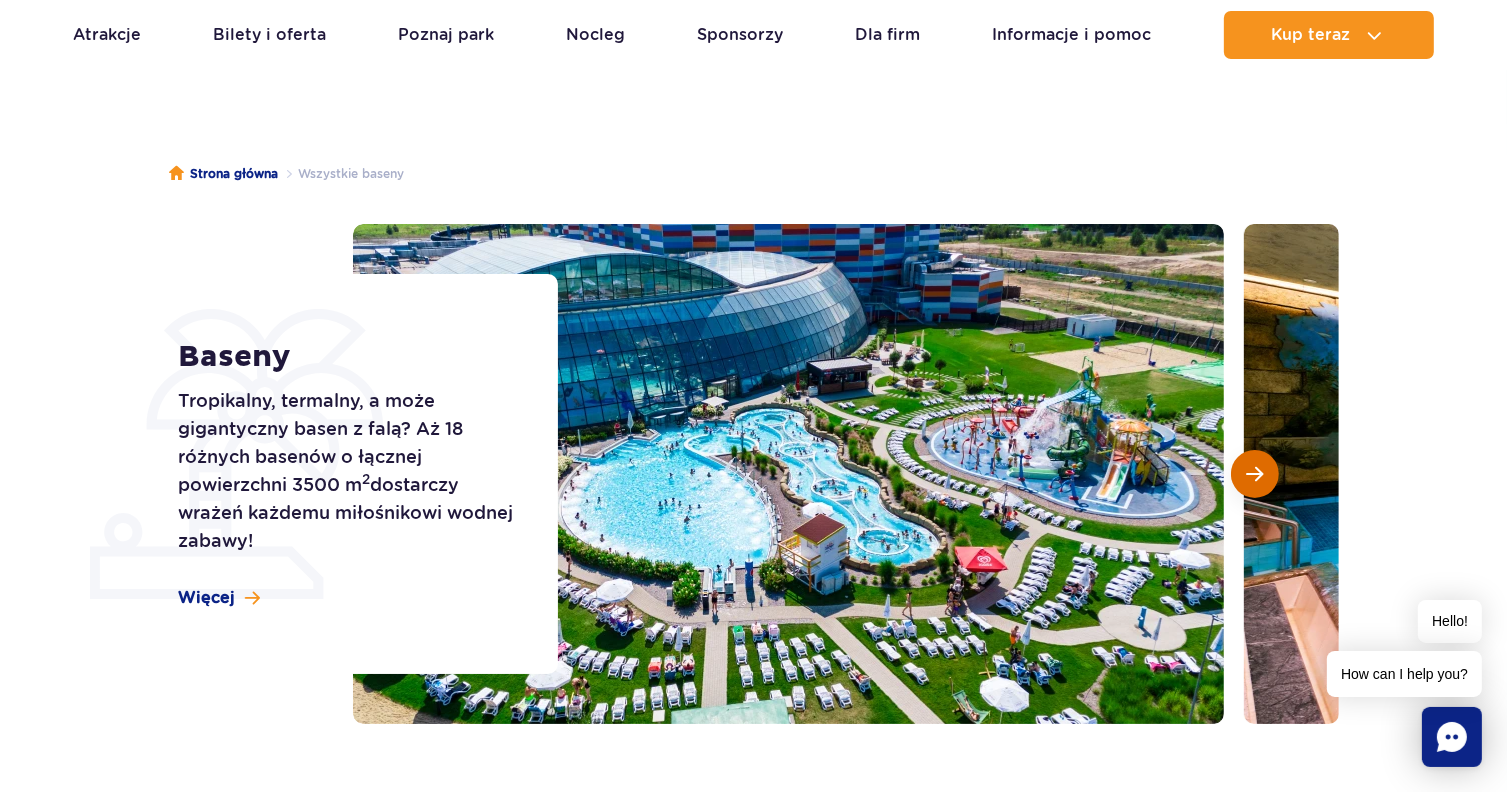 click at bounding box center (1255, 474) 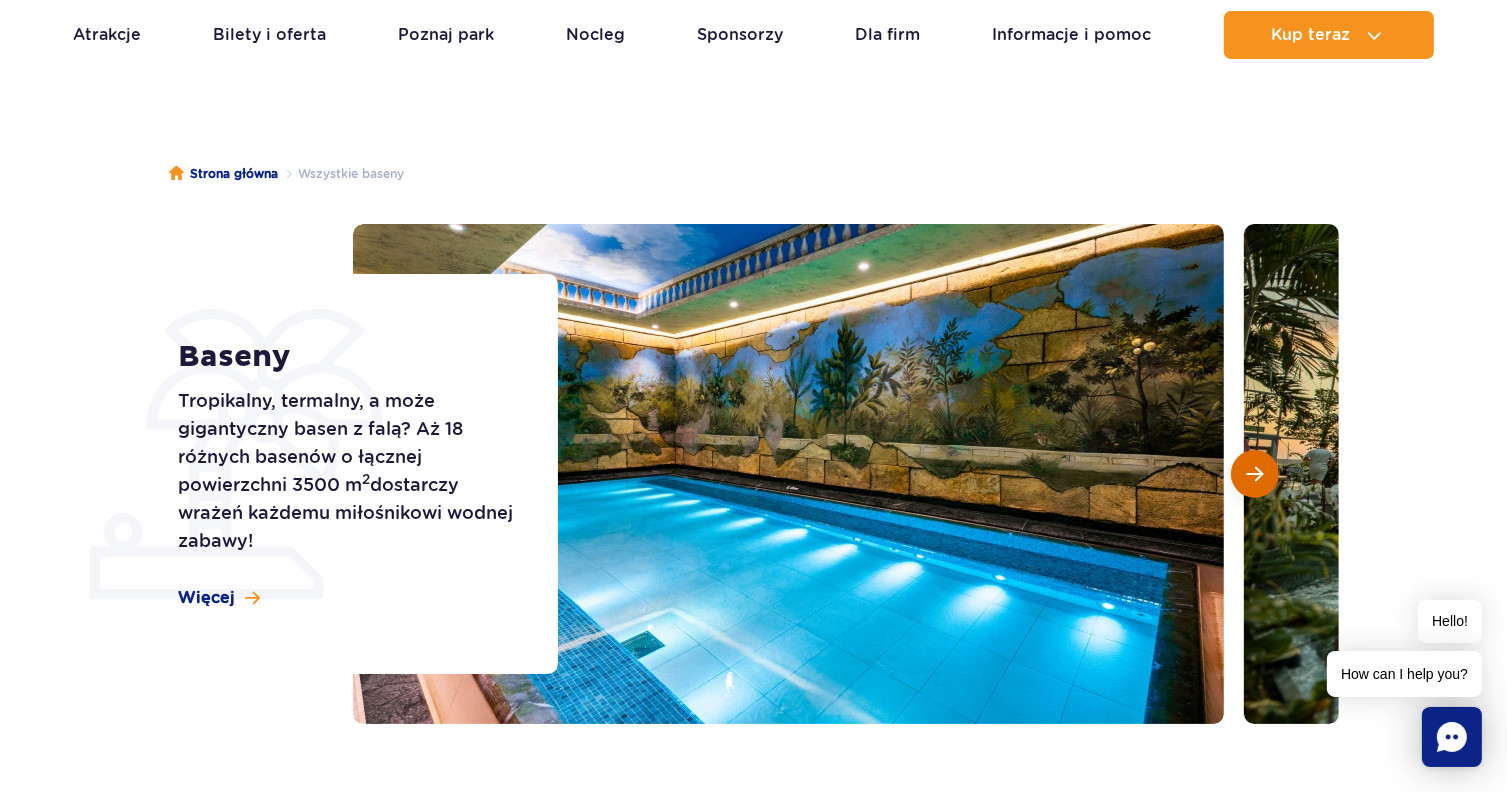 click at bounding box center (1255, 474) 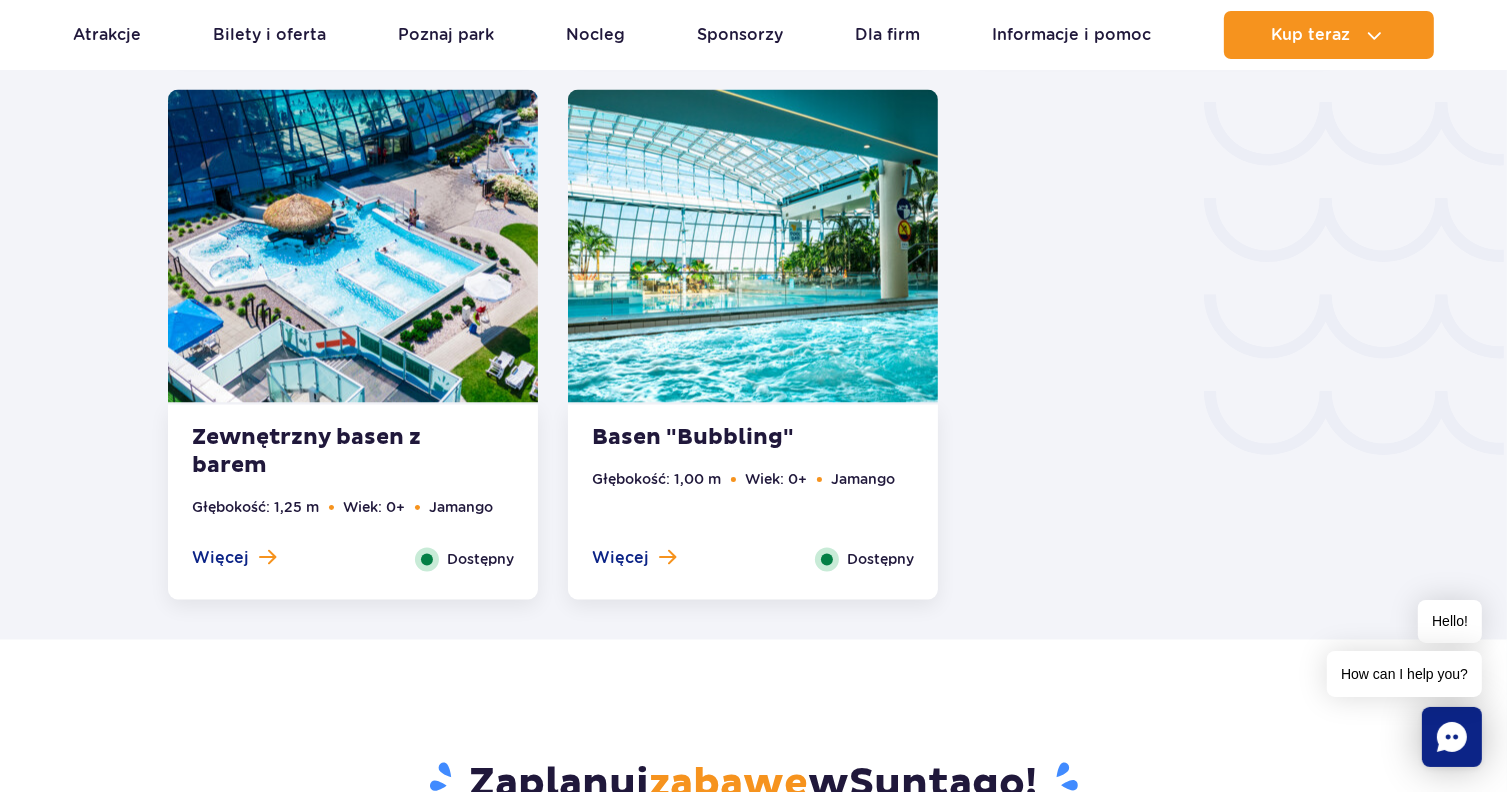 scroll, scrollTop: 3350, scrollLeft: 0, axis: vertical 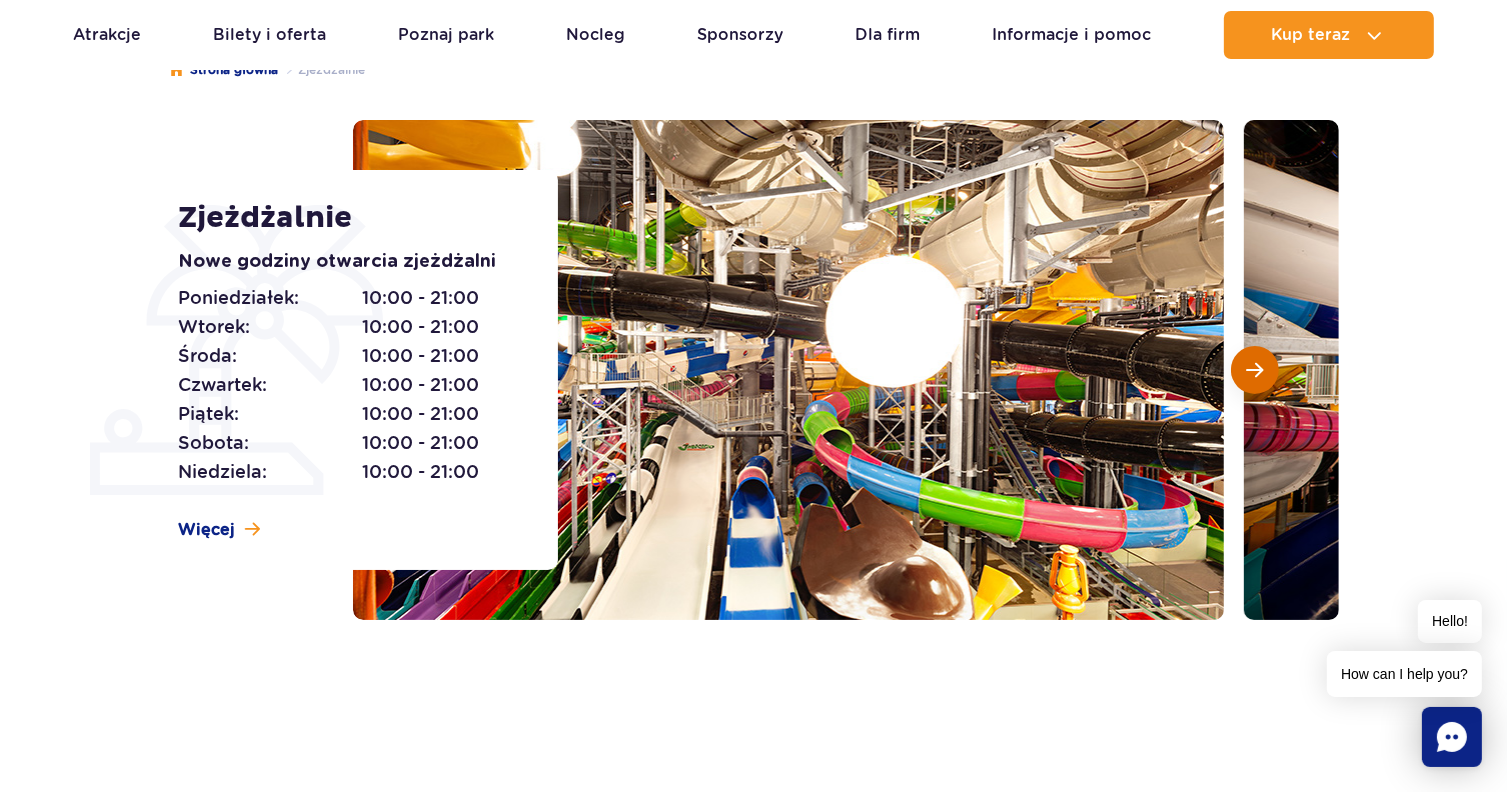 click at bounding box center [1255, 370] 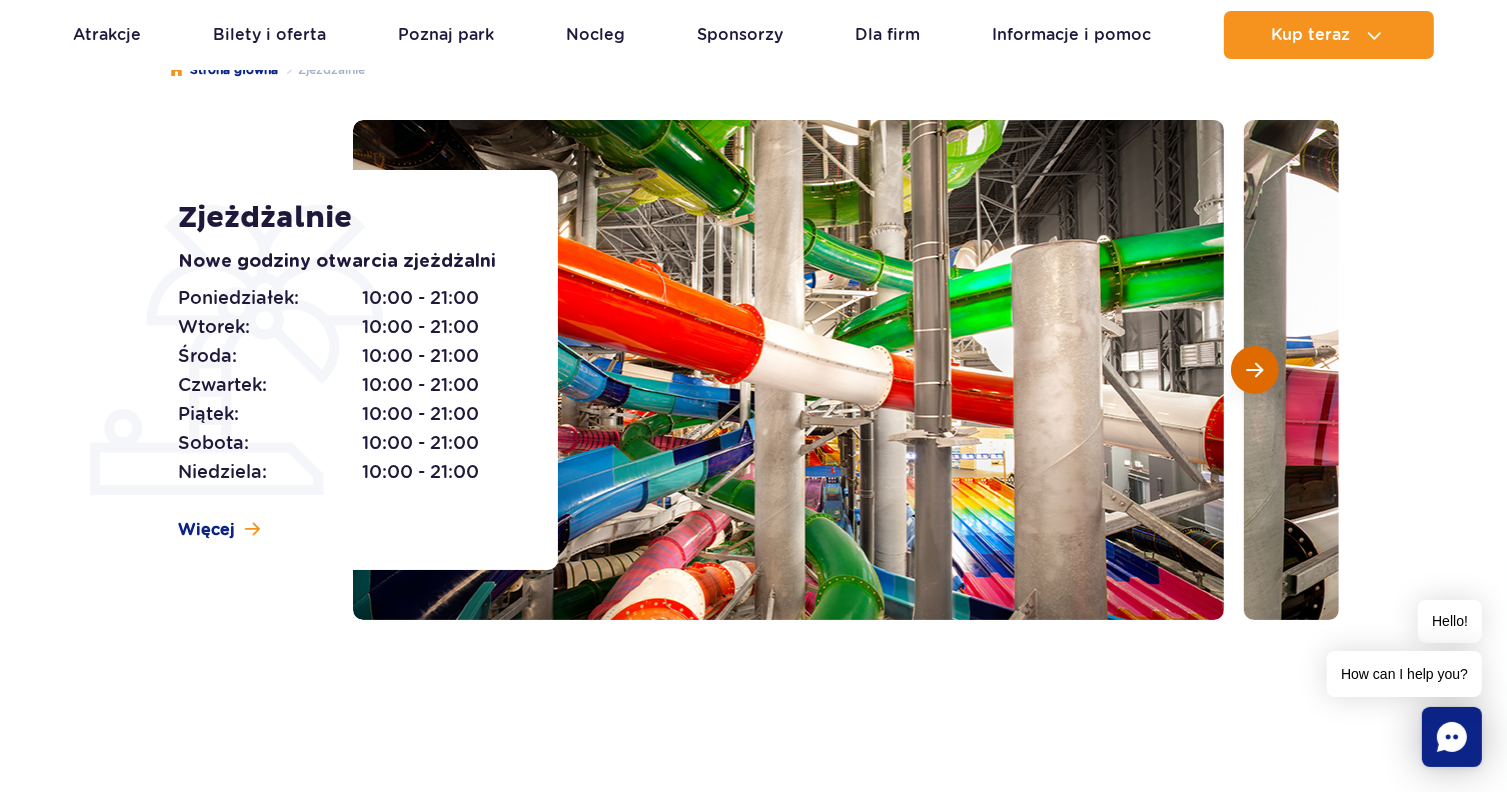 click at bounding box center [1255, 370] 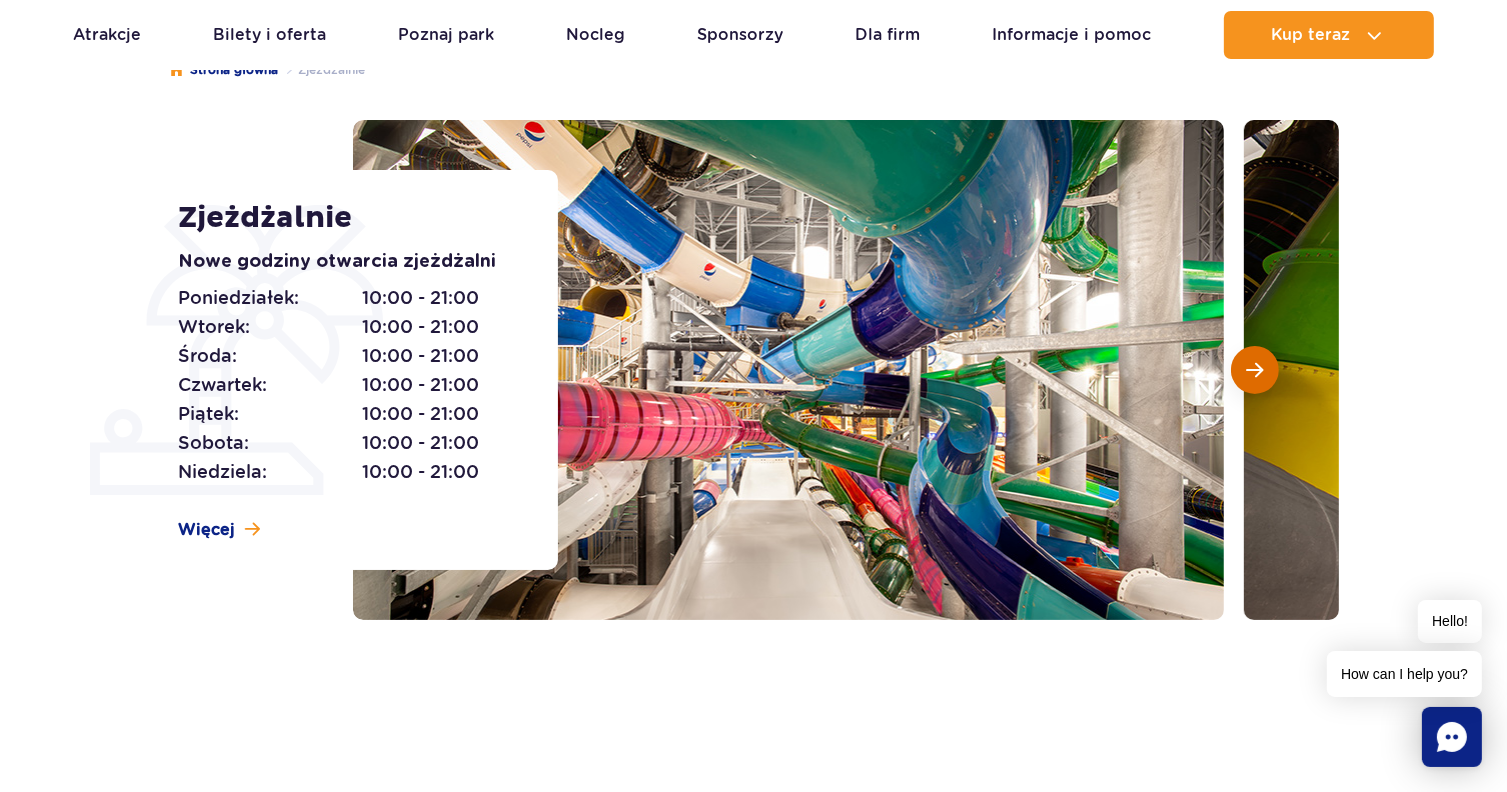 click at bounding box center [1255, 370] 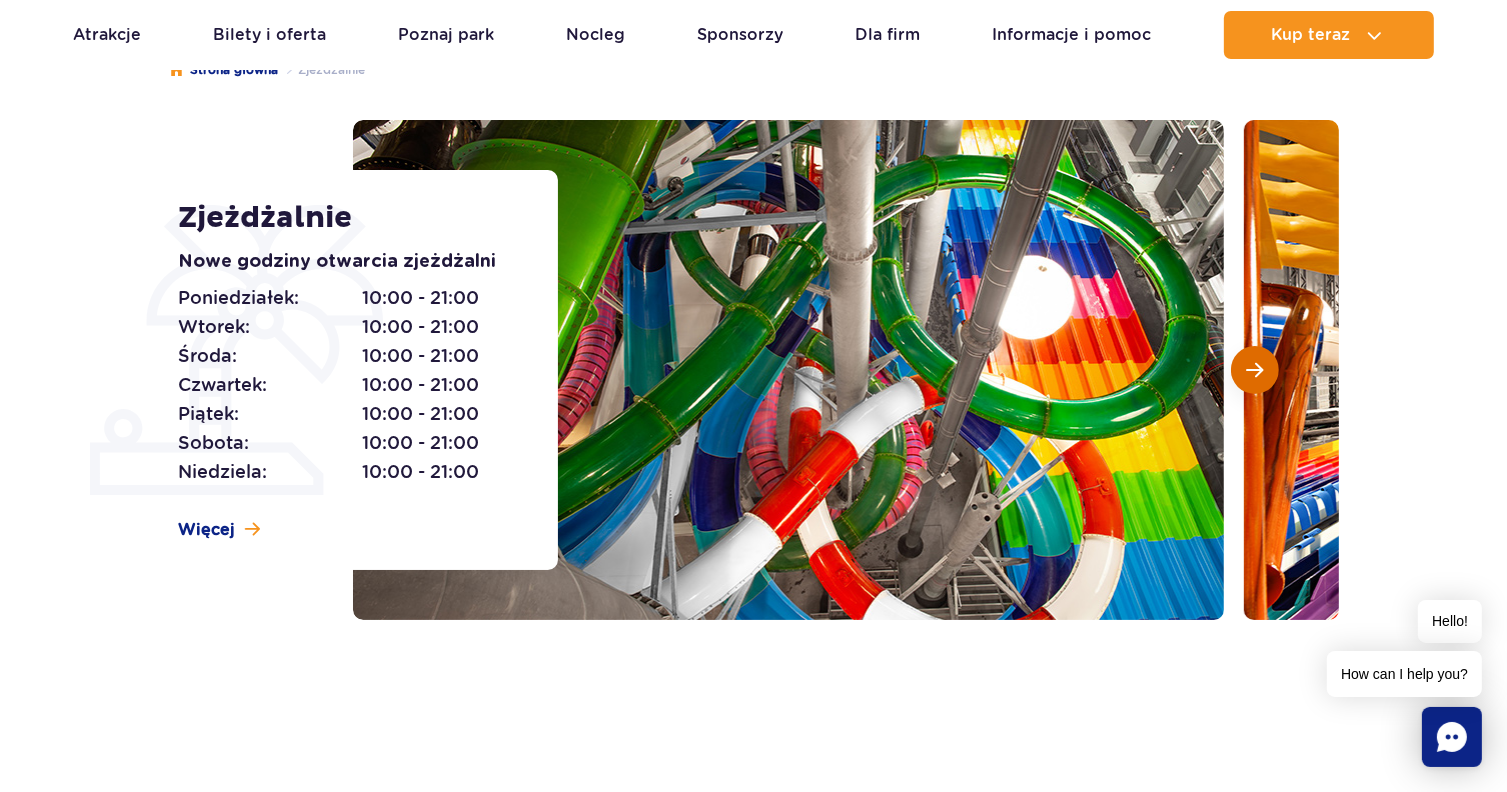 click at bounding box center (1255, 370) 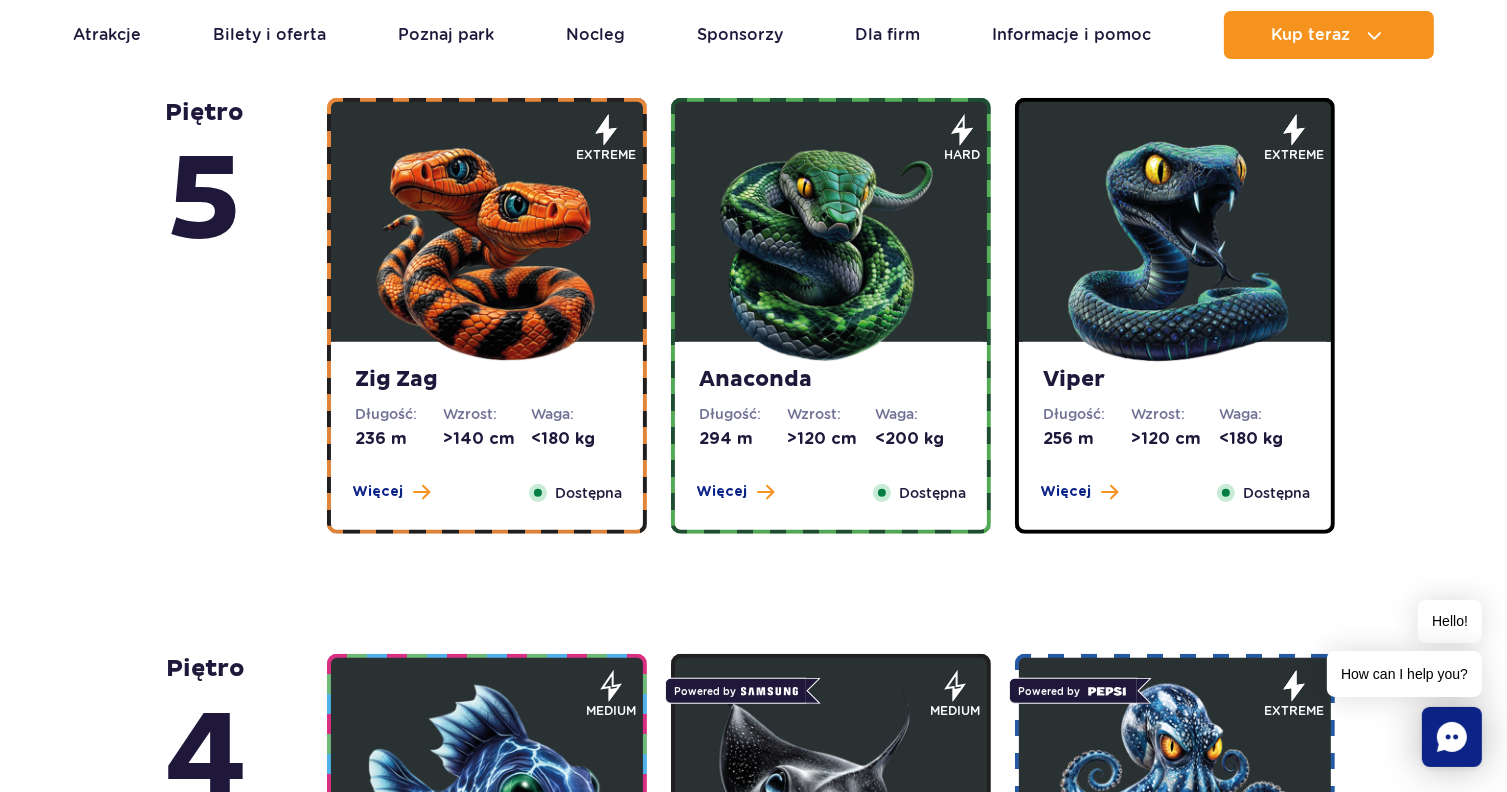 scroll, scrollTop: 1220, scrollLeft: 0, axis: vertical 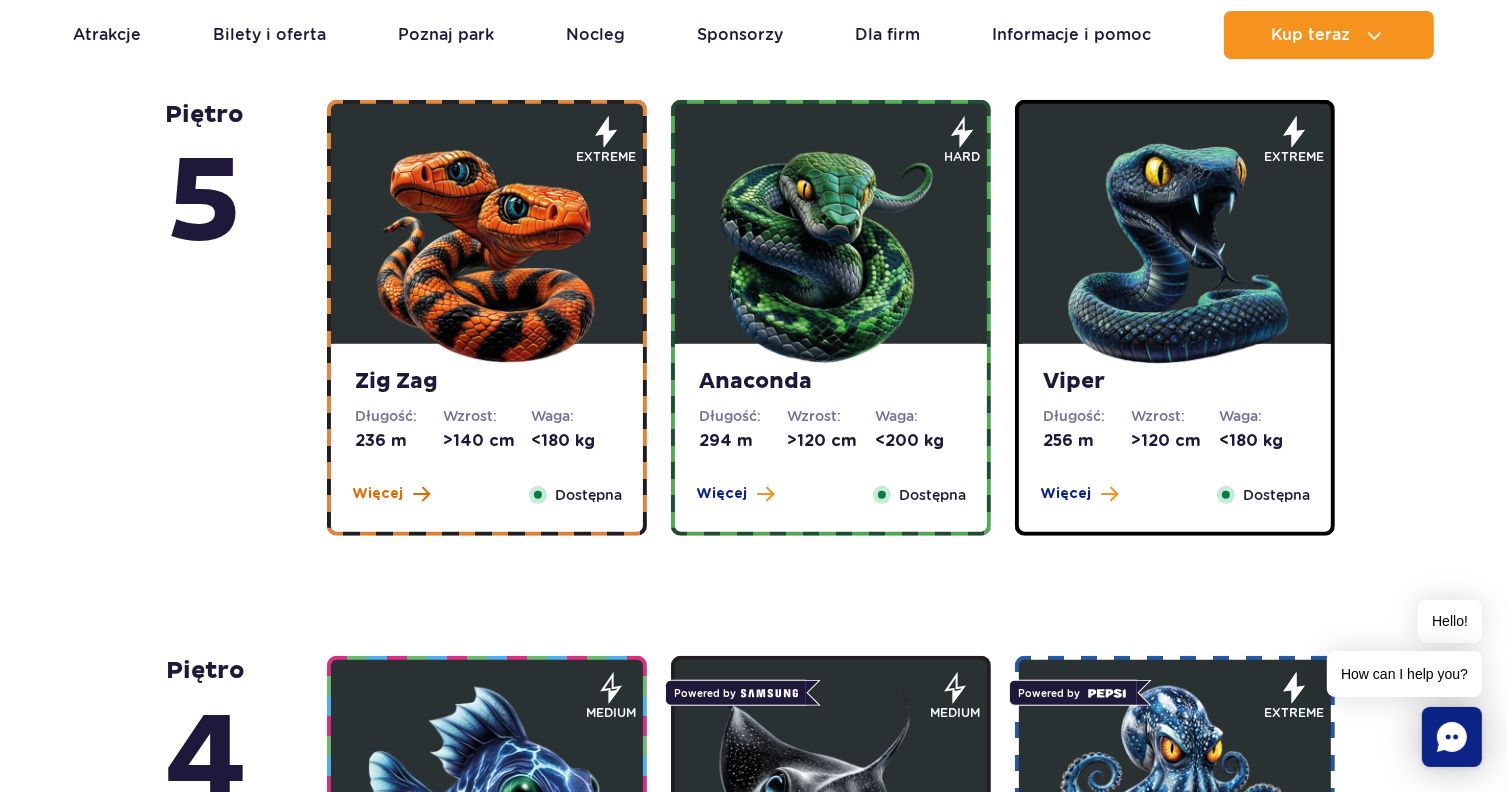 click on "Więcej" at bounding box center (377, 494) 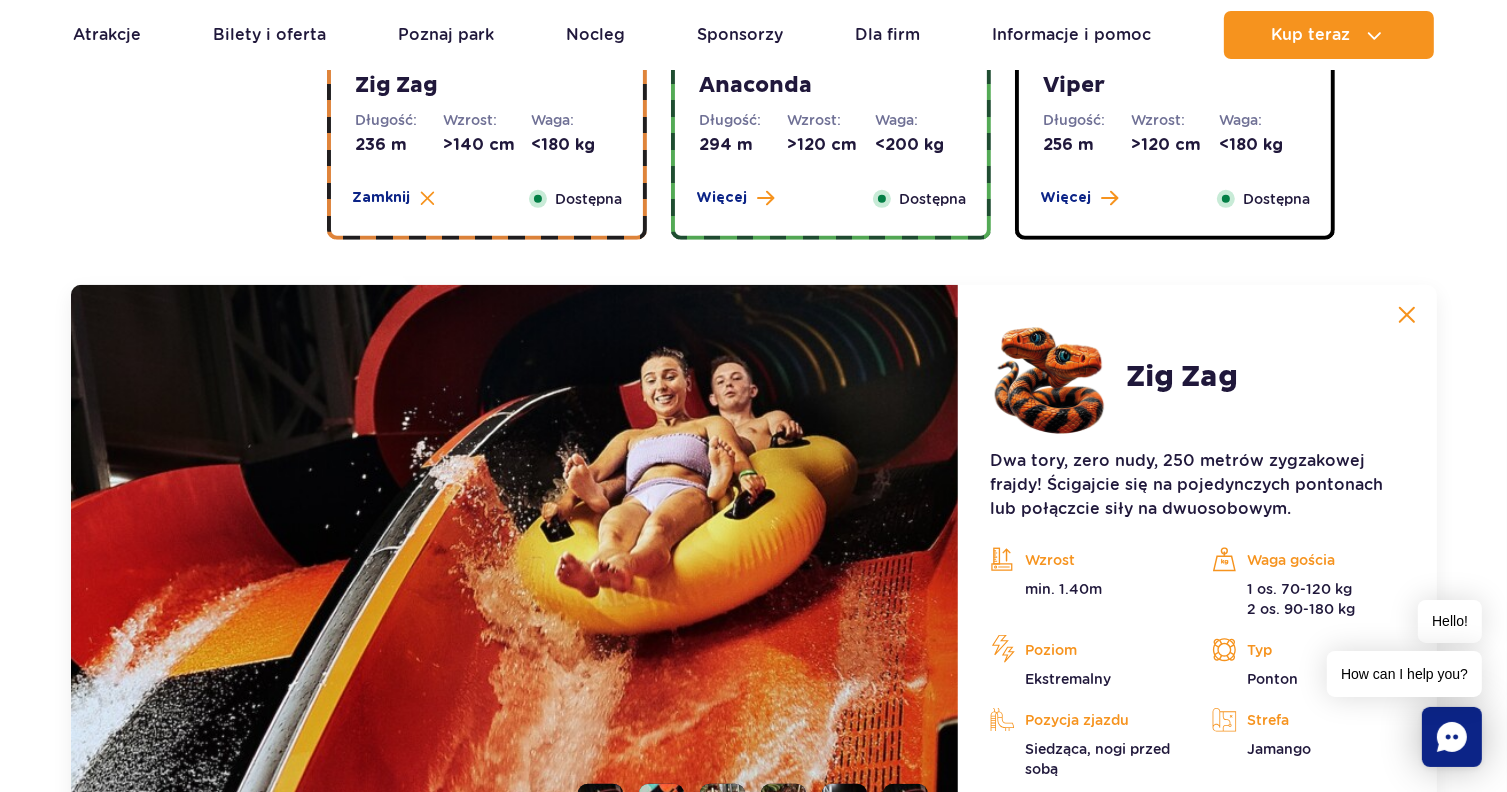 scroll, scrollTop: 1680, scrollLeft: 0, axis: vertical 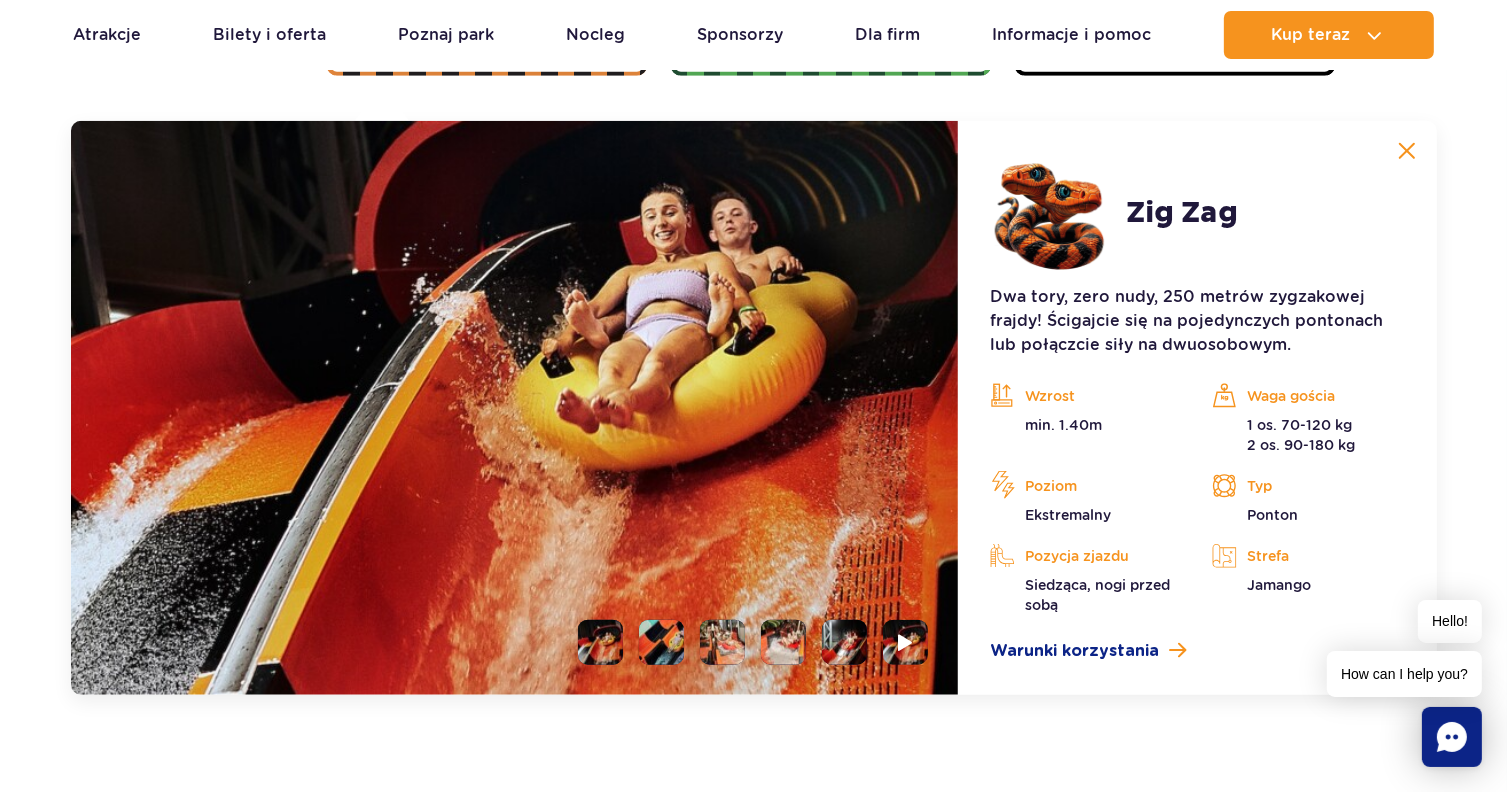 click at bounding box center (661, 642) 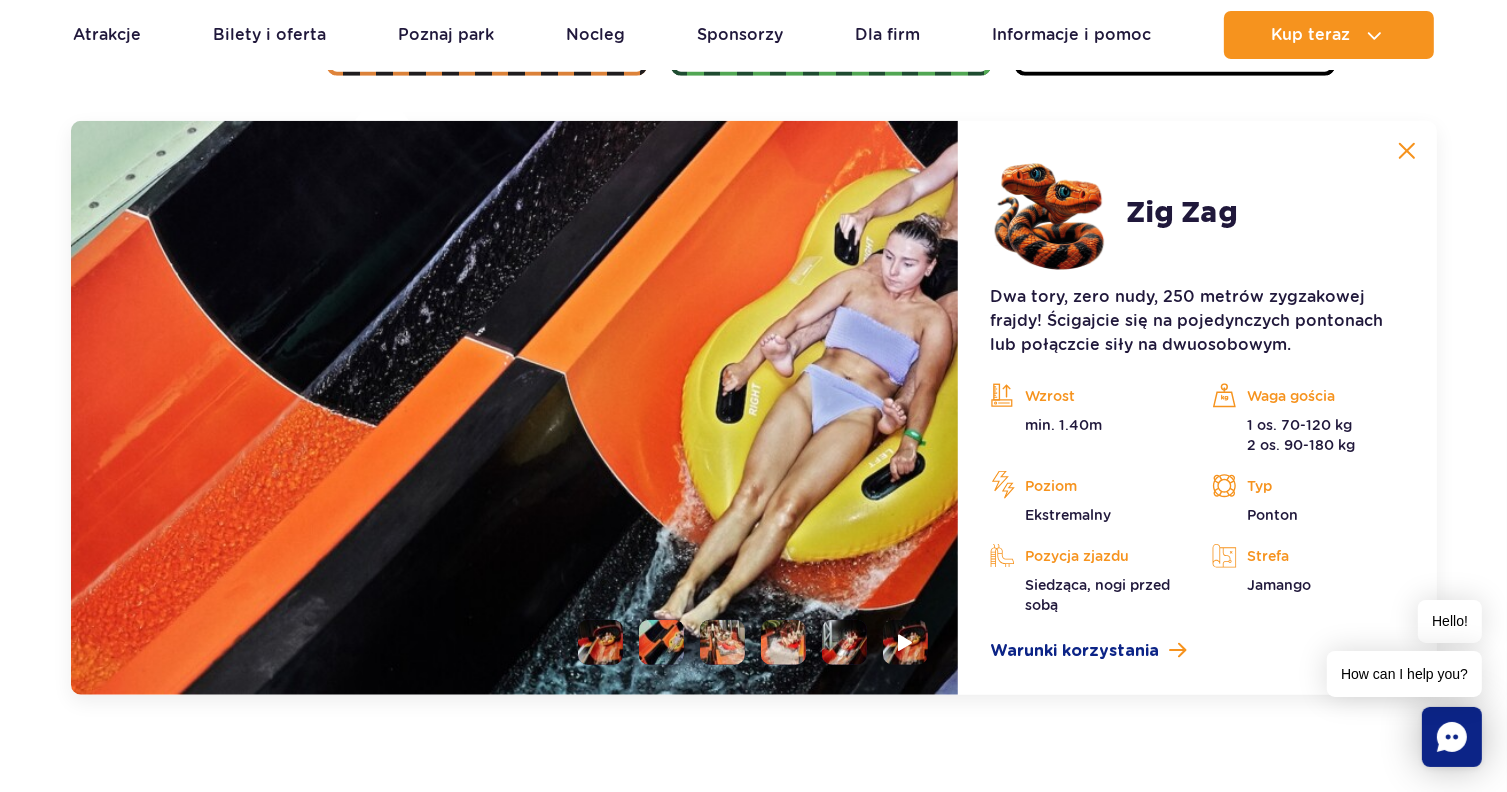 click at bounding box center [722, 642] 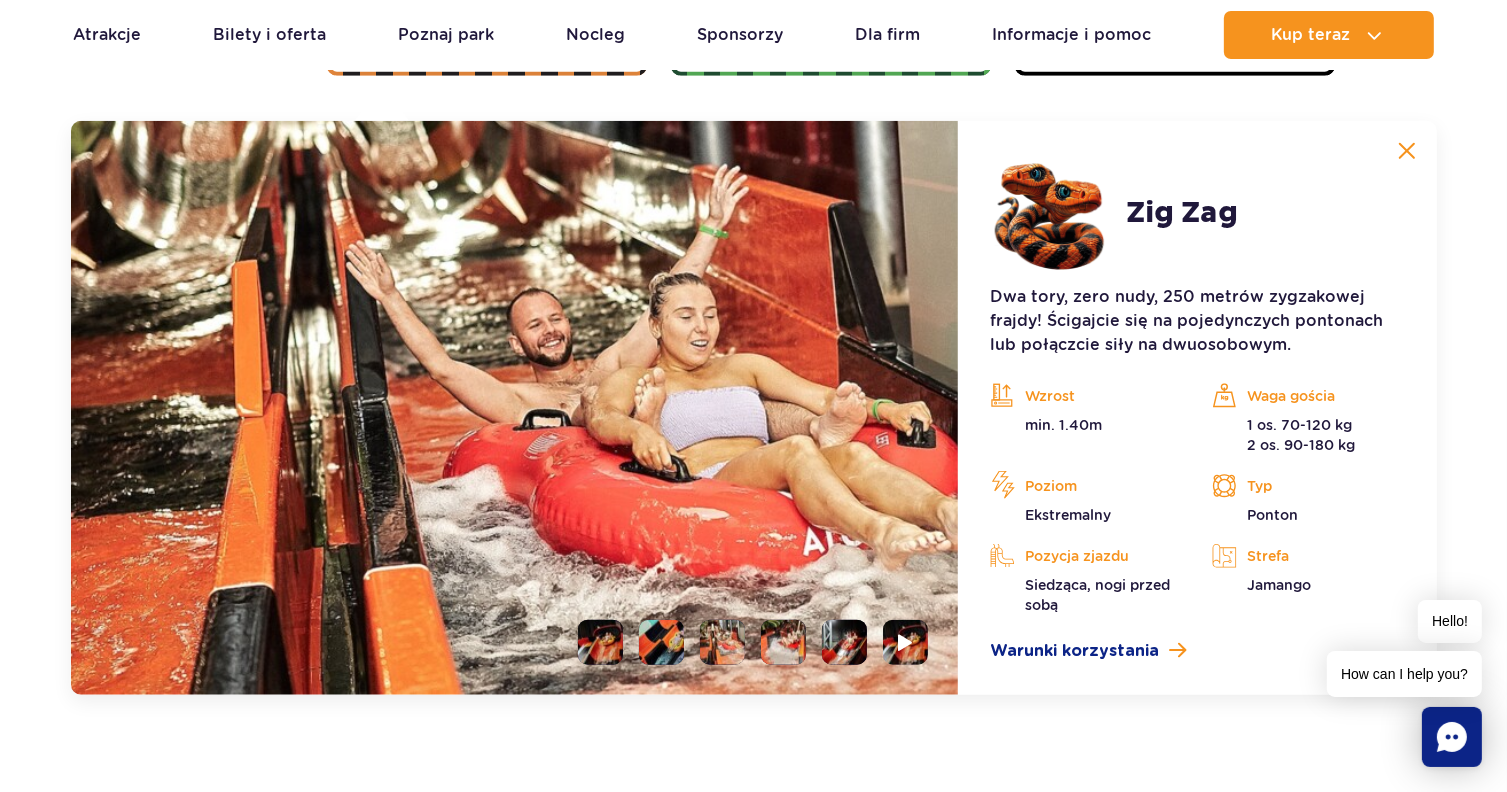 click at bounding box center [783, 642] 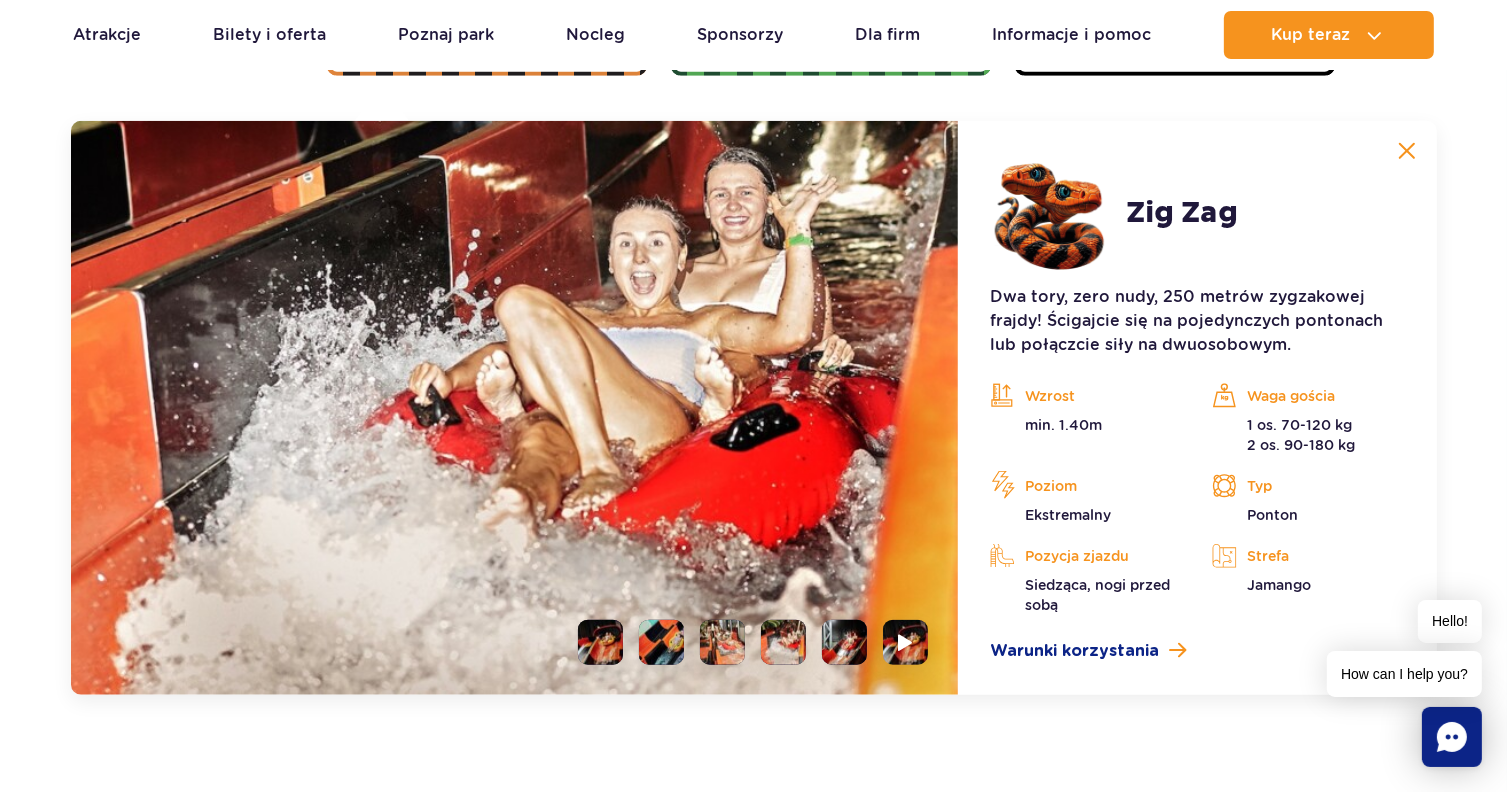click at bounding box center (844, 642) 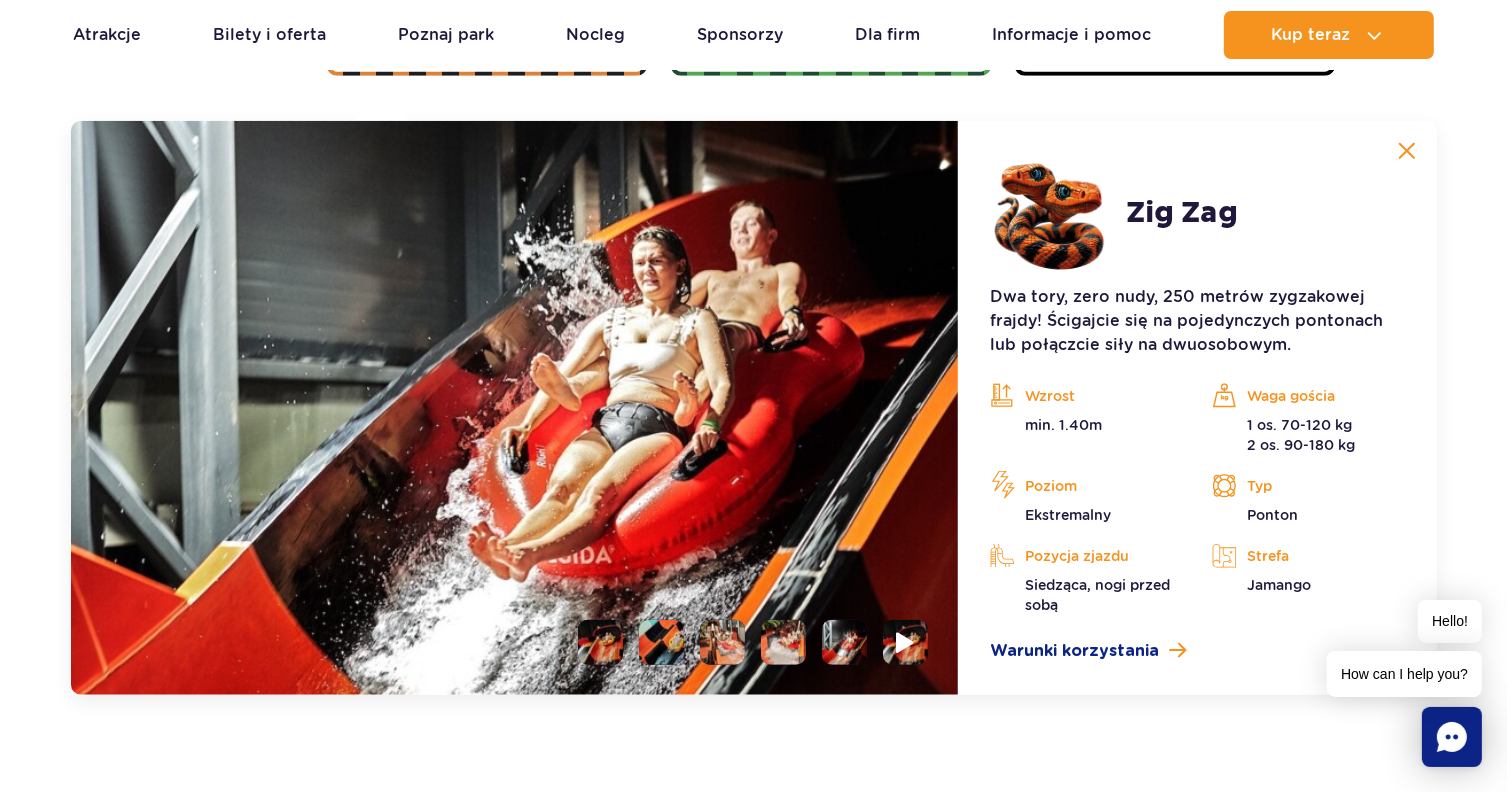click at bounding box center (906, 642) 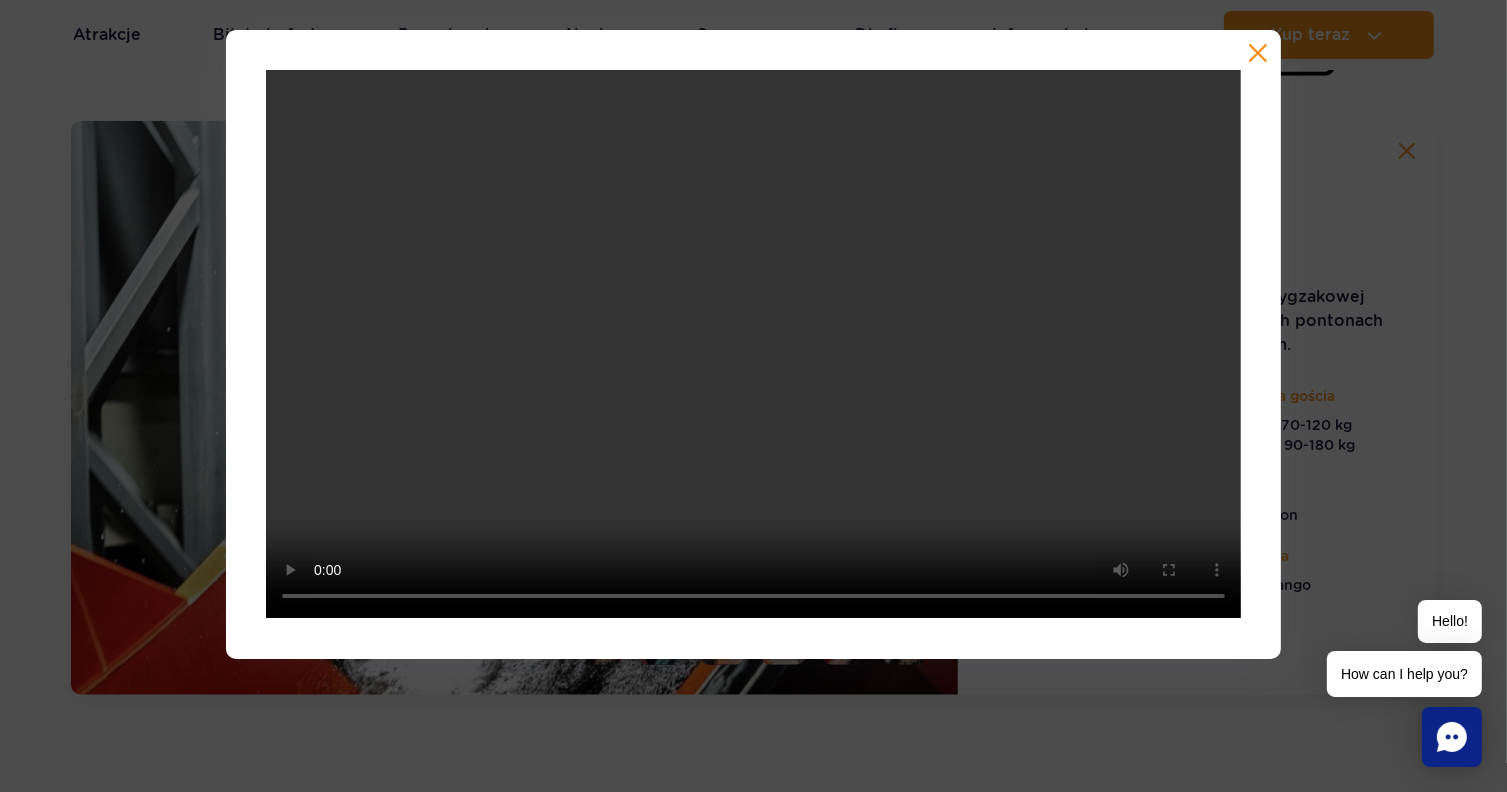 type 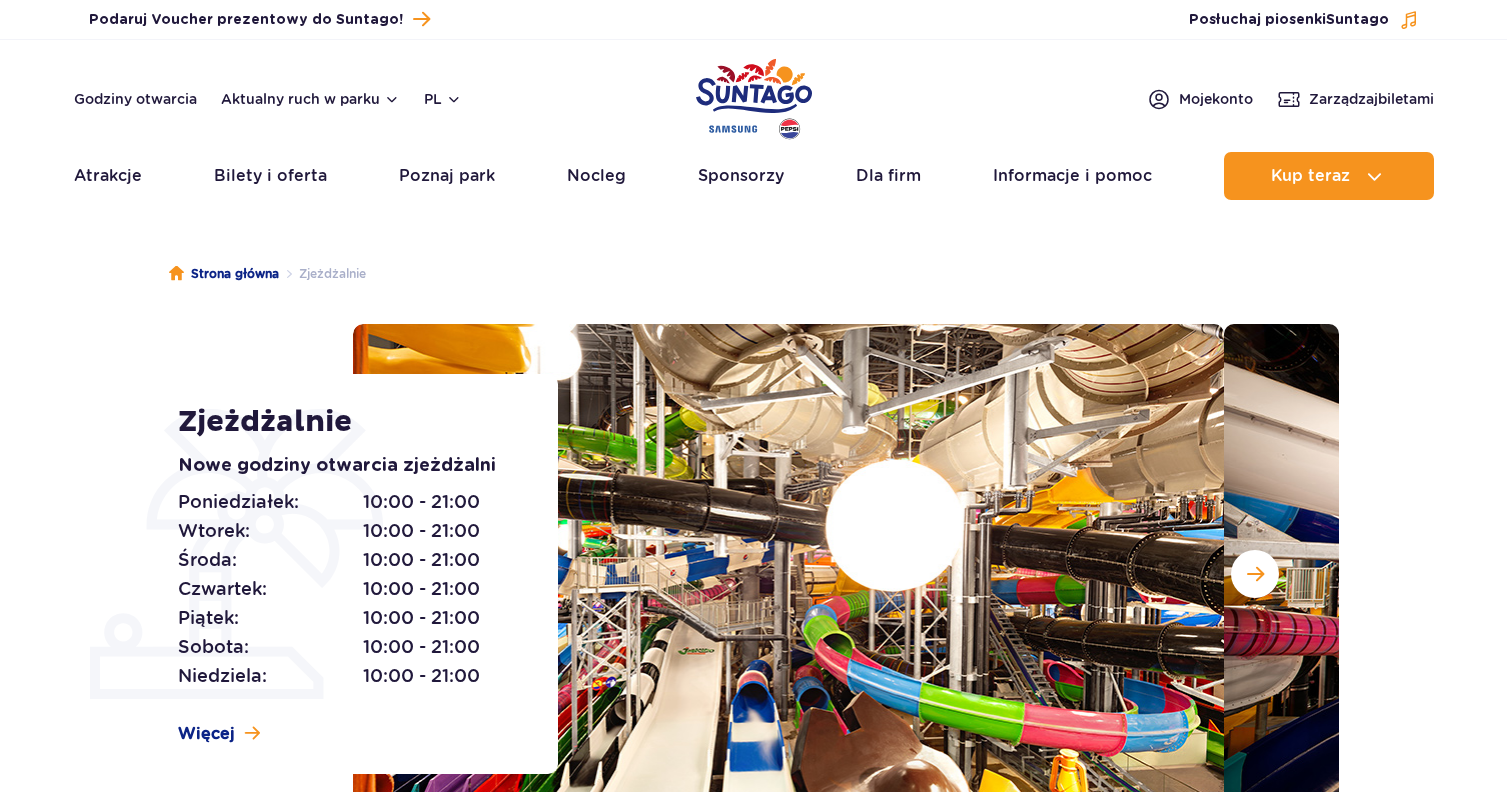 scroll, scrollTop: 0, scrollLeft: 0, axis: both 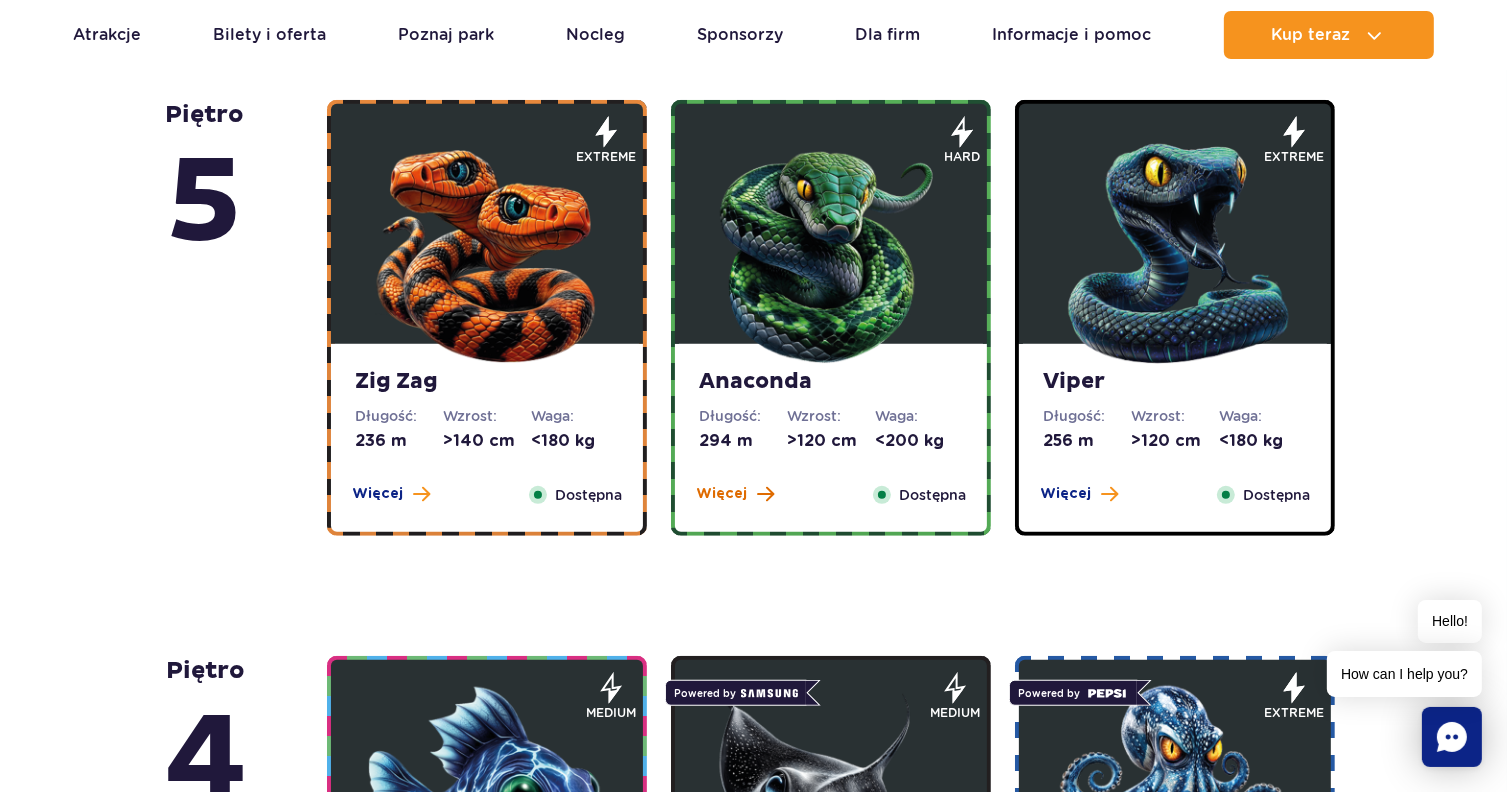 click at bounding box center [765, 494] 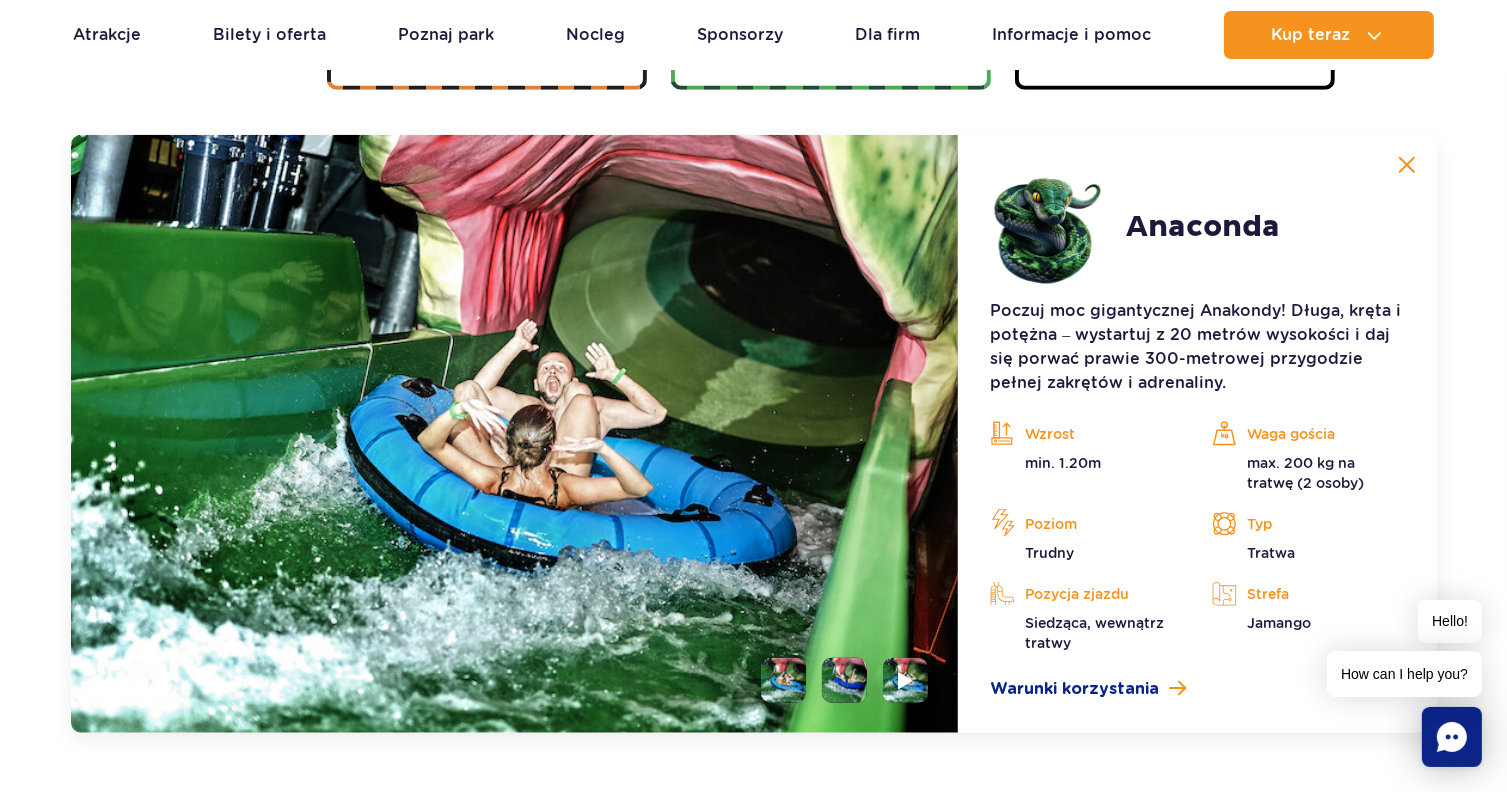 scroll, scrollTop: 1680, scrollLeft: 0, axis: vertical 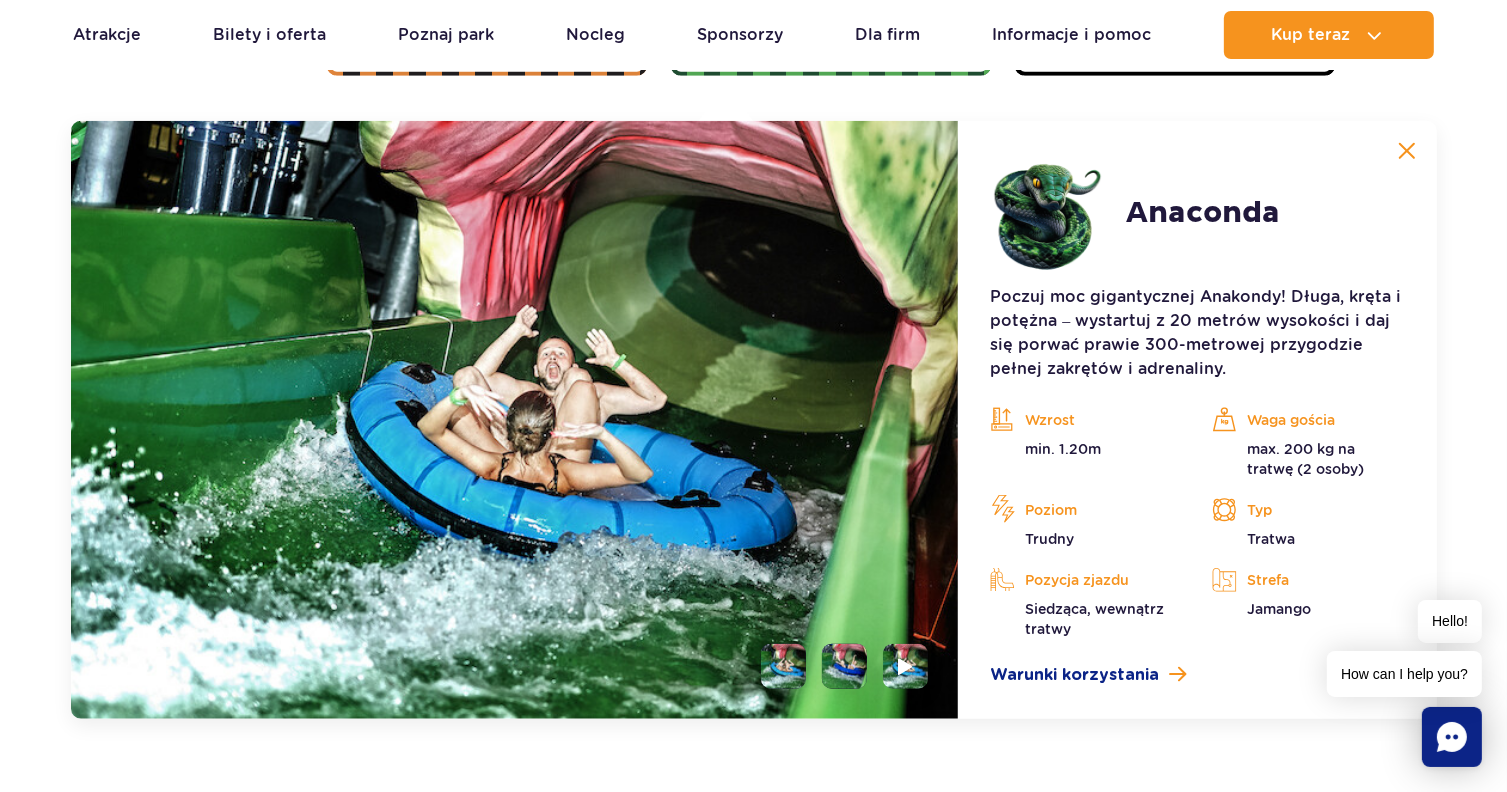 click at bounding box center [844, 666] 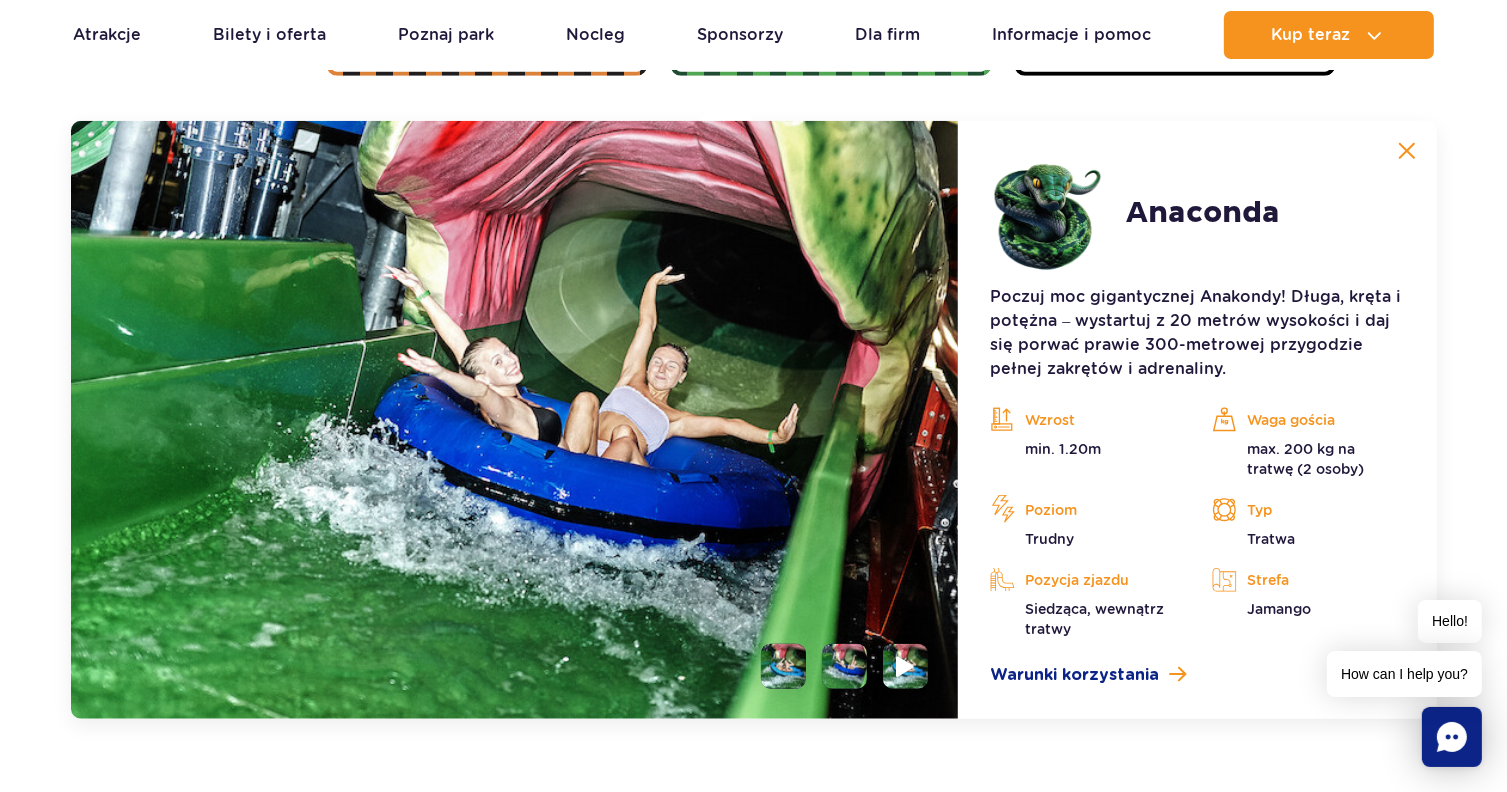 click at bounding box center [906, 666] 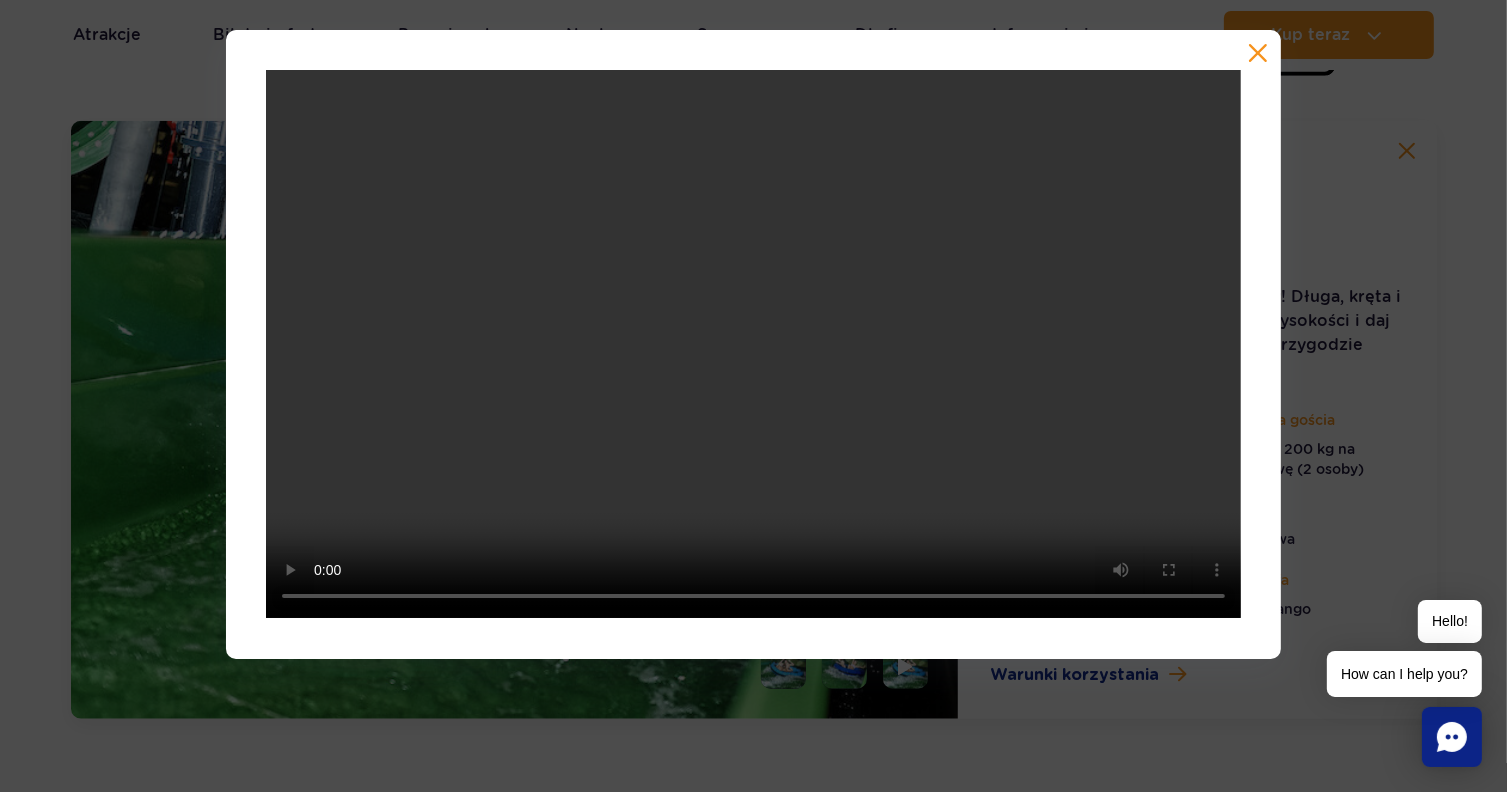 click at bounding box center (1258, 53) 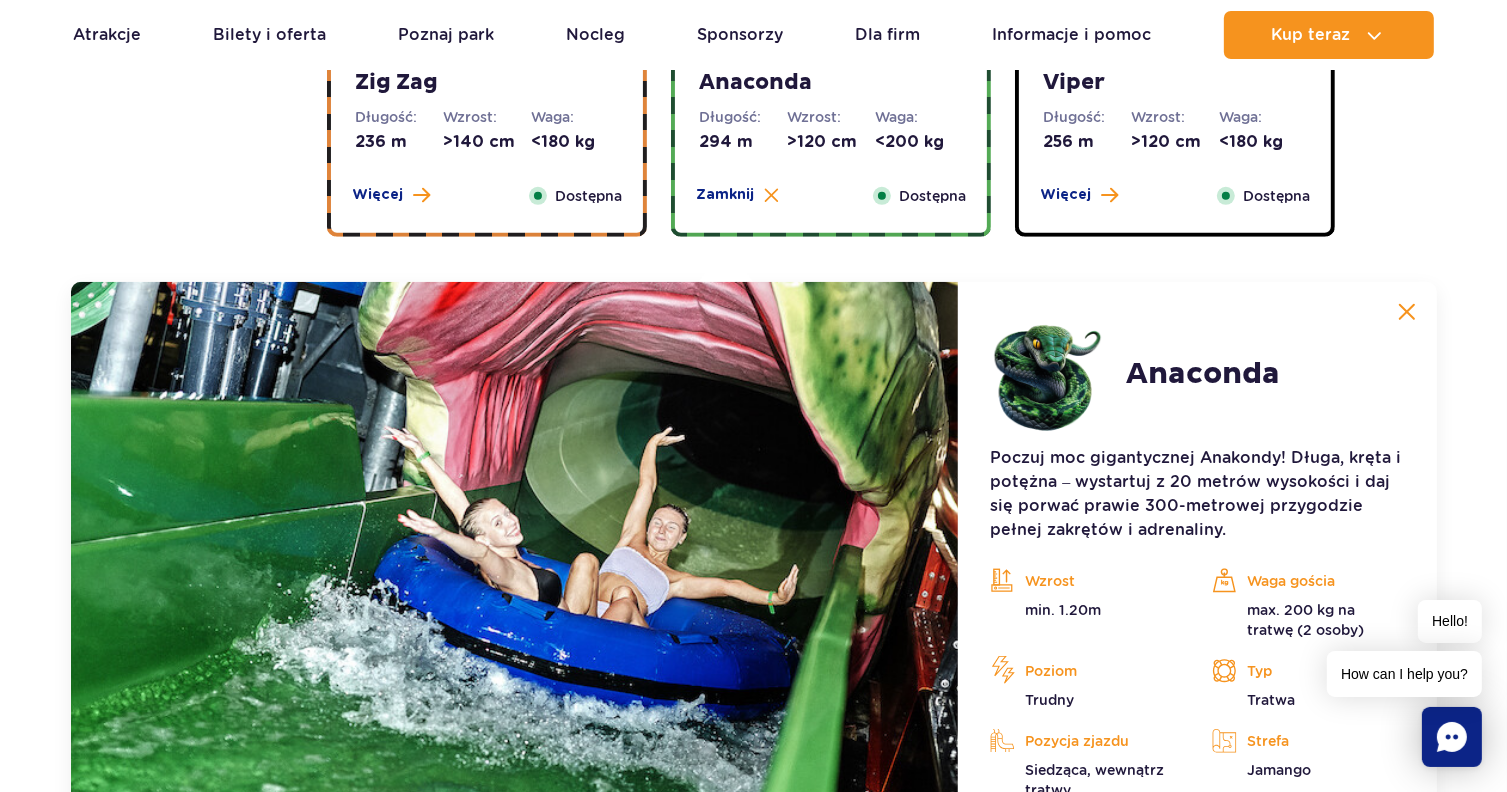scroll, scrollTop: 1512, scrollLeft: 0, axis: vertical 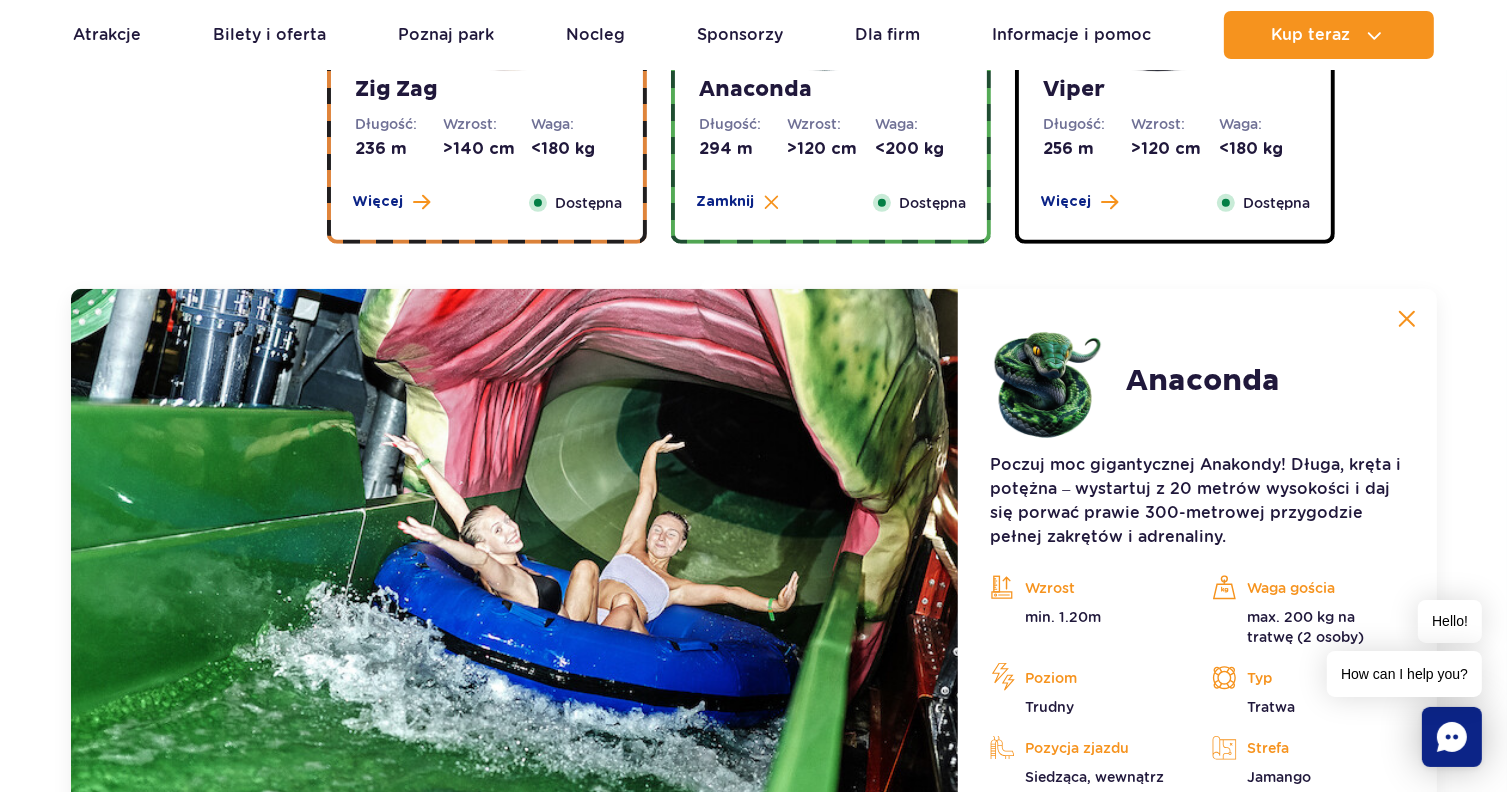click on "Anaconda" at bounding box center [1203, 381] 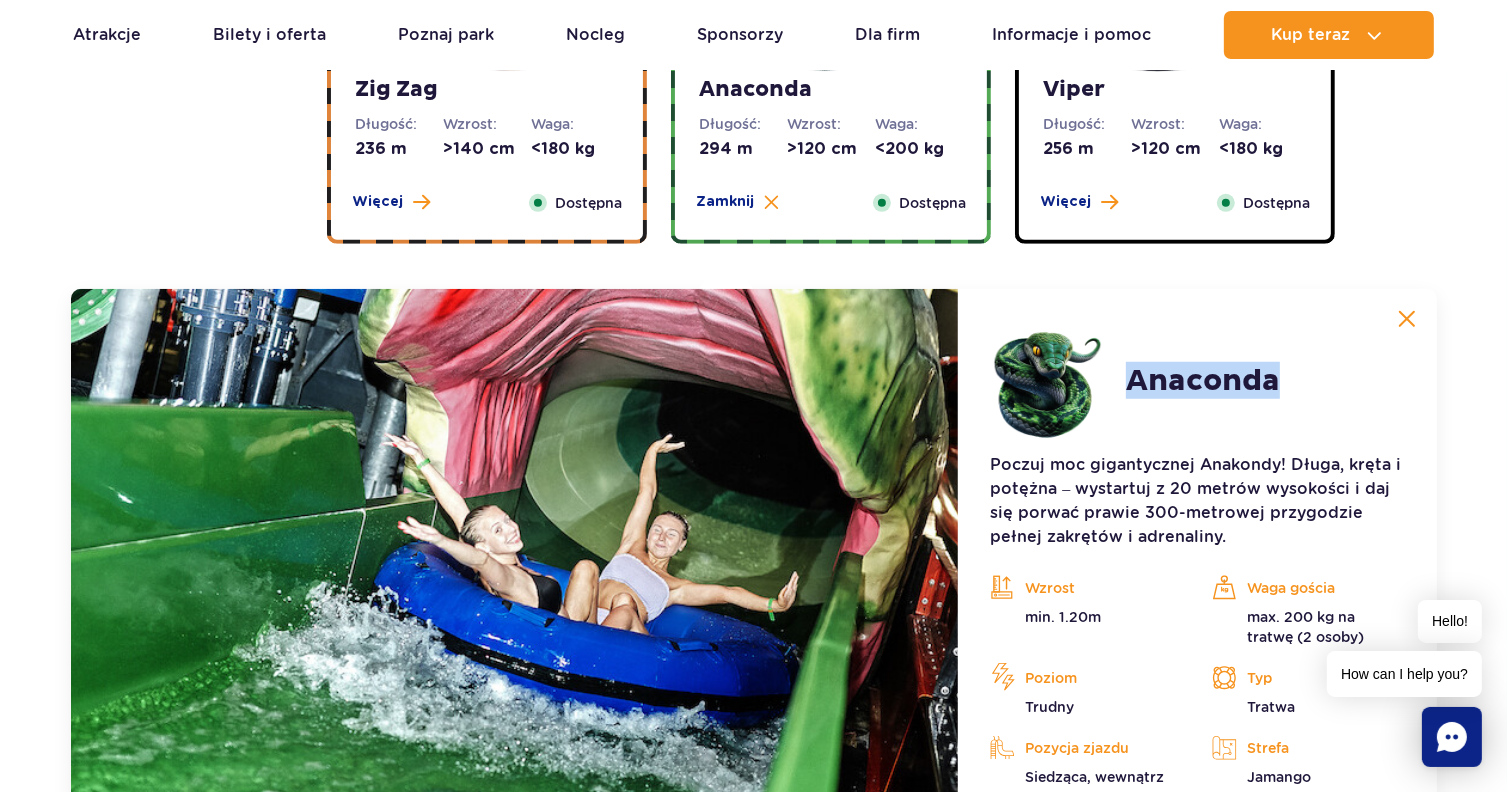 click on "Anaconda" at bounding box center [1203, 381] 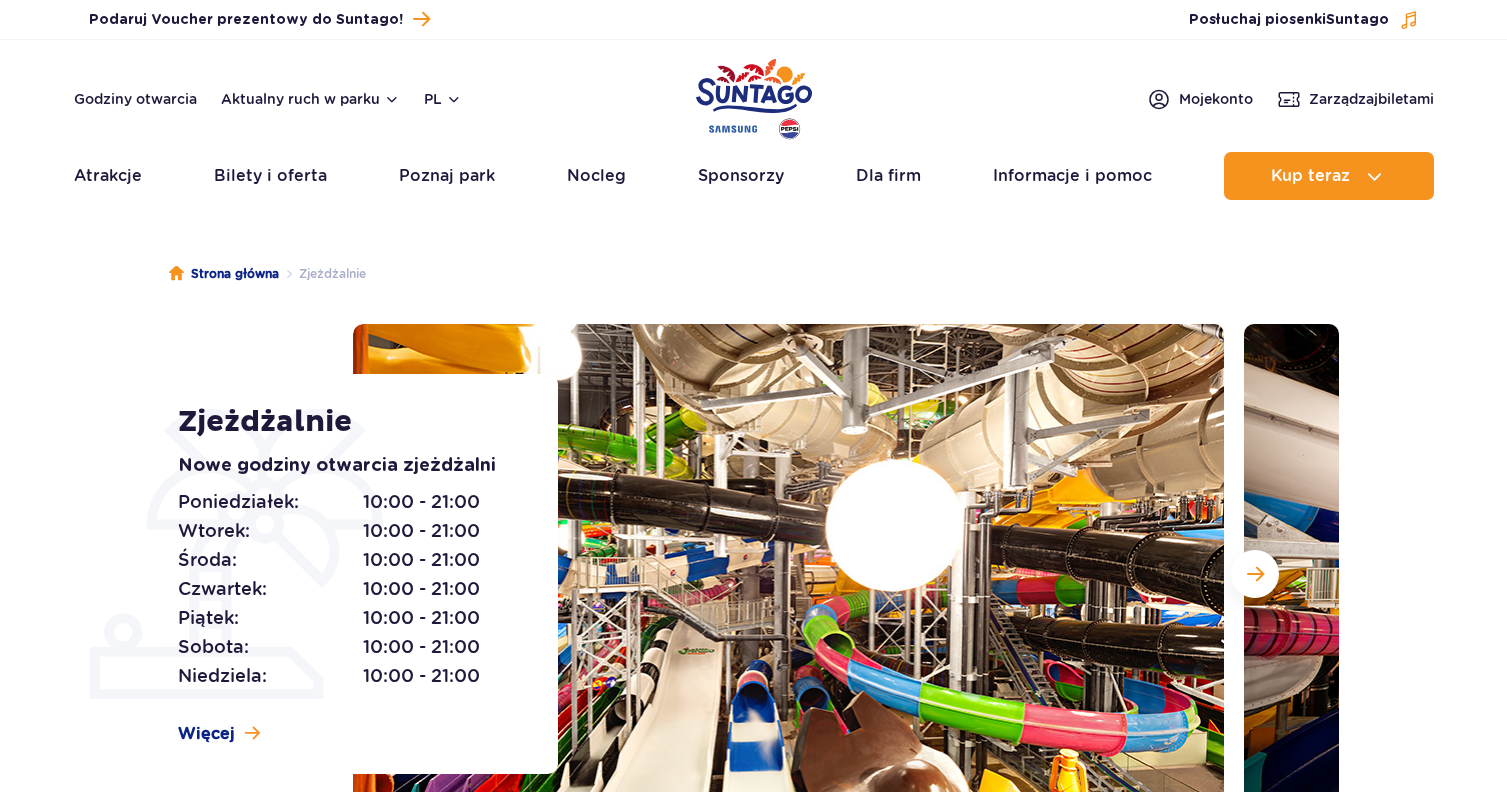 scroll, scrollTop: 0, scrollLeft: 0, axis: both 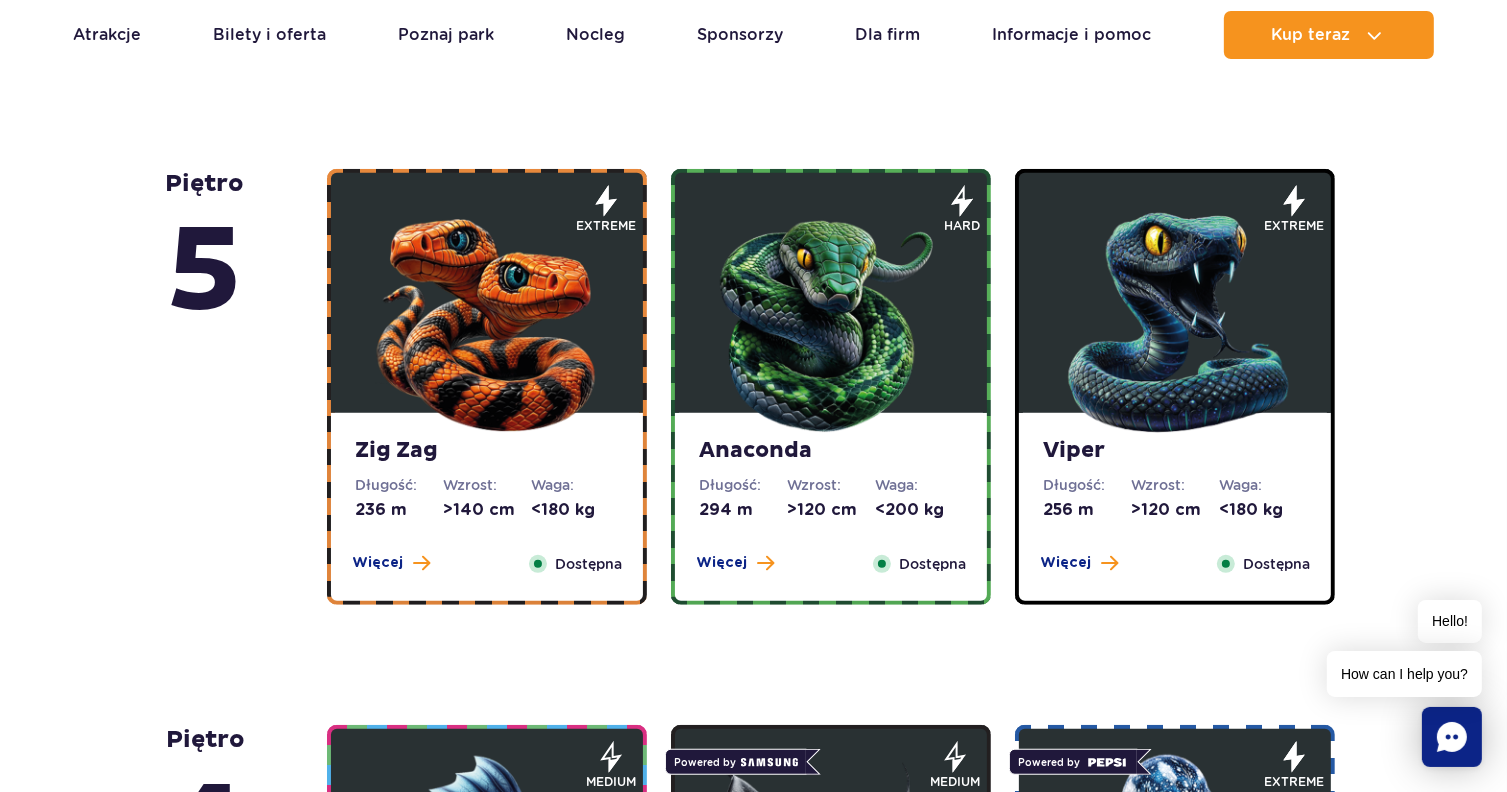 click at bounding box center (1175, 318) 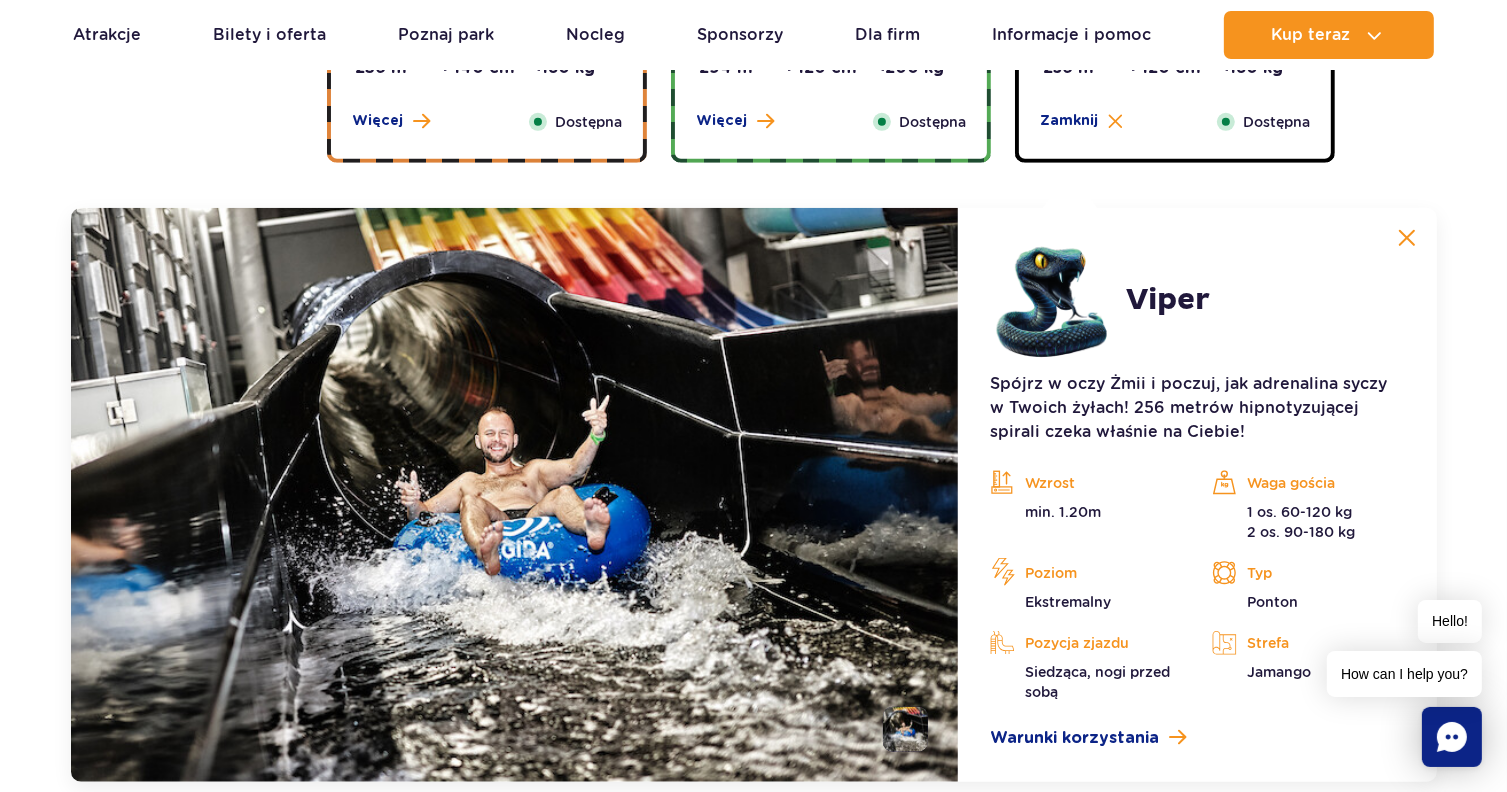 scroll, scrollTop: 1592, scrollLeft: 0, axis: vertical 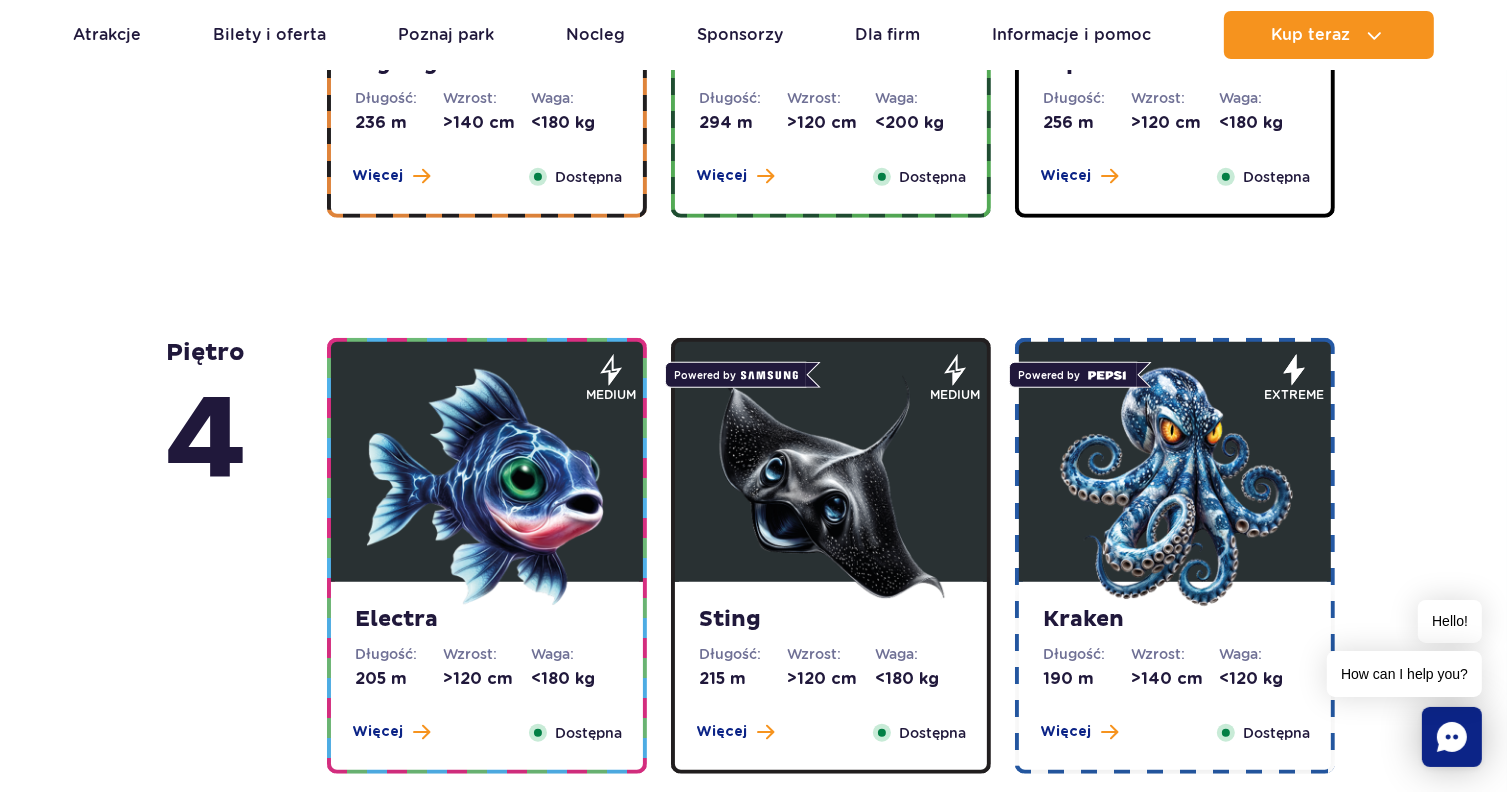 click at bounding box center [1175, 487] 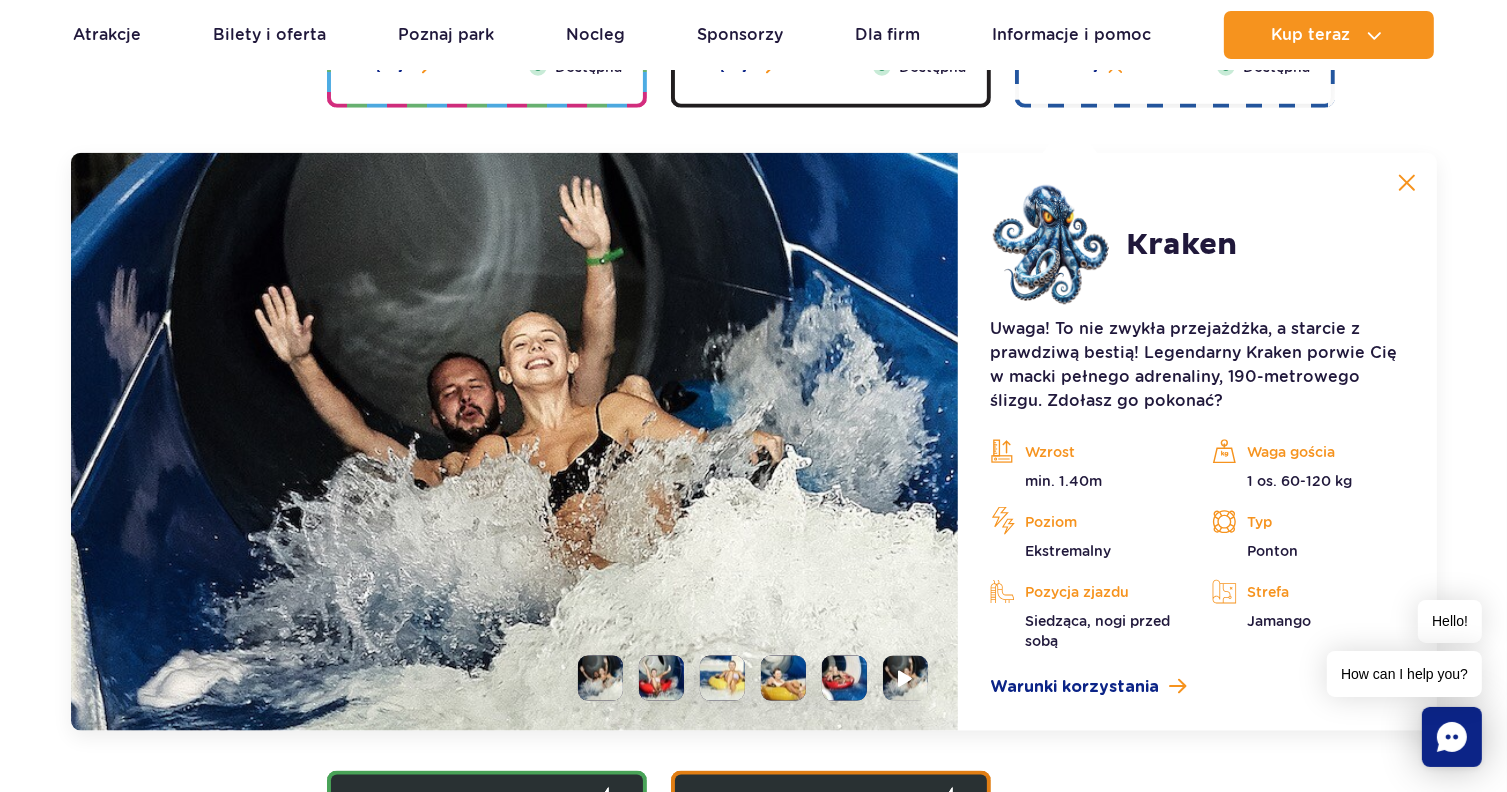 scroll, scrollTop: 2236, scrollLeft: 0, axis: vertical 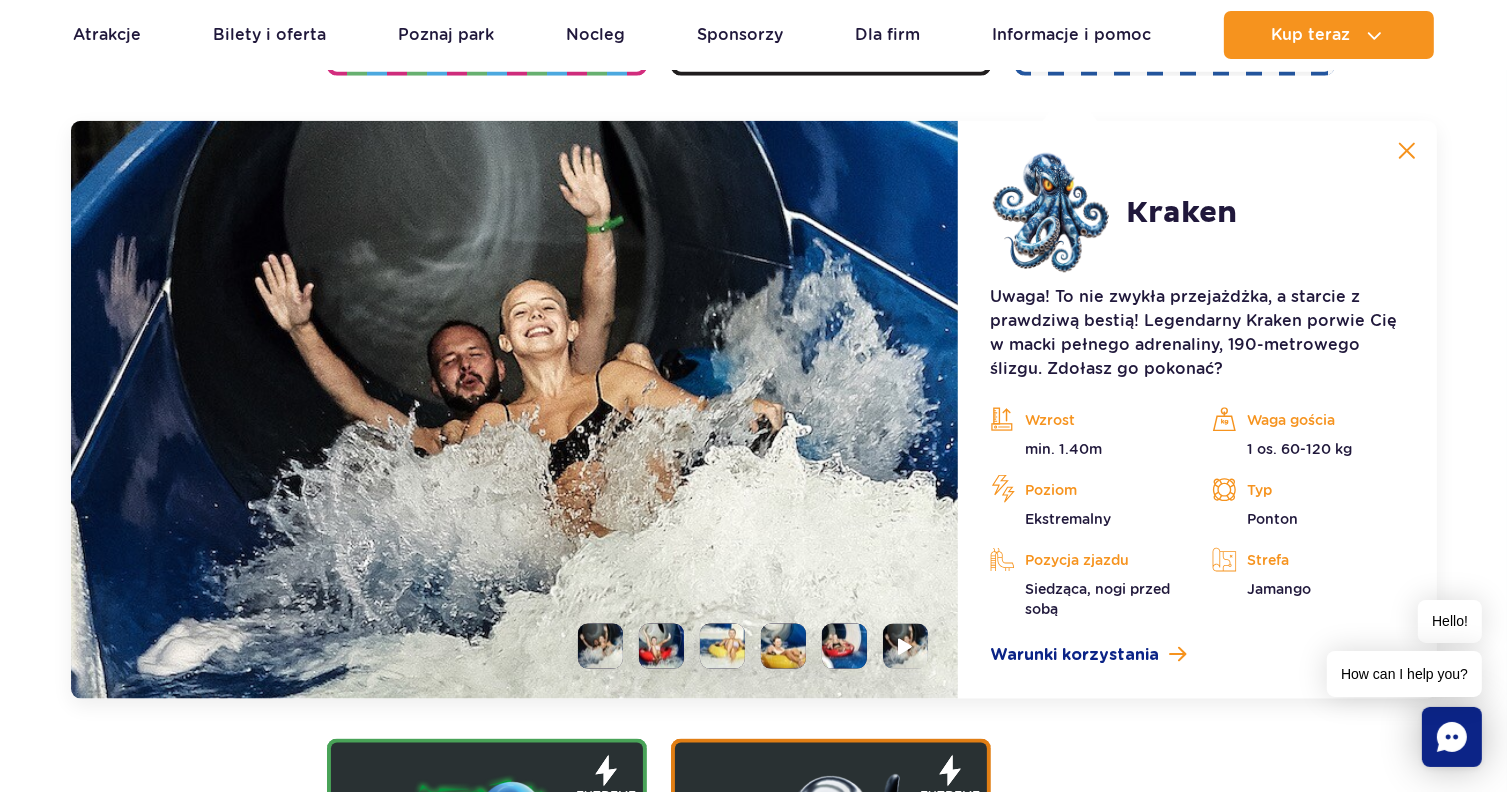 click at bounding box center [661, 646] 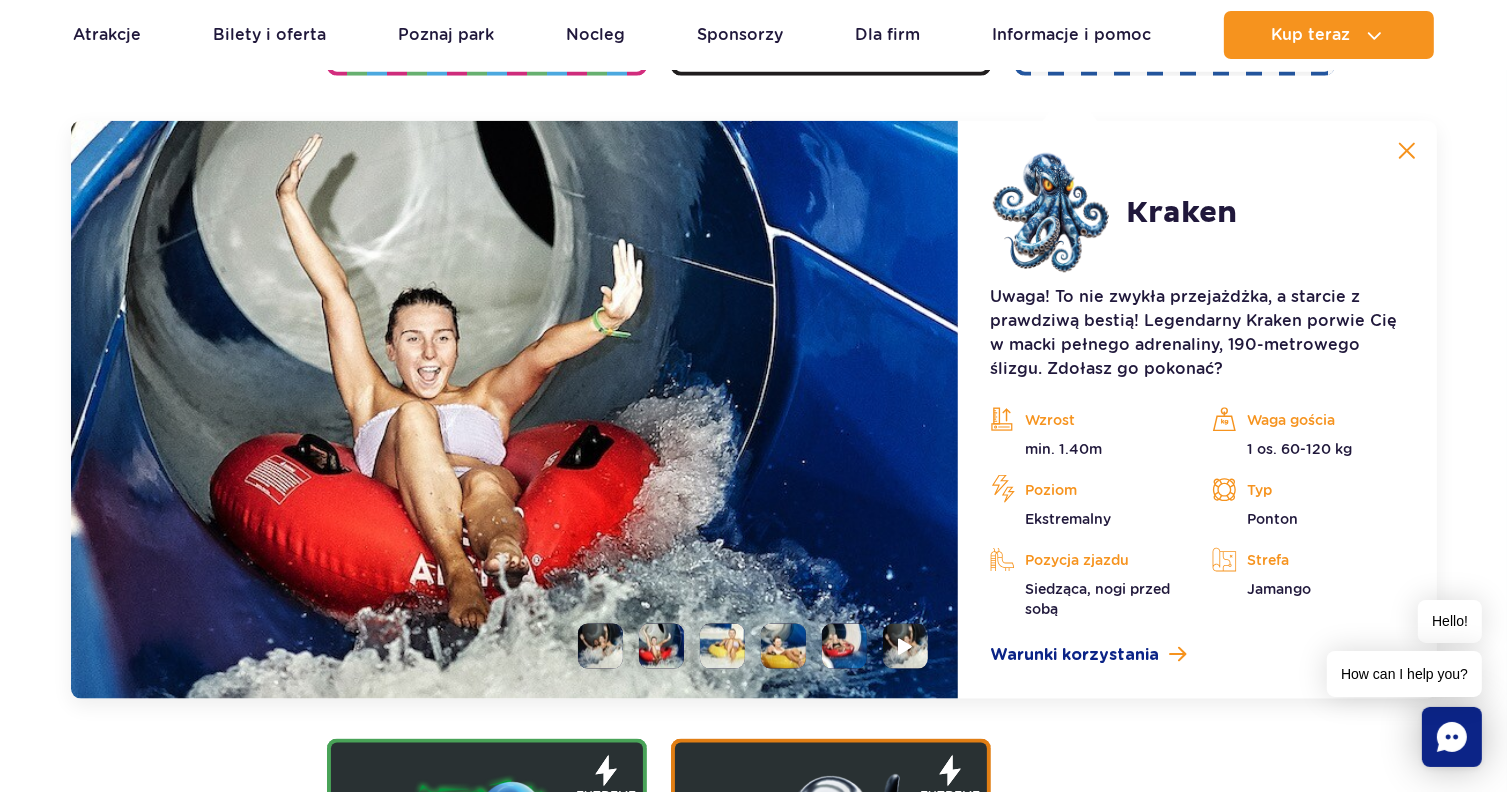 click at bounding box center (722, 646) 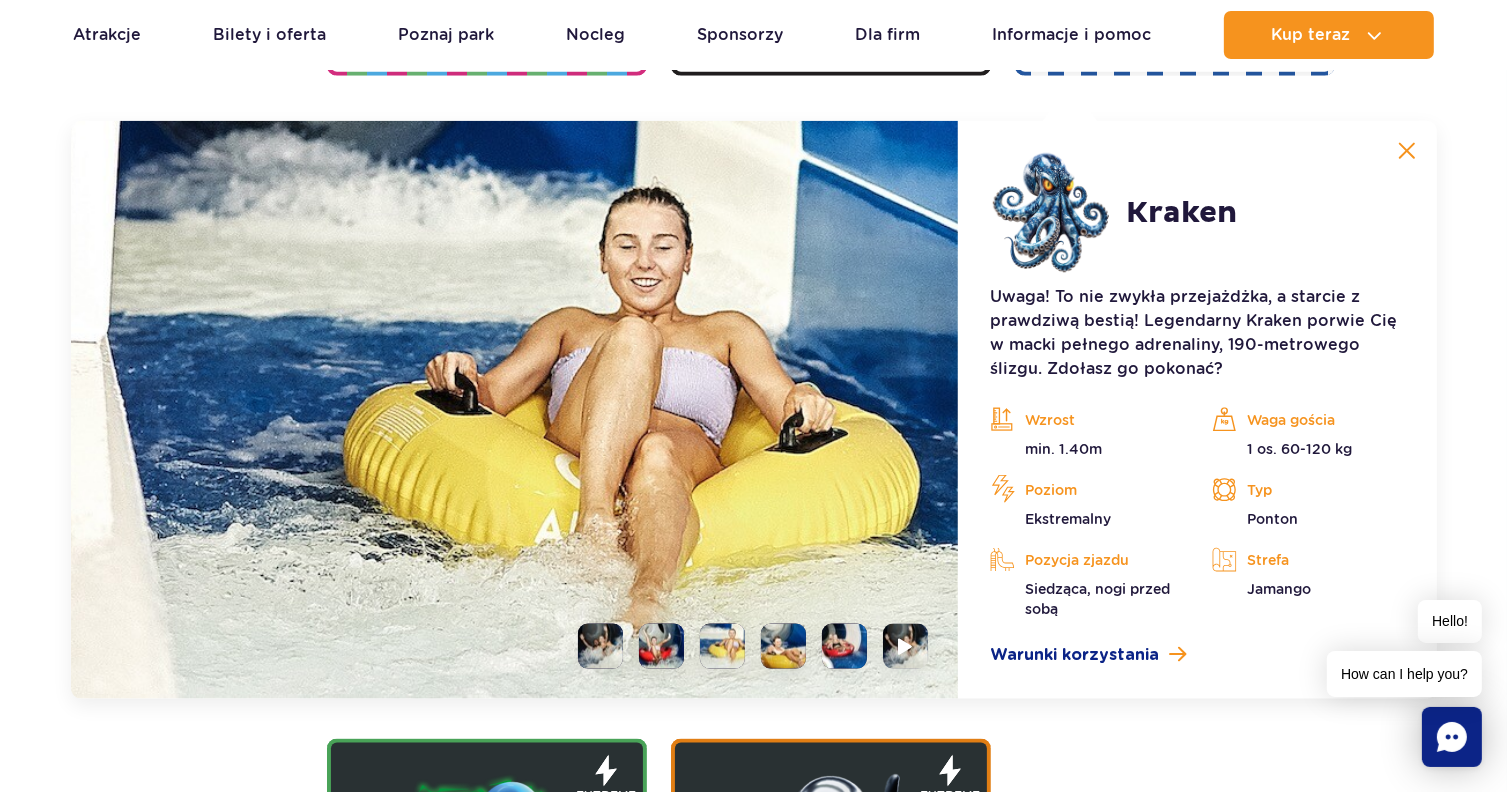 click at bounding box center [783, 646] 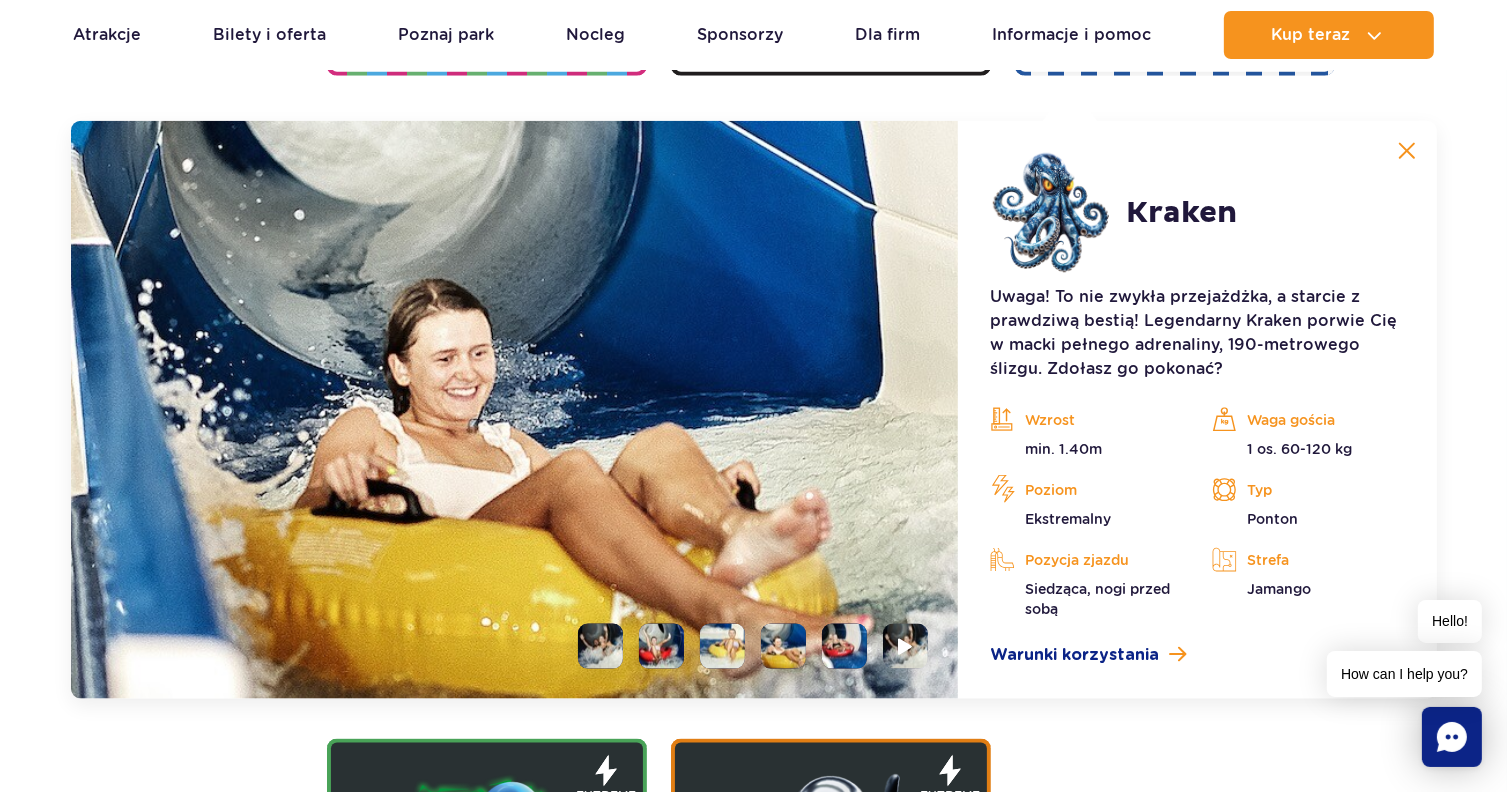 click at bounding box center (844, 646) 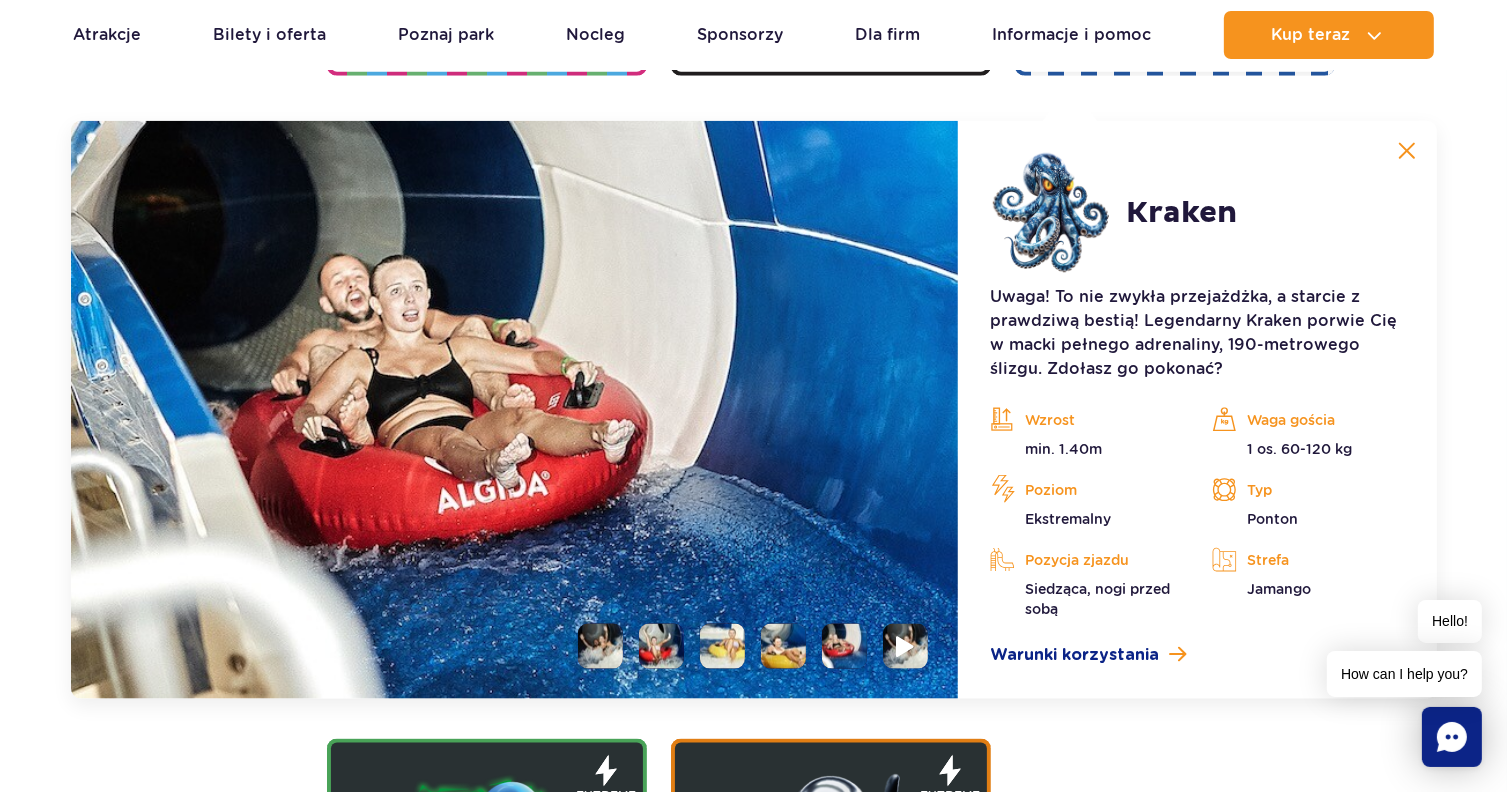 click at bounding box center [906, 646] 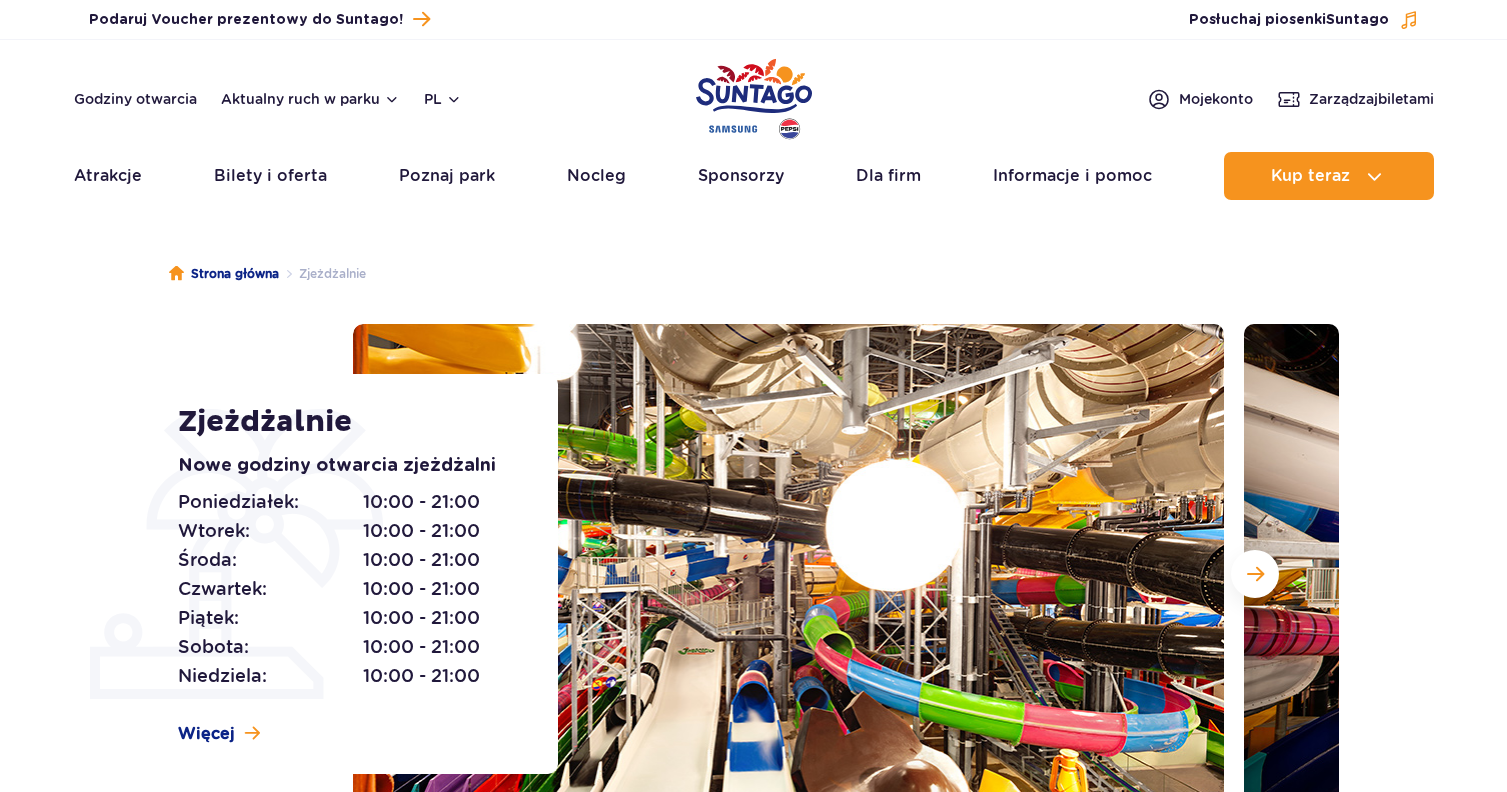 scroll, scrollTop: 0, scrollLeft: 0, axis: both 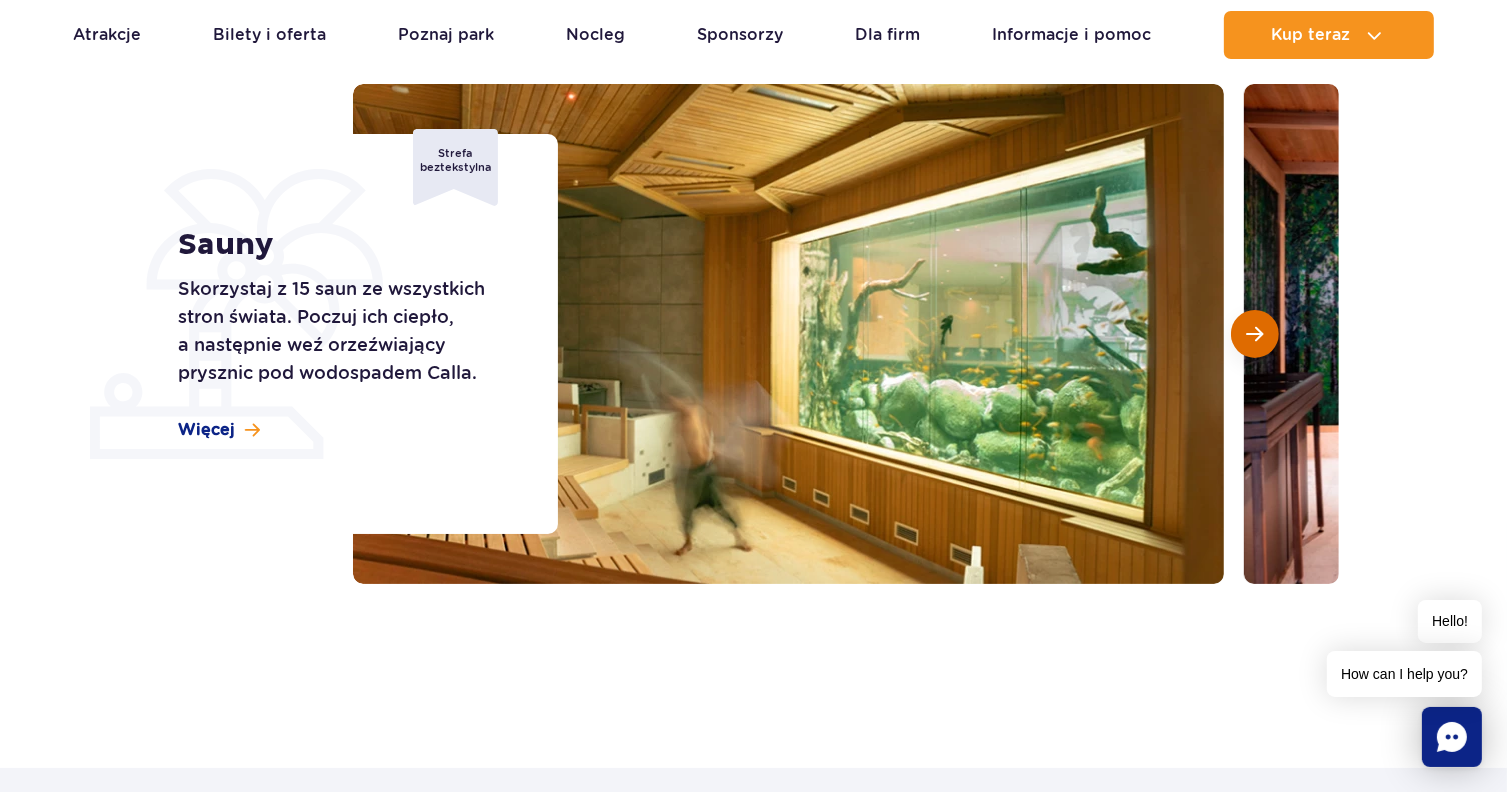 click at bounding box center [1255, 334] 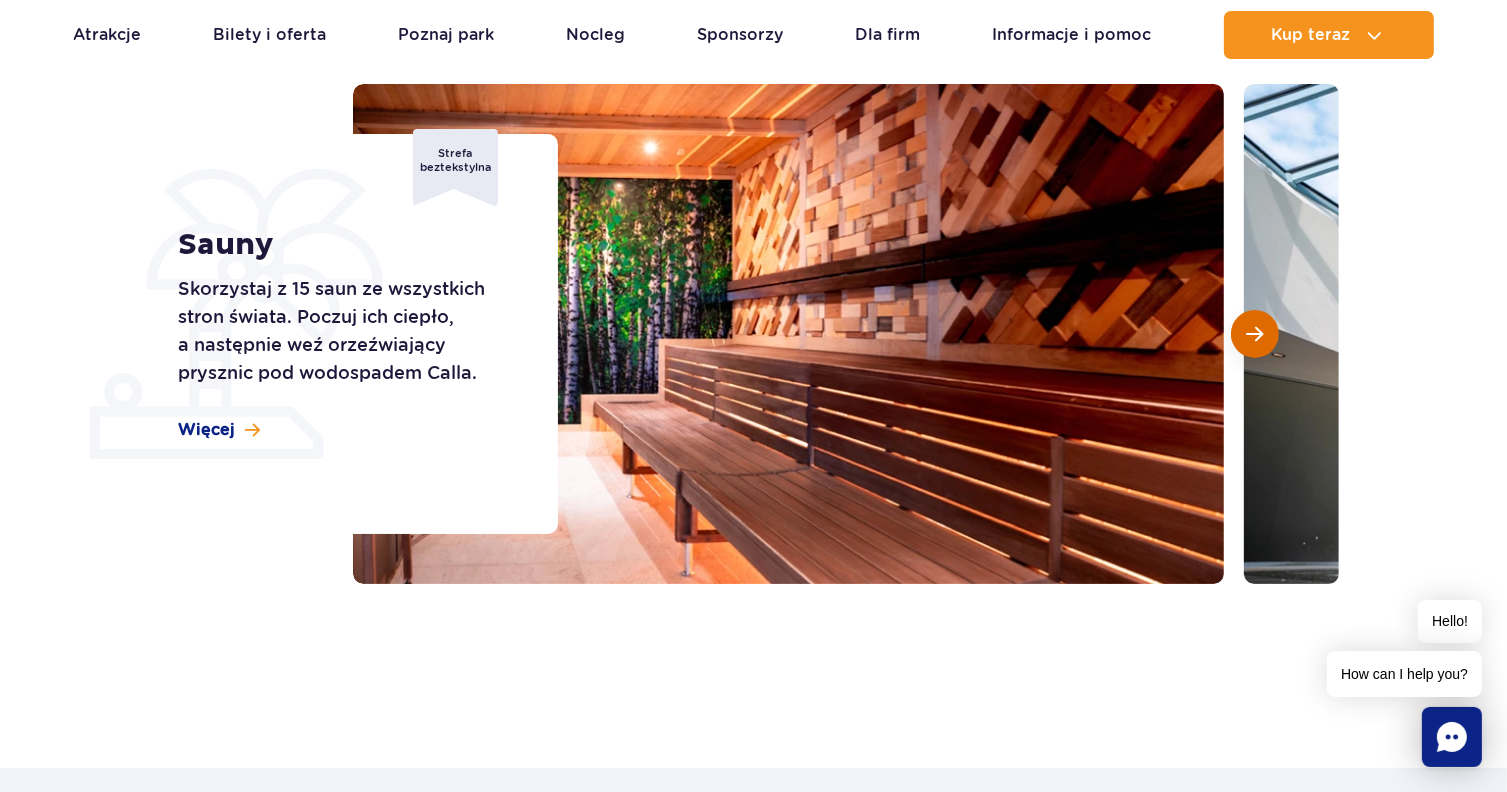 click at bounding box center [1255, 334] 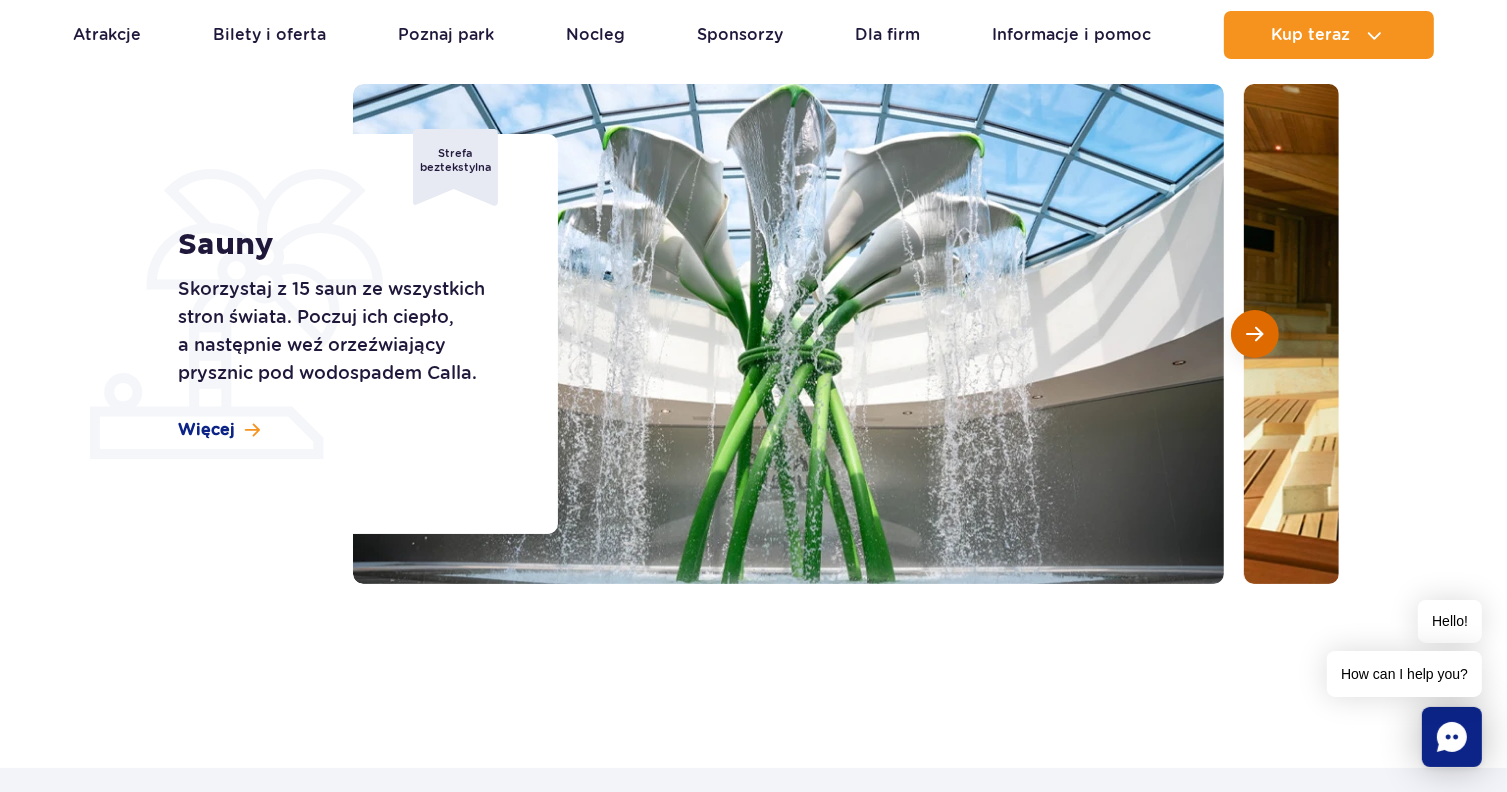 click at bounding box center (1255, 334) 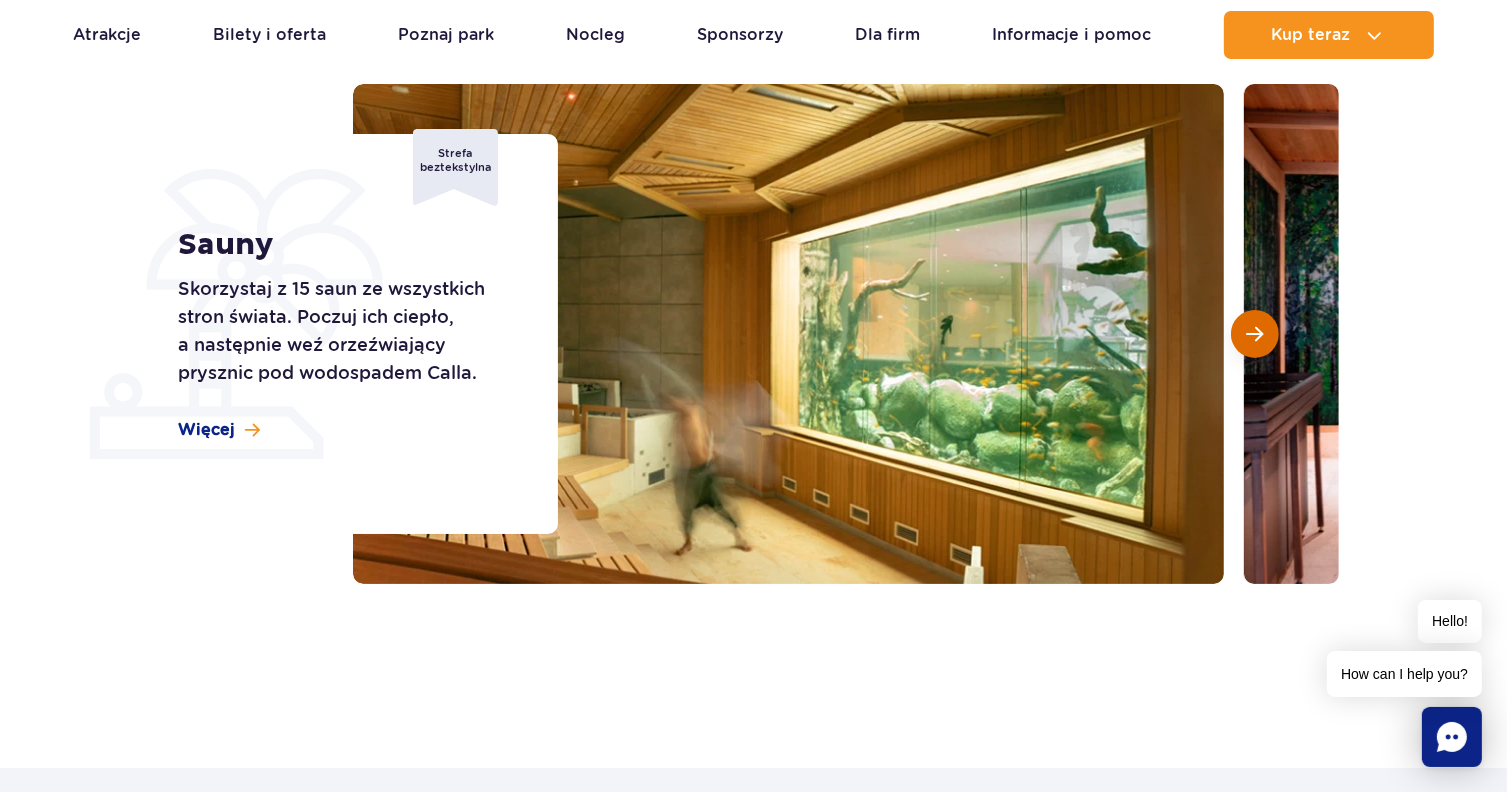 click at bounding box center [1255, 334] 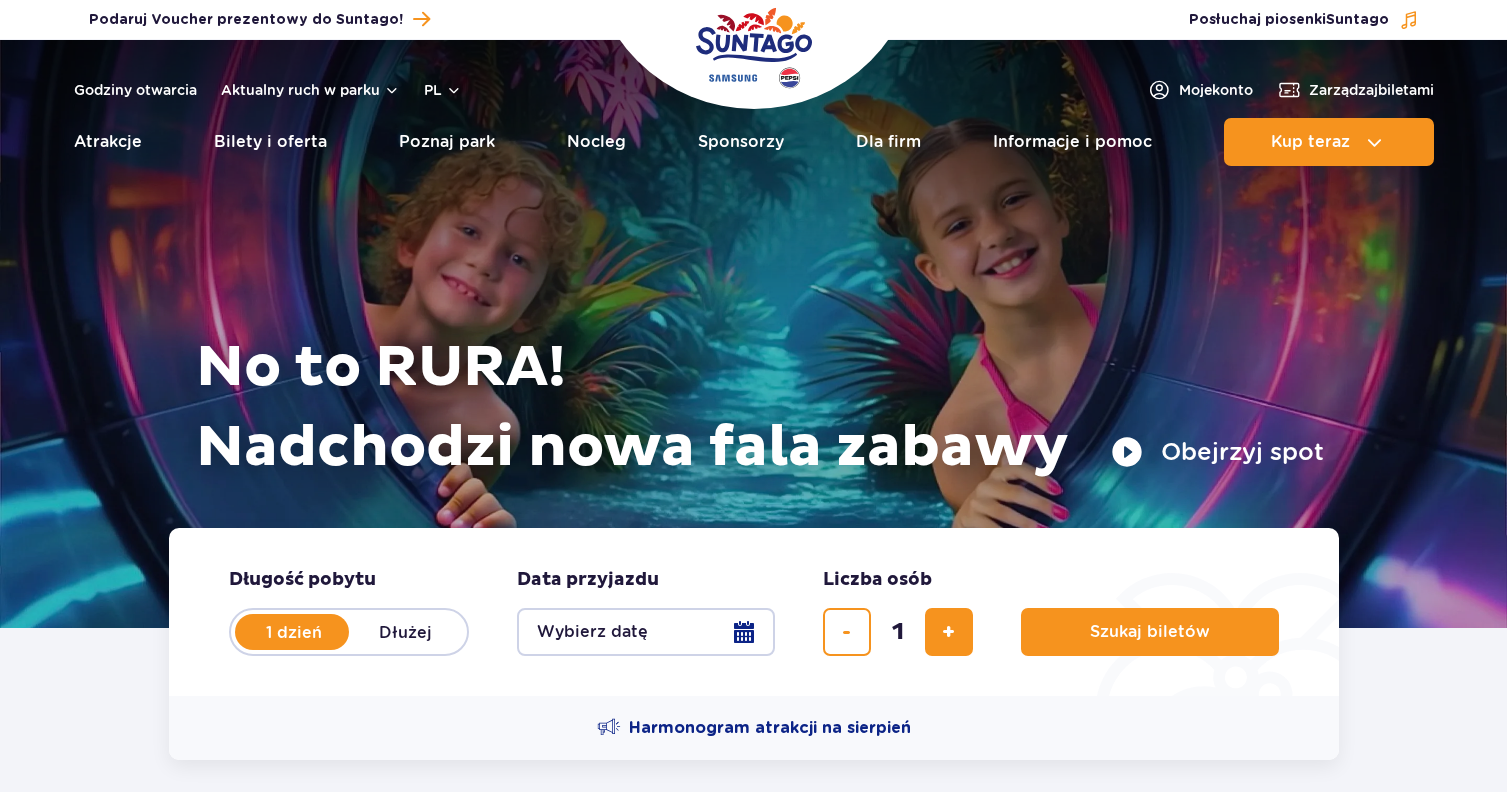 scroll, scrollTop: 0, scrollLeft: 0, axis: both 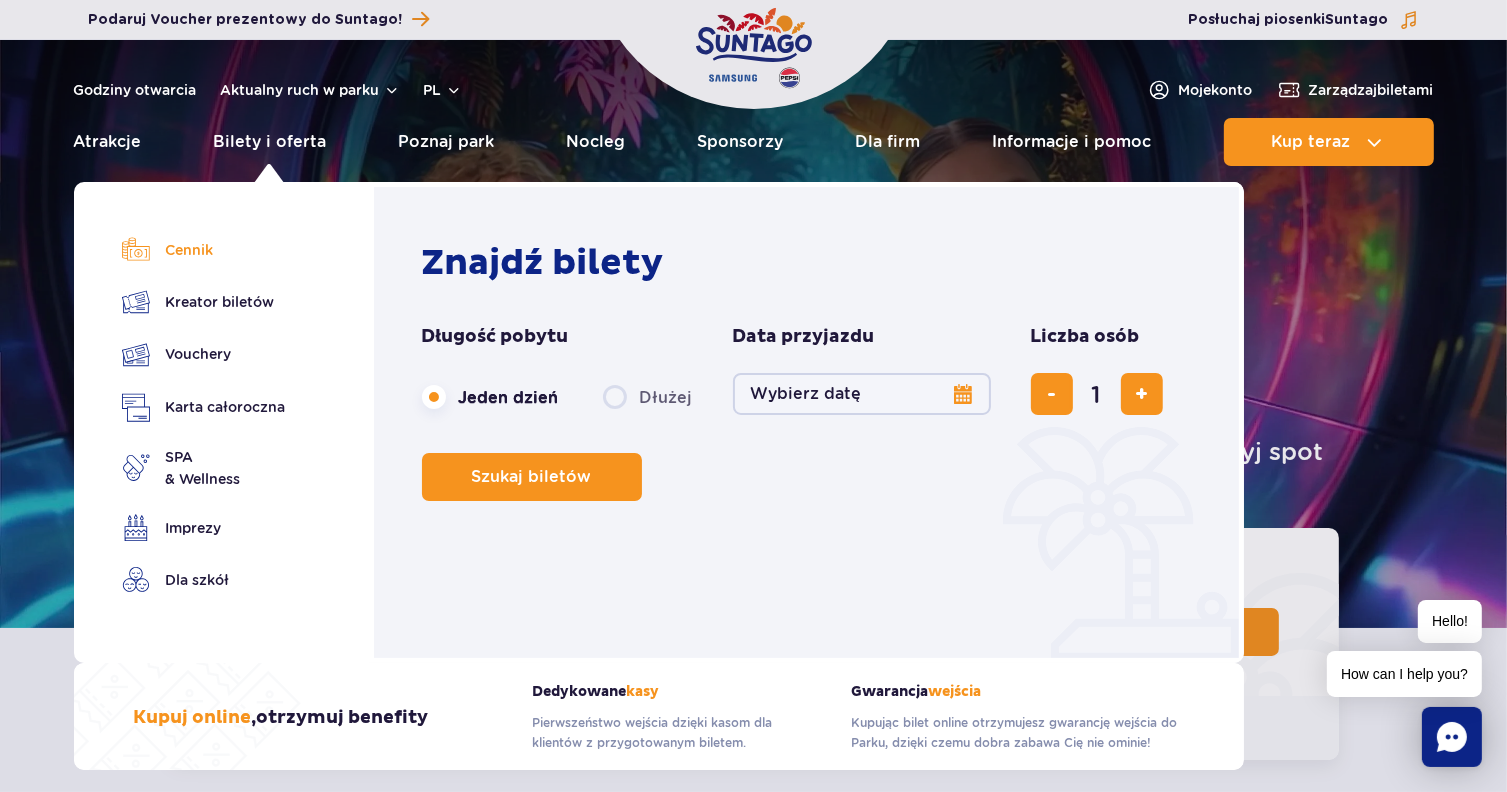 click on "Cennik" at bounding box center [204, 250] 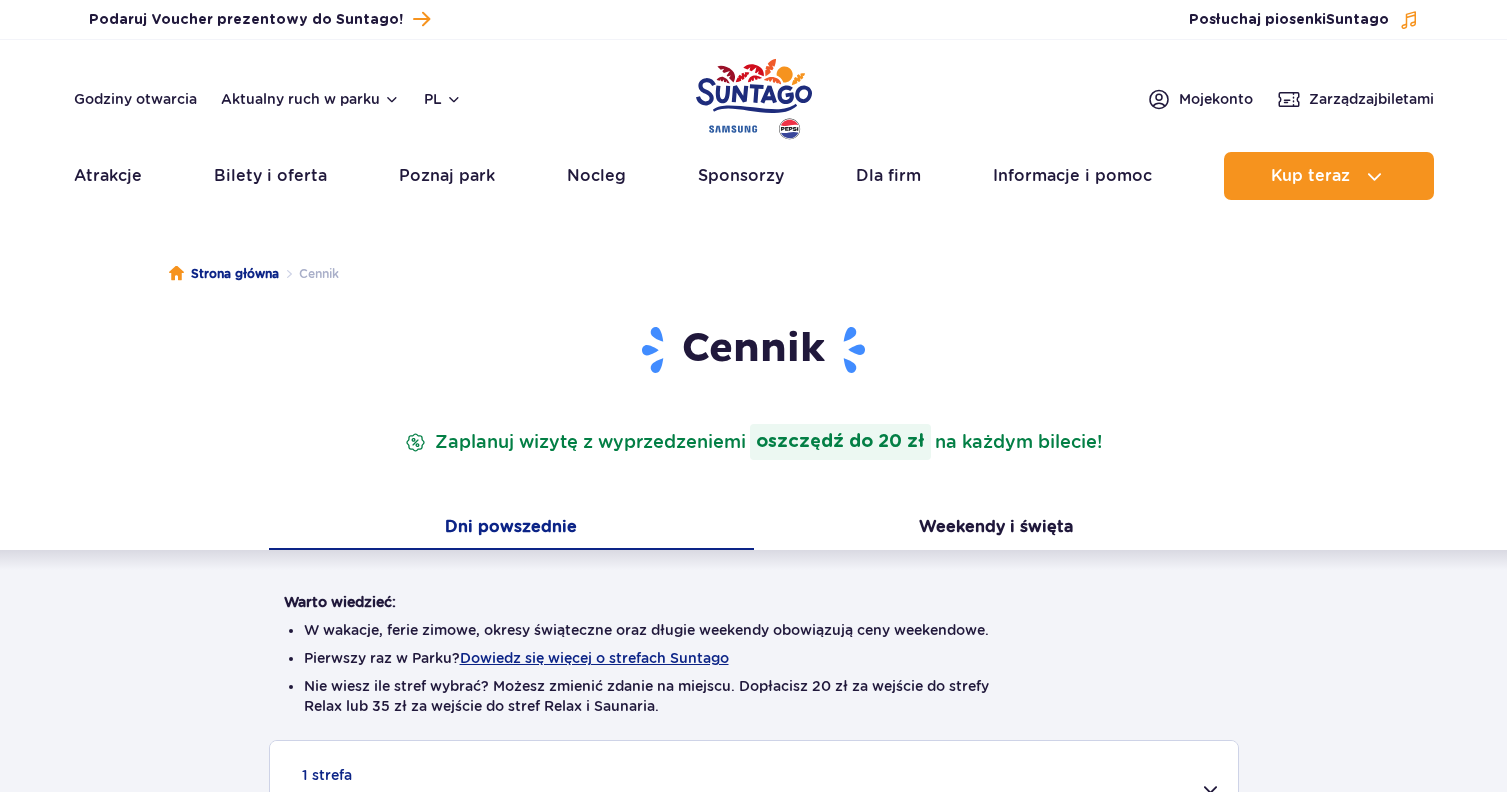 scroll, scrollTop: 0, scrollLeft: 0, axis: both 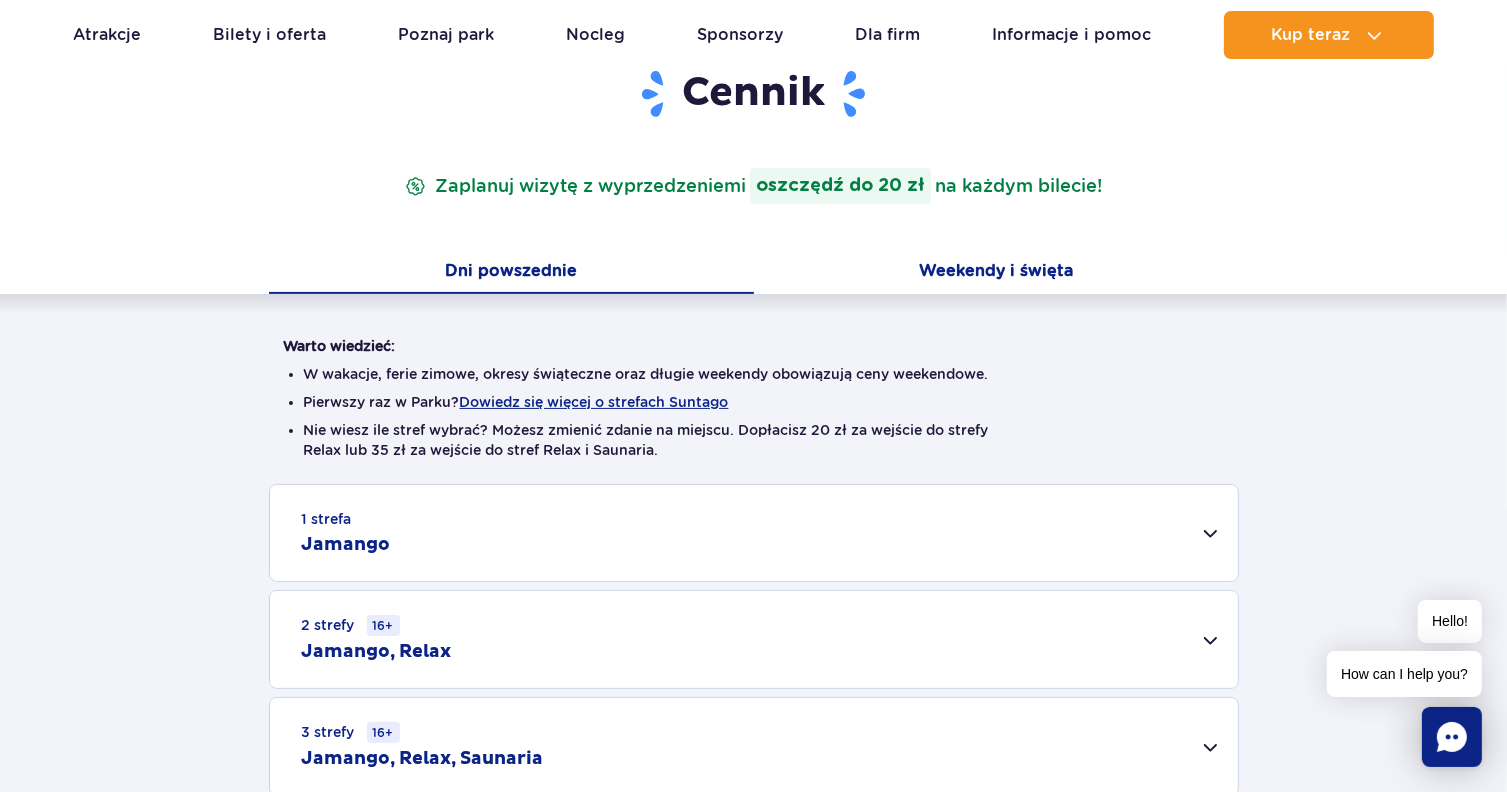 click on "Weekendy i święta" at bounding box center (996, 273) 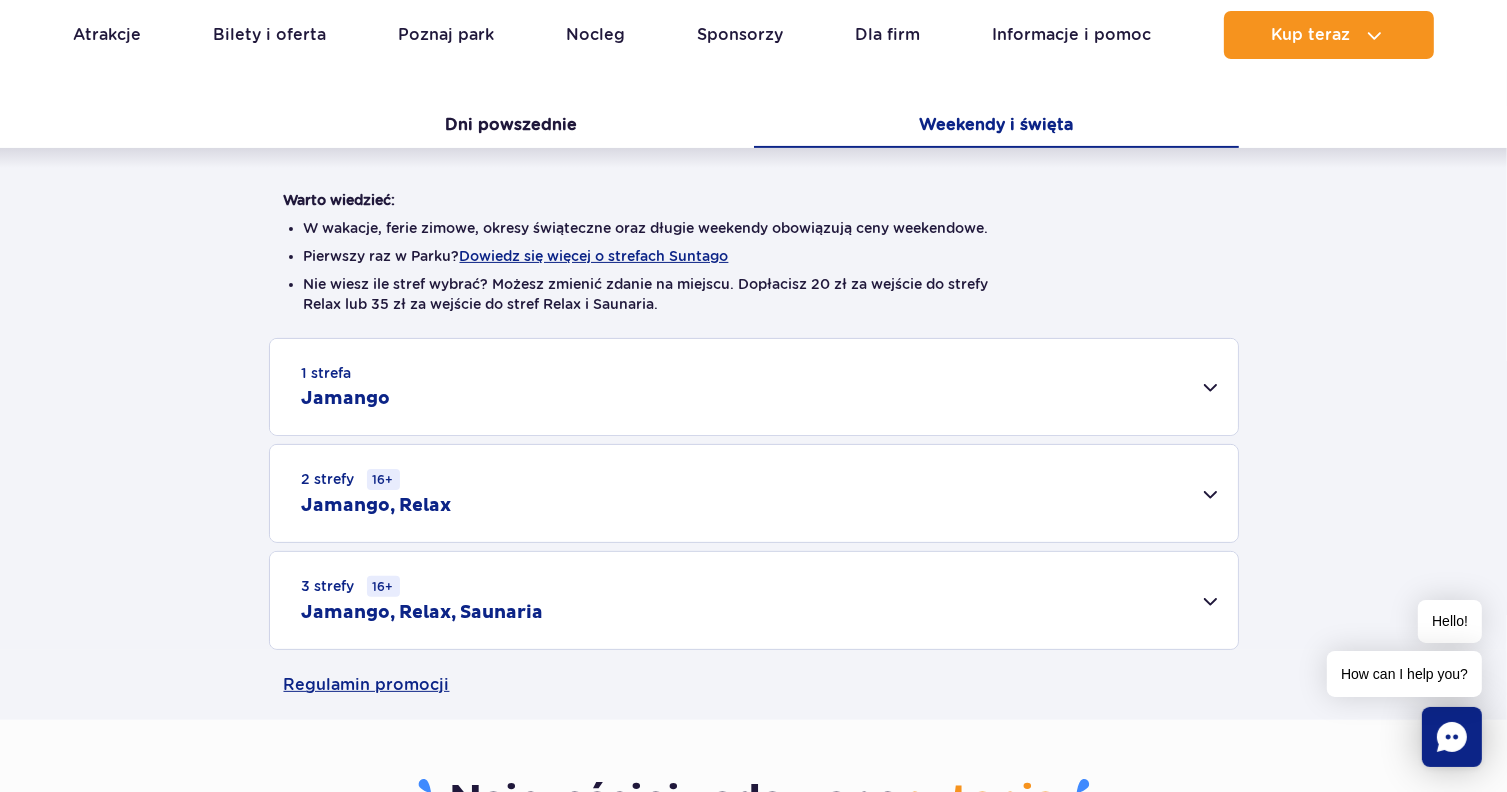 scroll, scrollTop: 404, scrollLeft: 0, axis: vertical 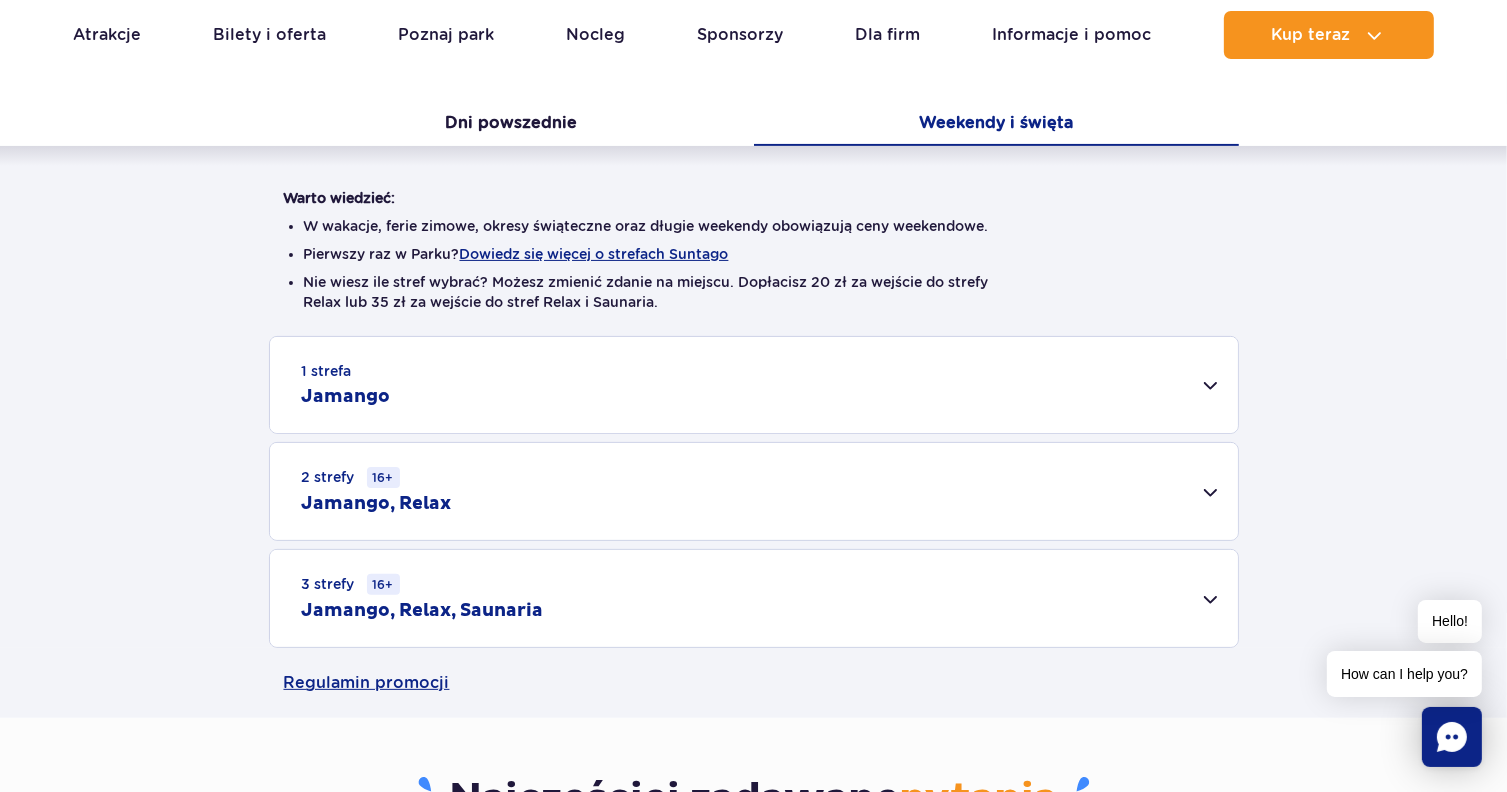 click on "2 strefy  16+
Jamango, Relax" at bounding box center [754, 491] 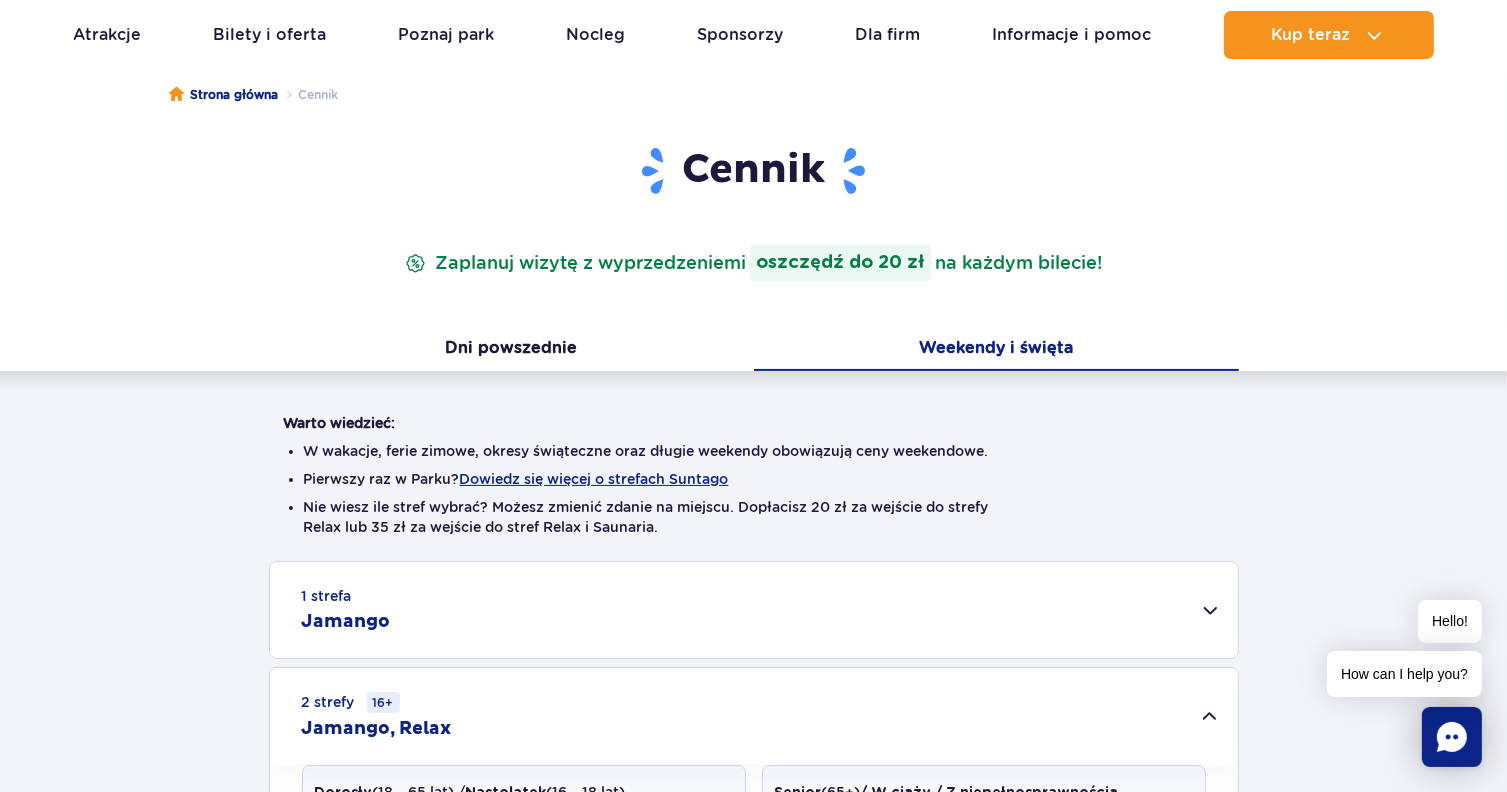 scroll, scrollTop: 0, scrollLeft: 0, axis: both 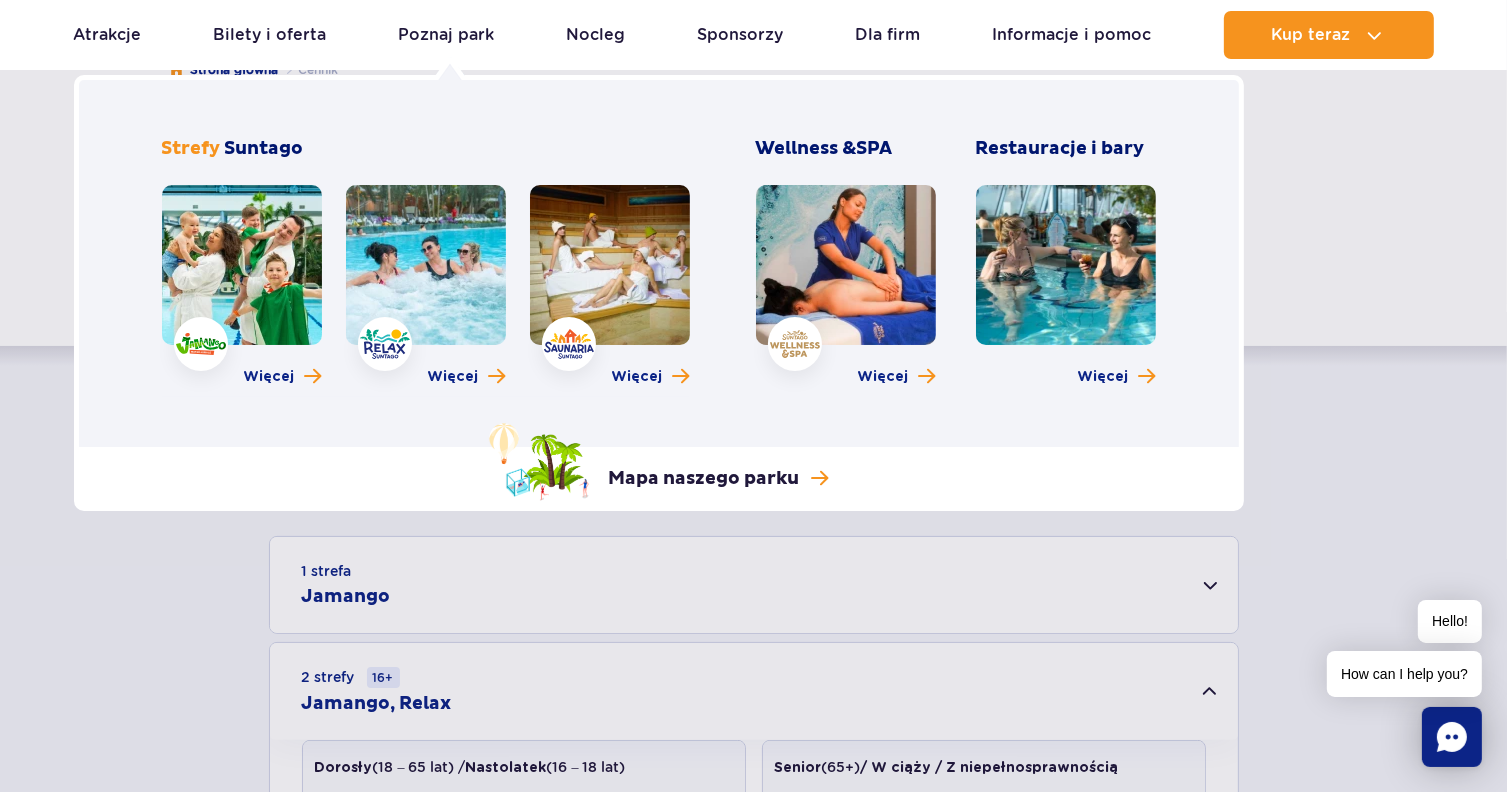 click at bounding box center [242, 265] 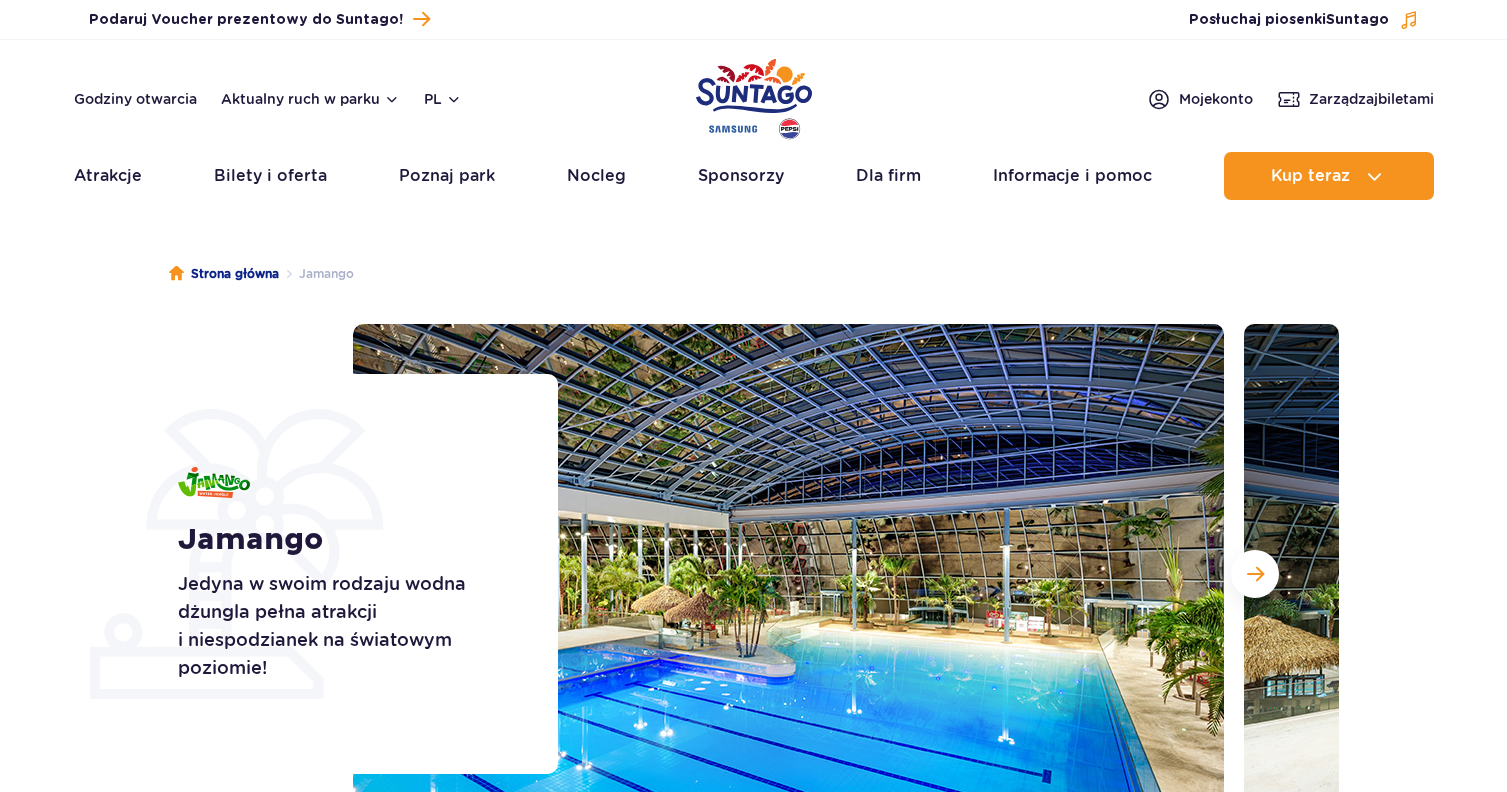 scroll, scrollTop: 0, scrollLeft: 0, axis: both 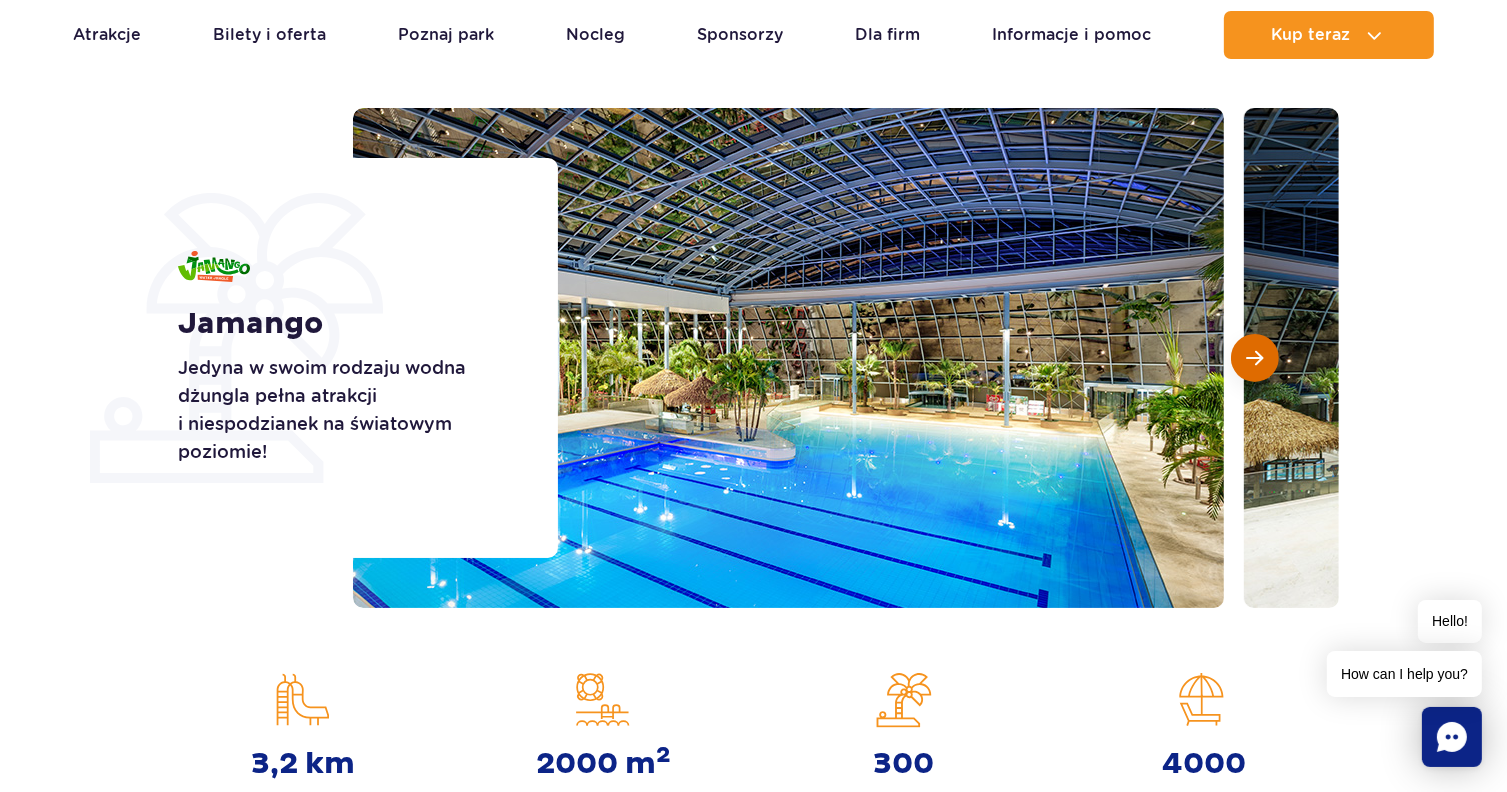 click at bounding box center [1255, 358] 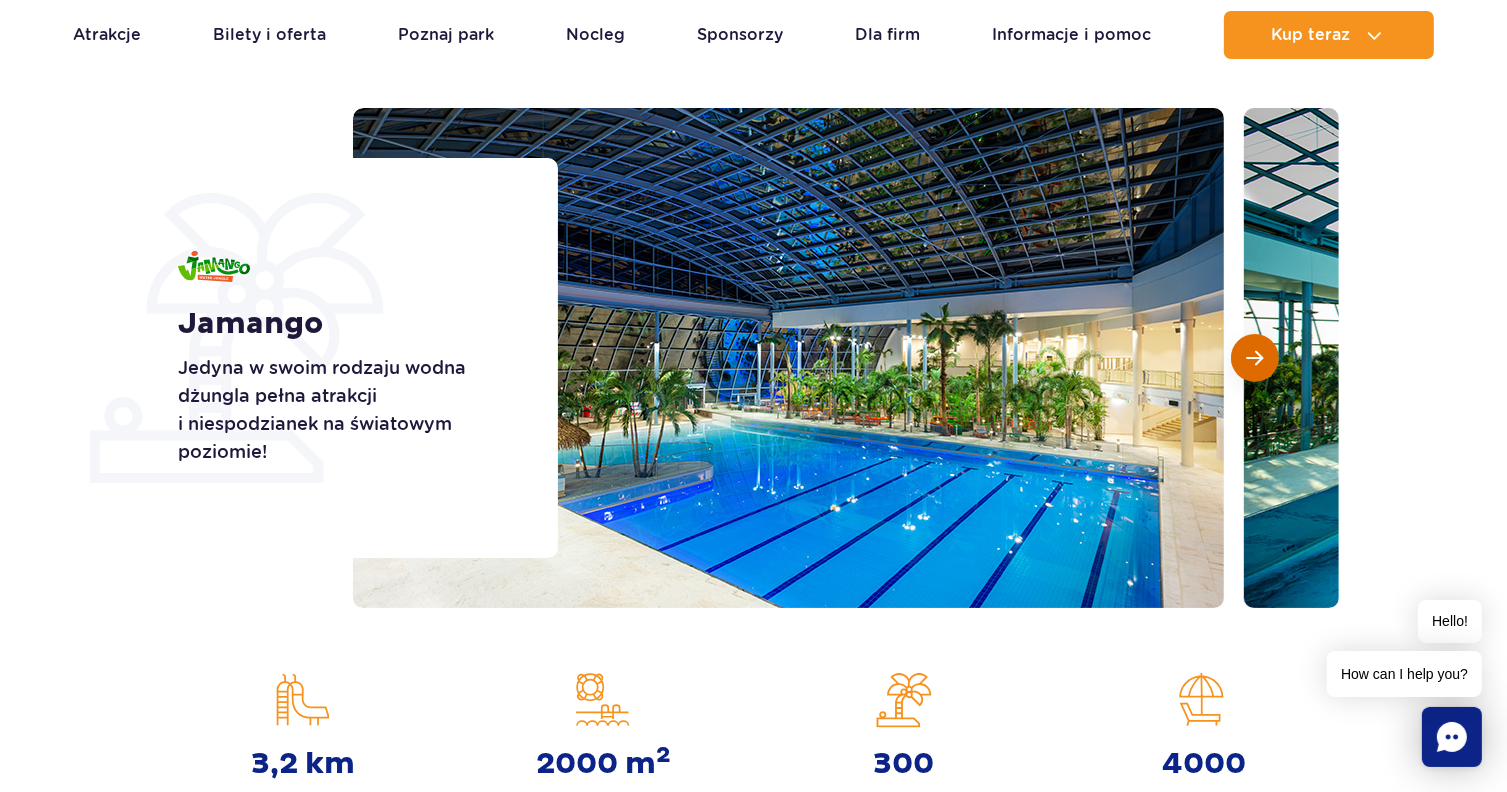 click at bounding box center (1255, 358) 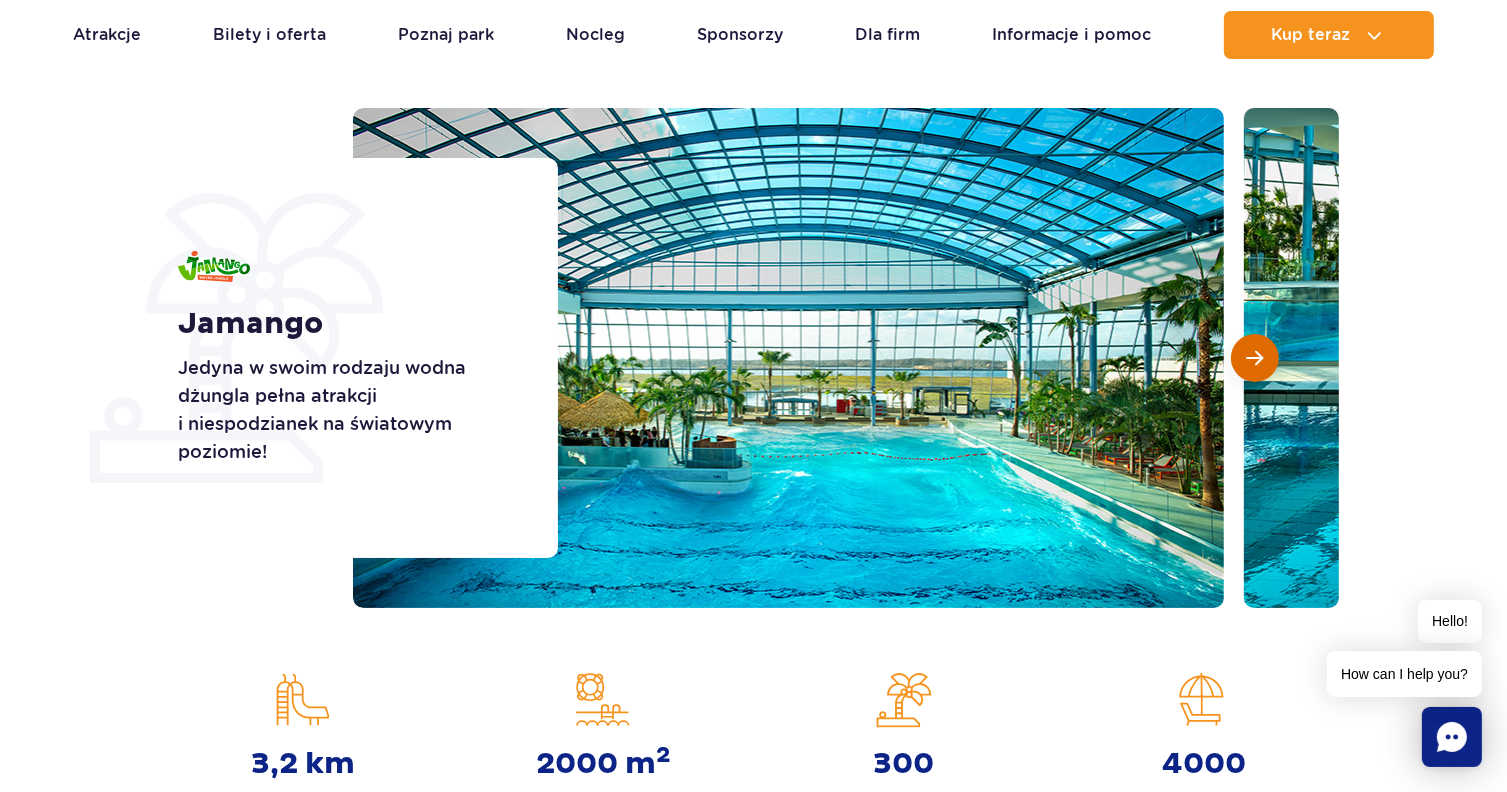 click at bounding box center [1255, 358] 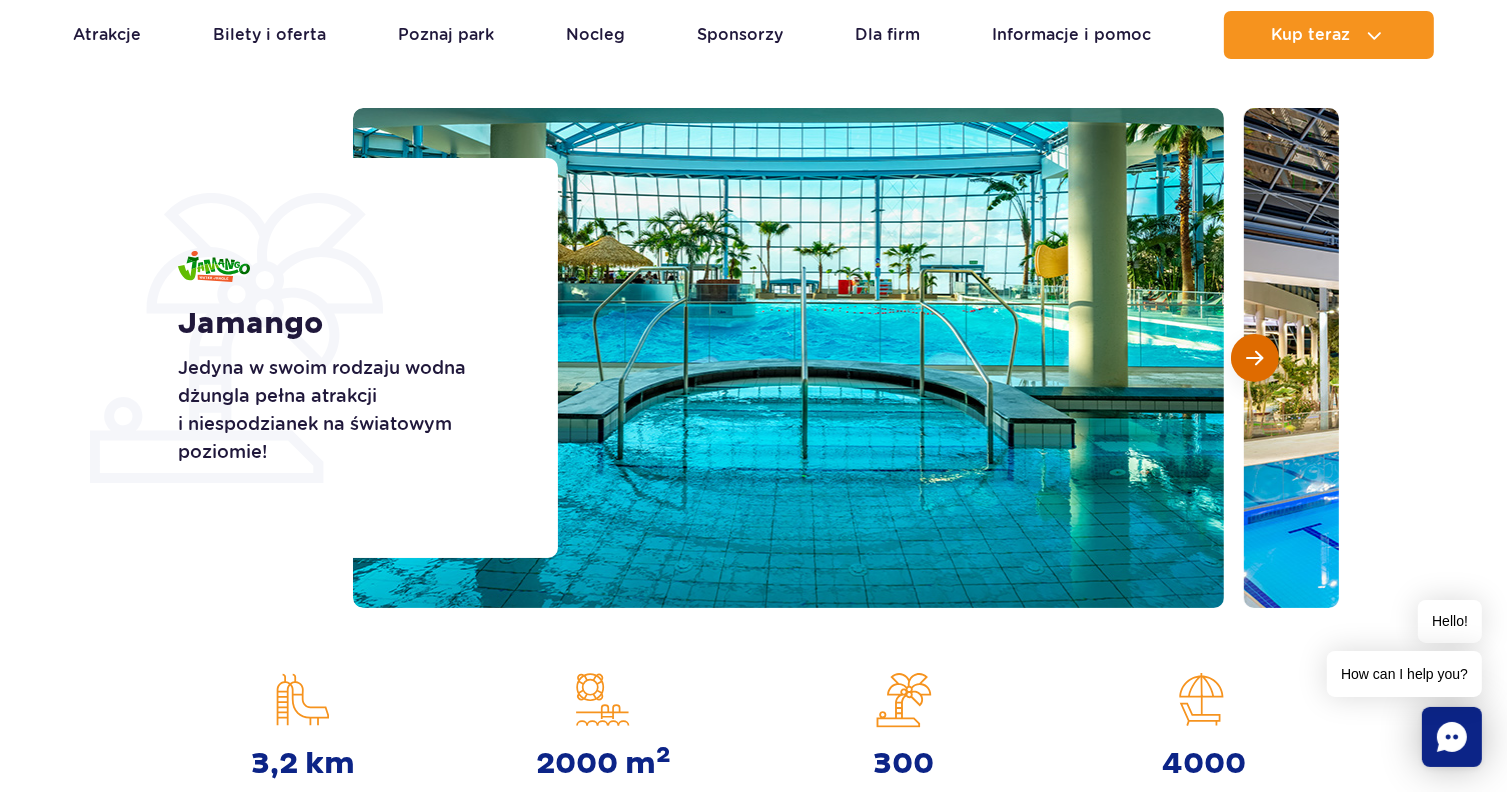 click at bounding box center (1255, 358) 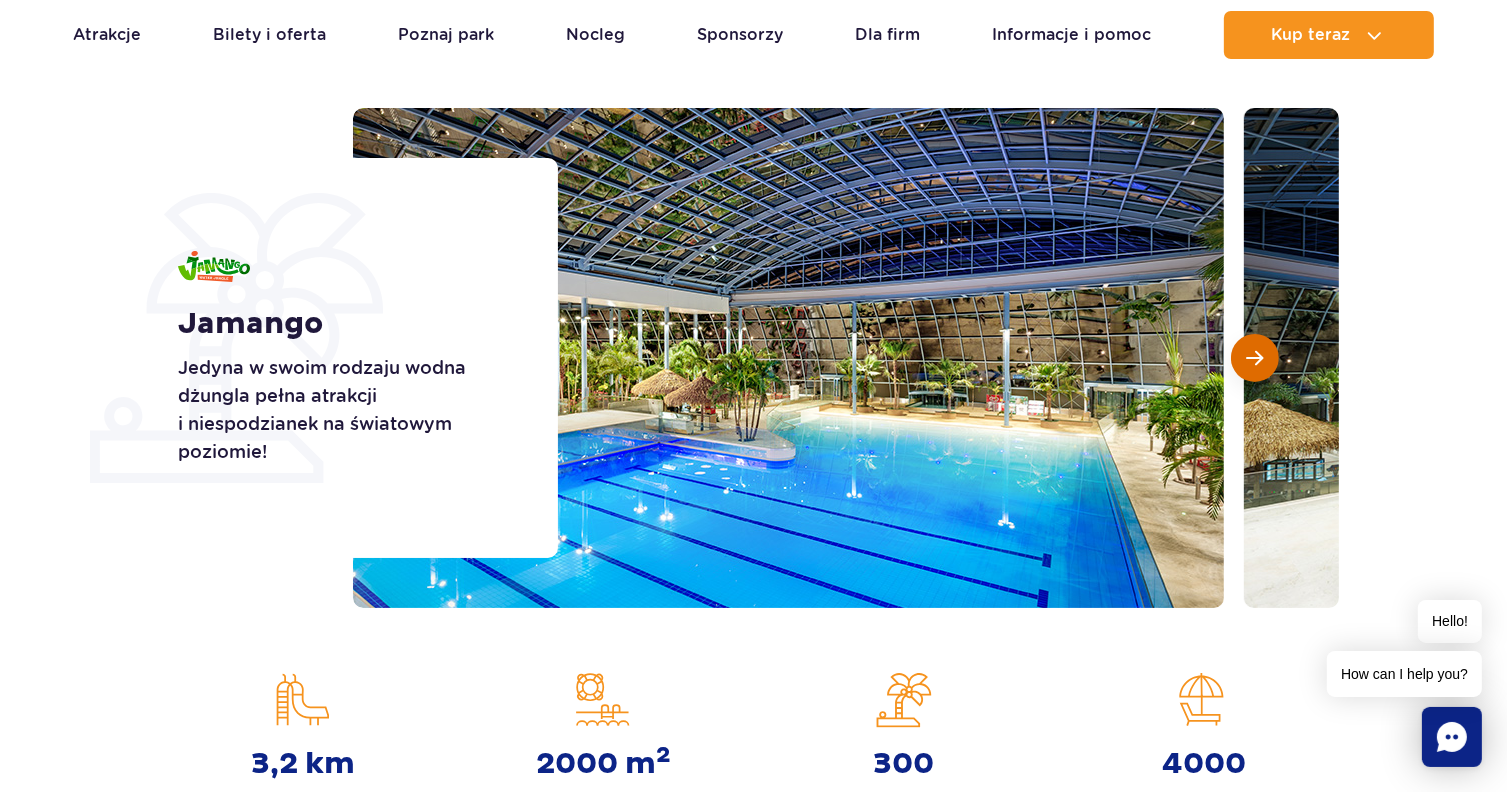 click at bounding box center (1255, 358) 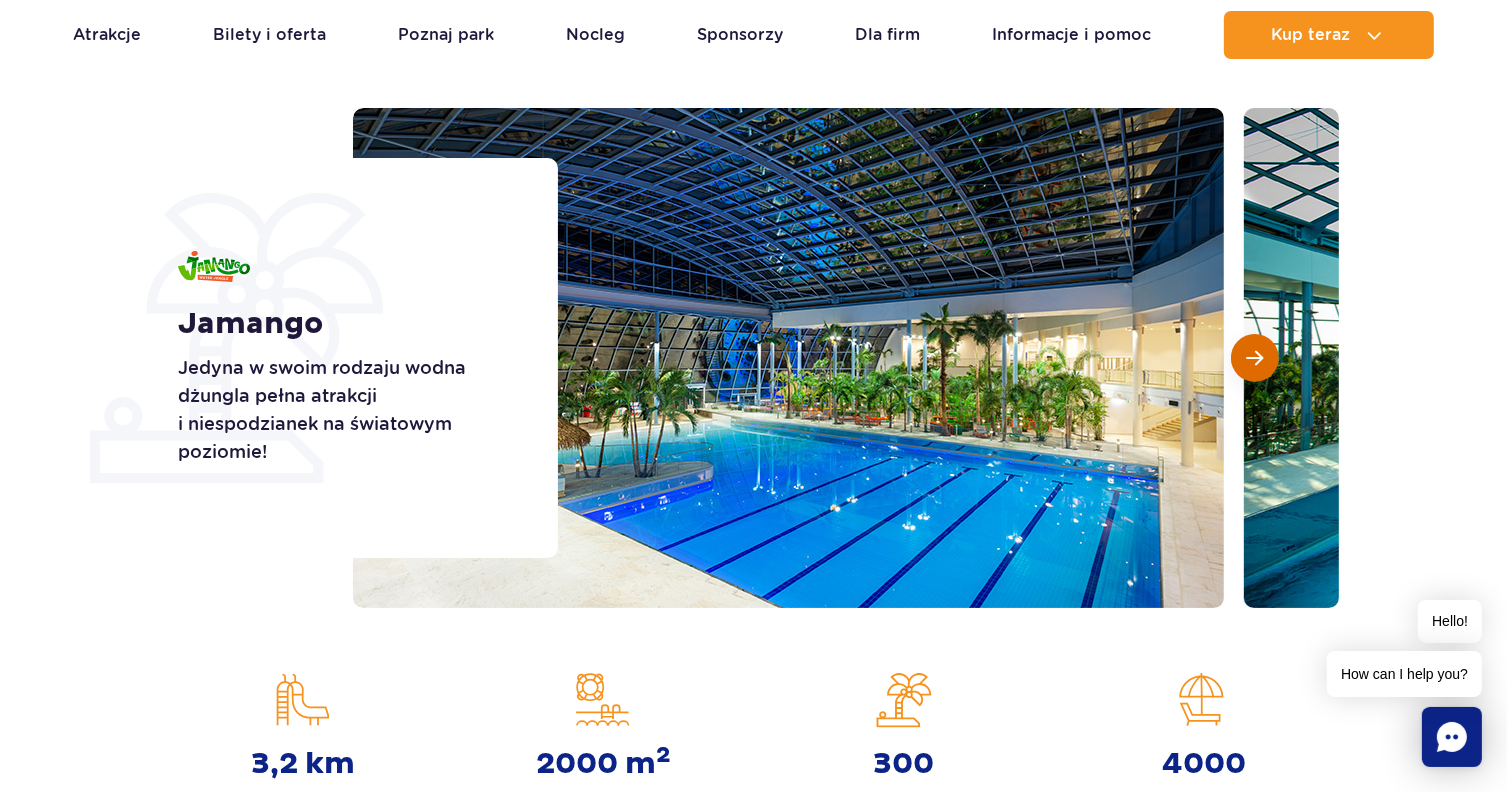 click at bounding box center (1255, 358) 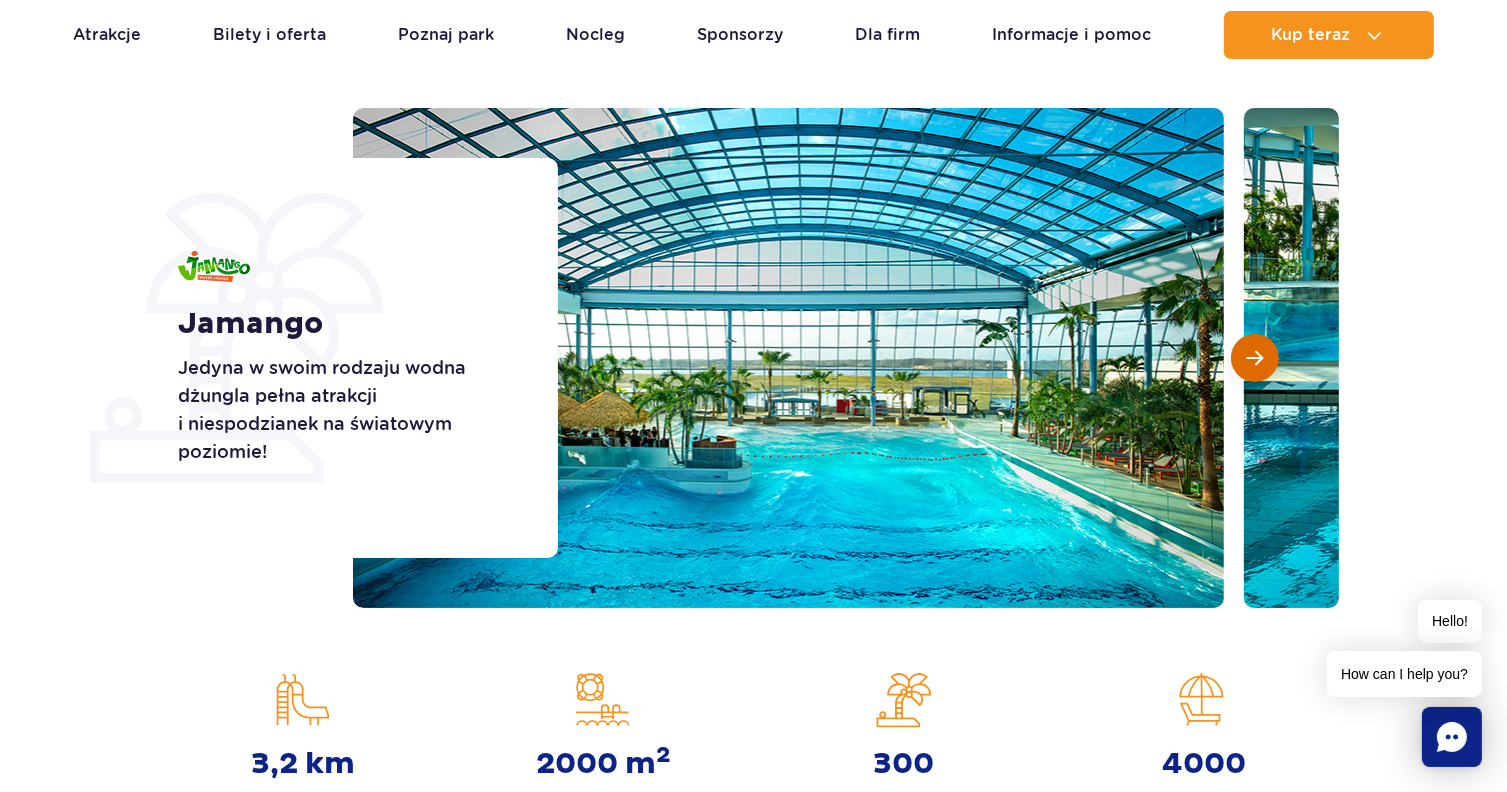 click at bounding box center [1255, 358] 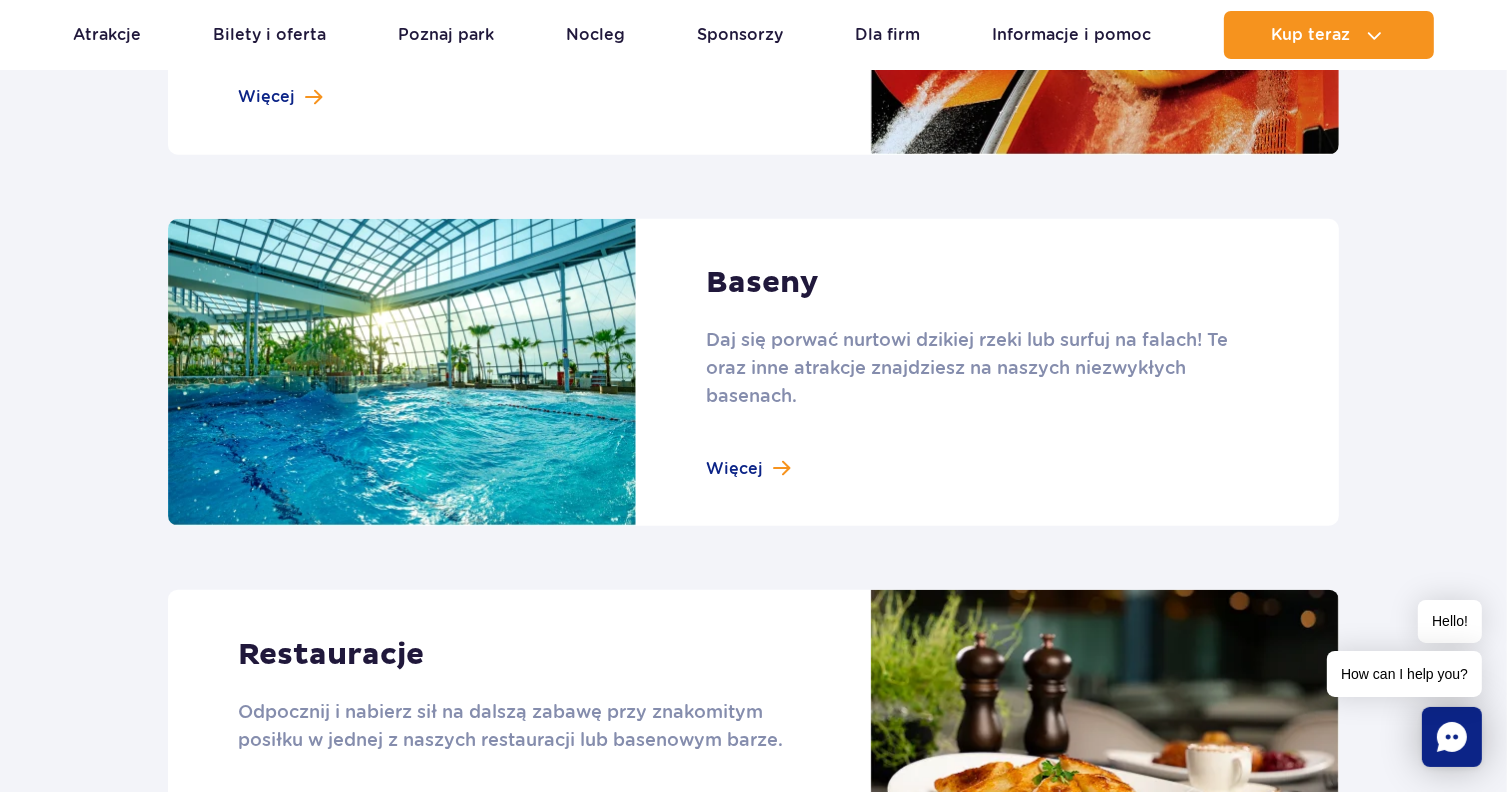 scroll, scrollTop: 2011, scrollLeft: 0, axis: vertical 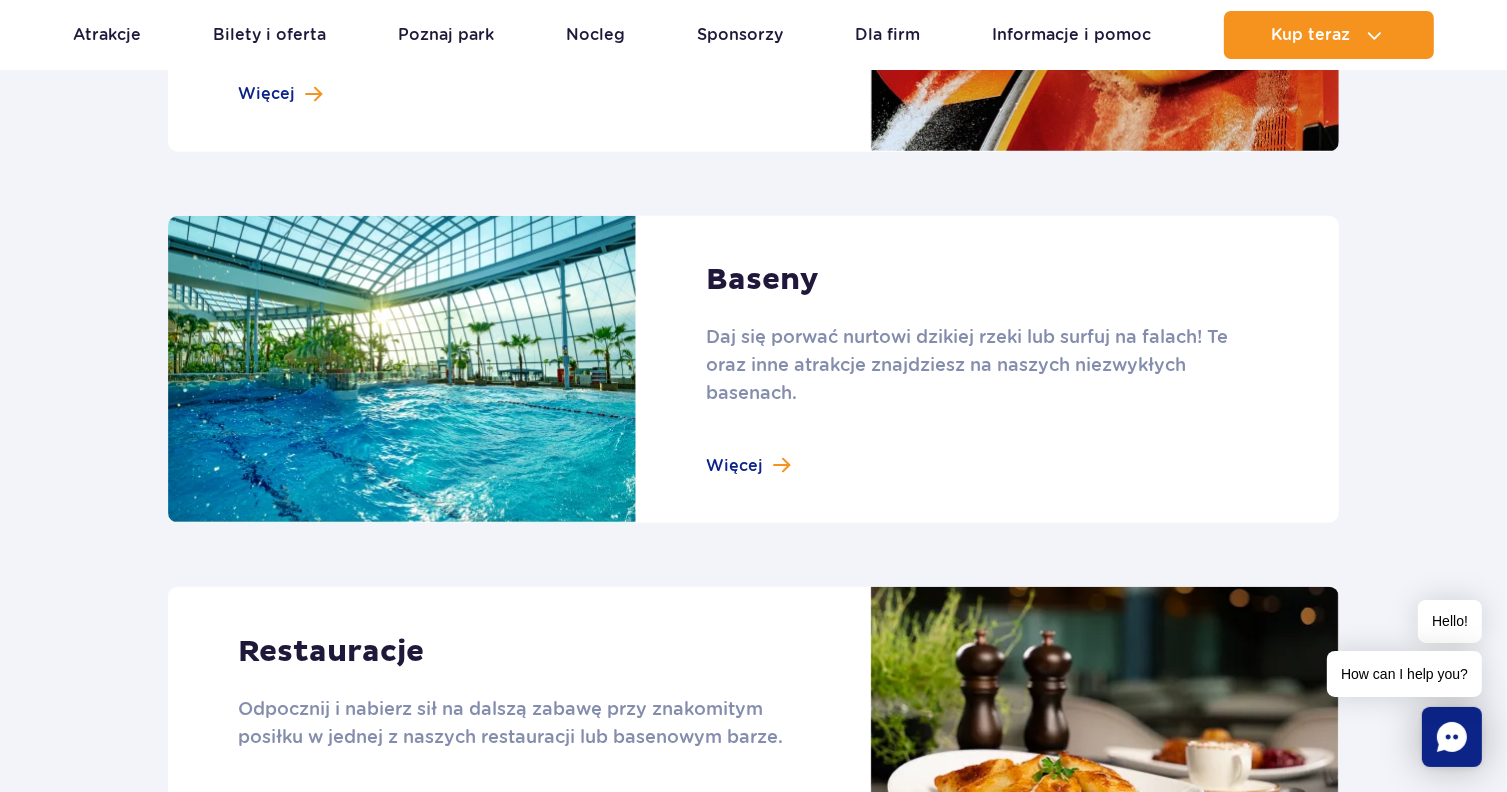 click at bounding box center [753, 370] 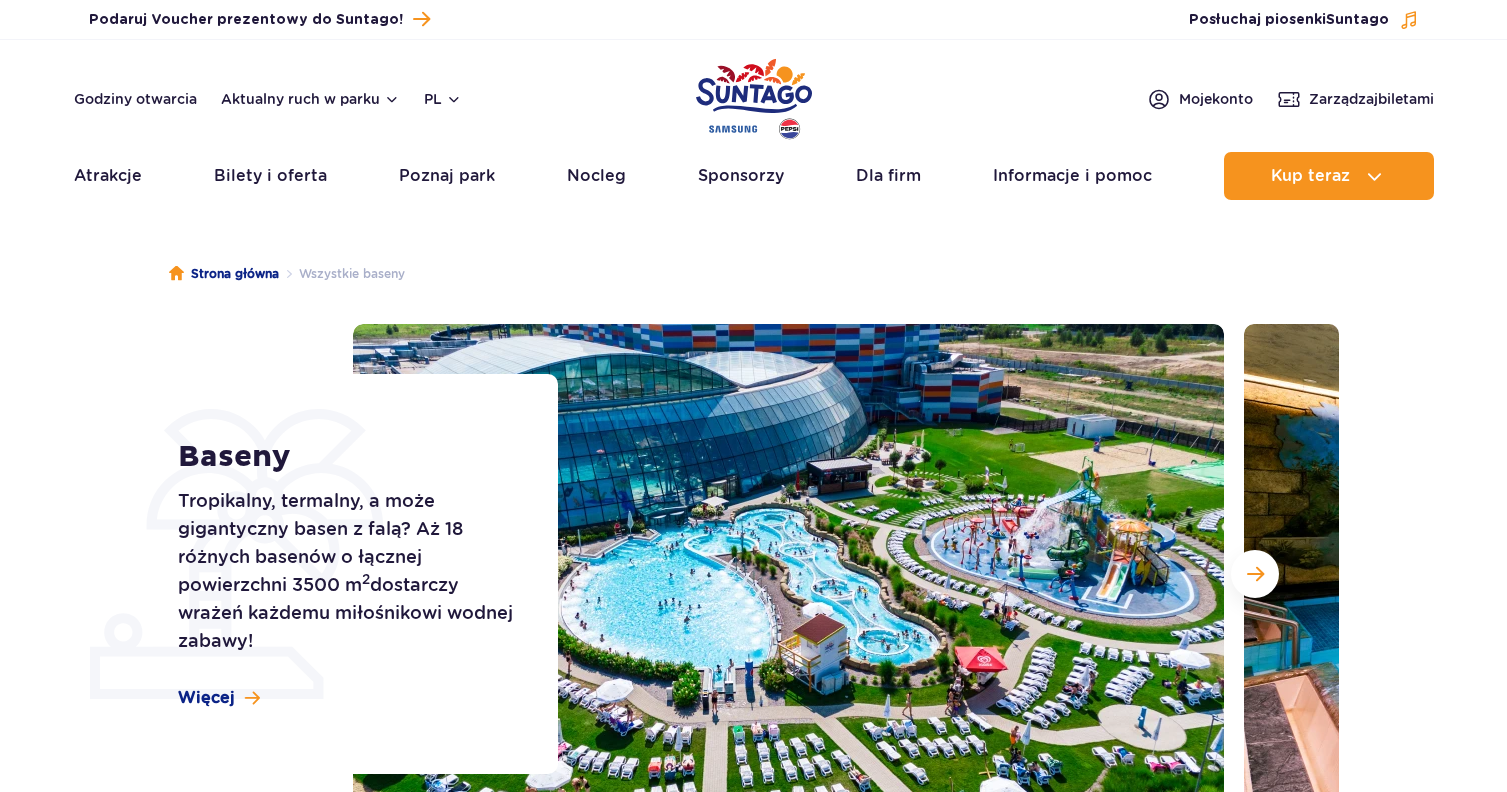 scroll, scrollTop: 0, scrollLeft: 0, axis: both 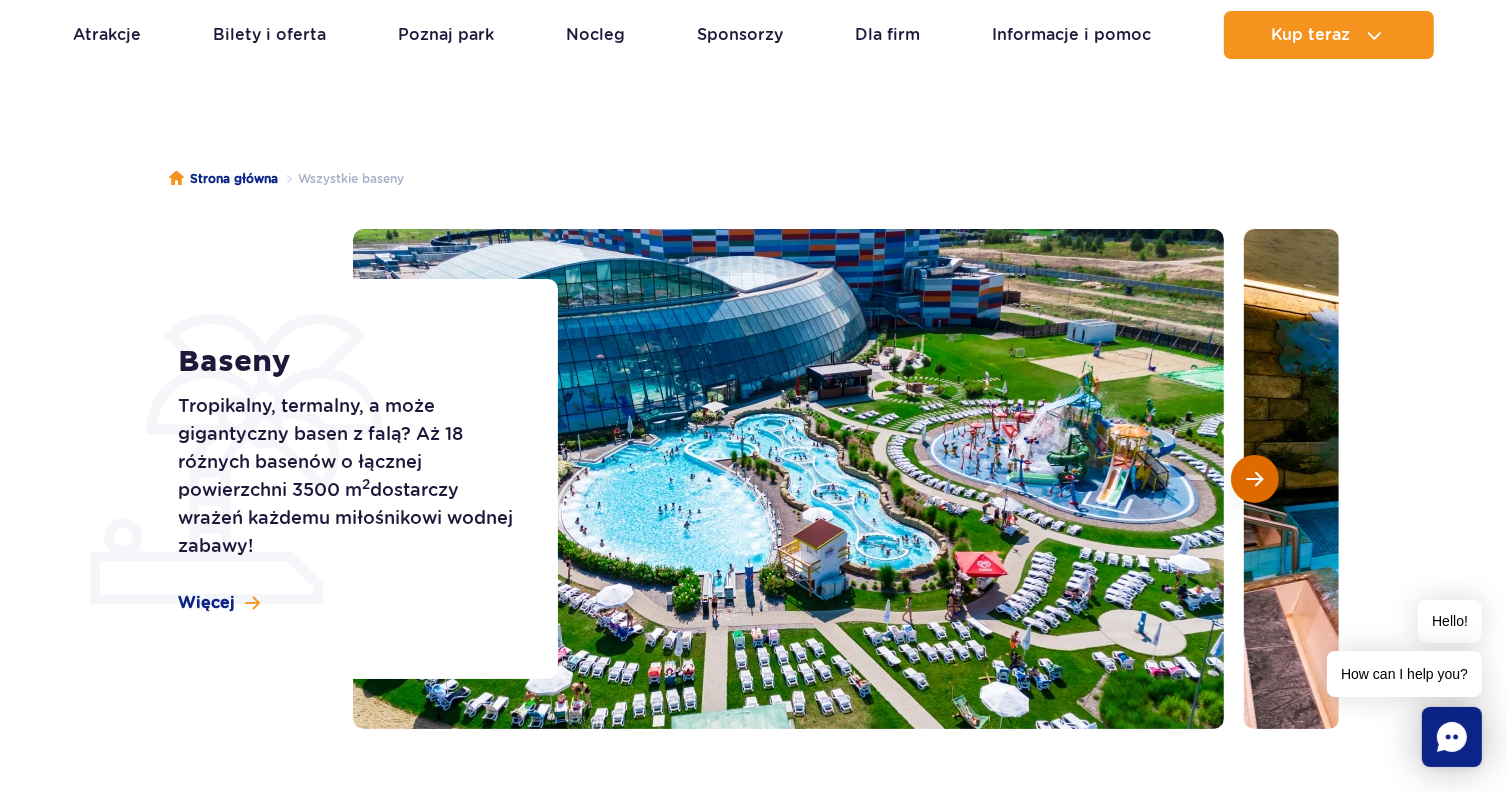 click at bounding box center [1255, 479] 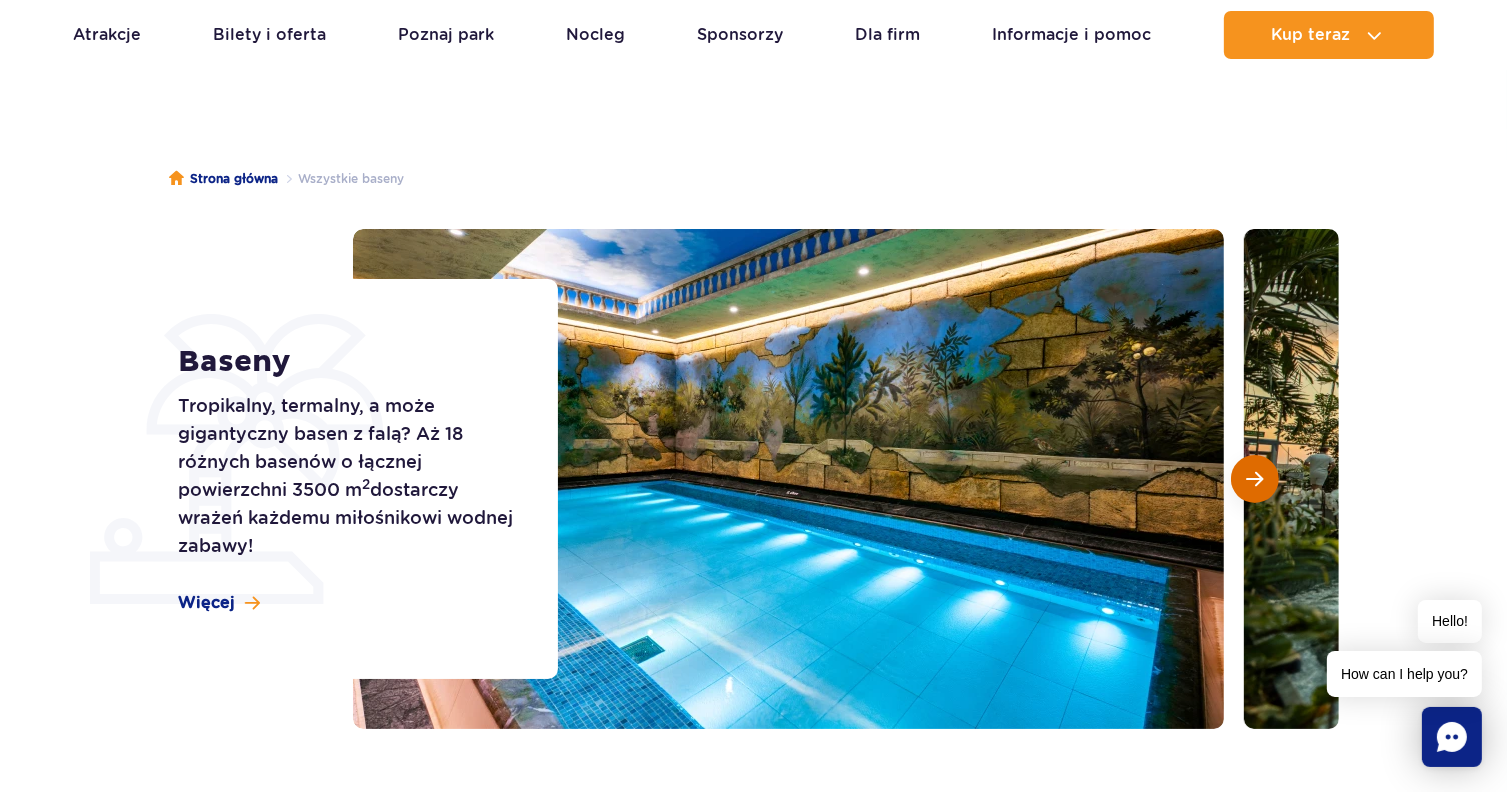 click at bounding box center (1255, 479) 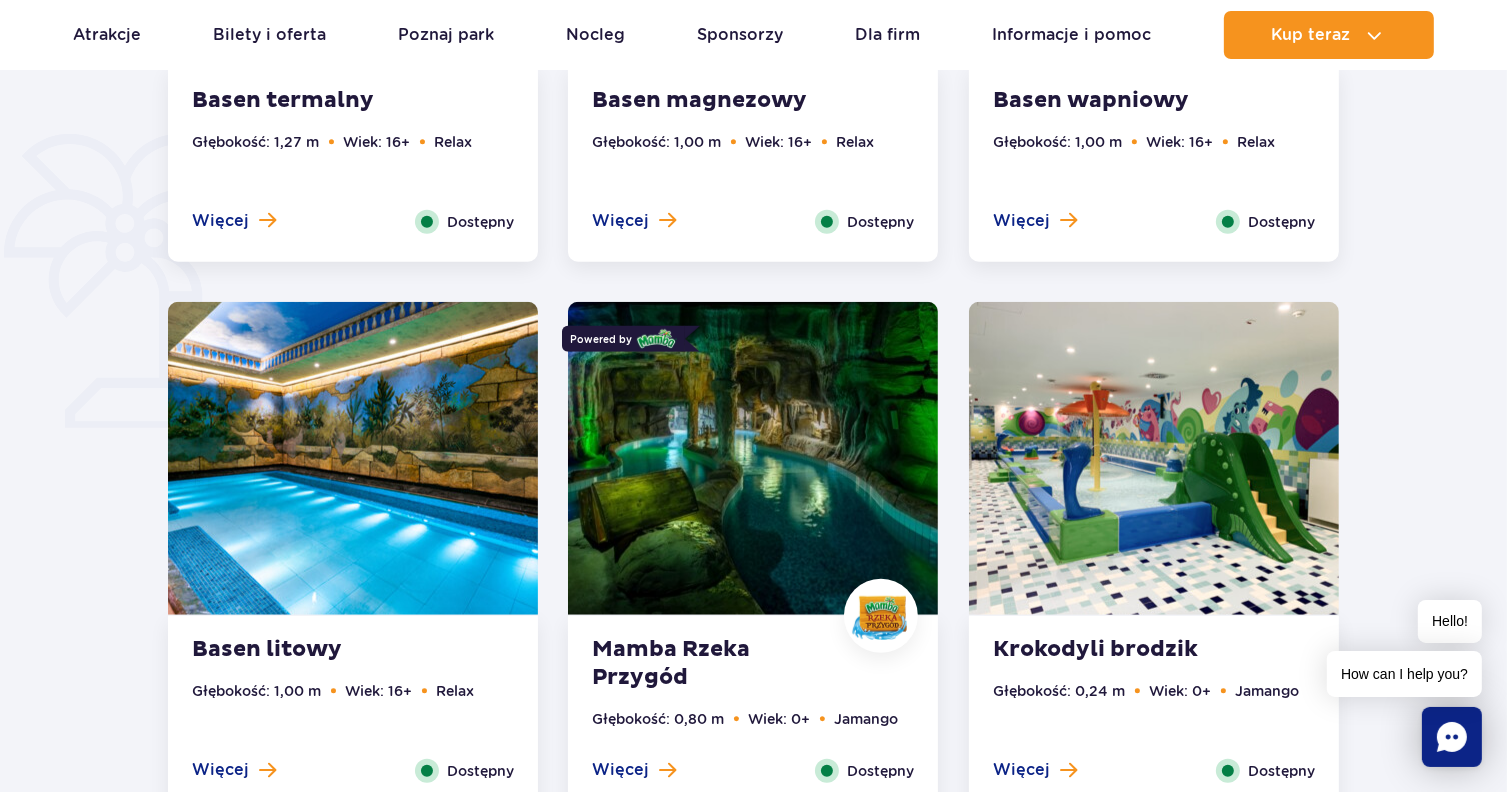 scroll, scrollTop: 1490, scrollLeft: 0, axis: vertical 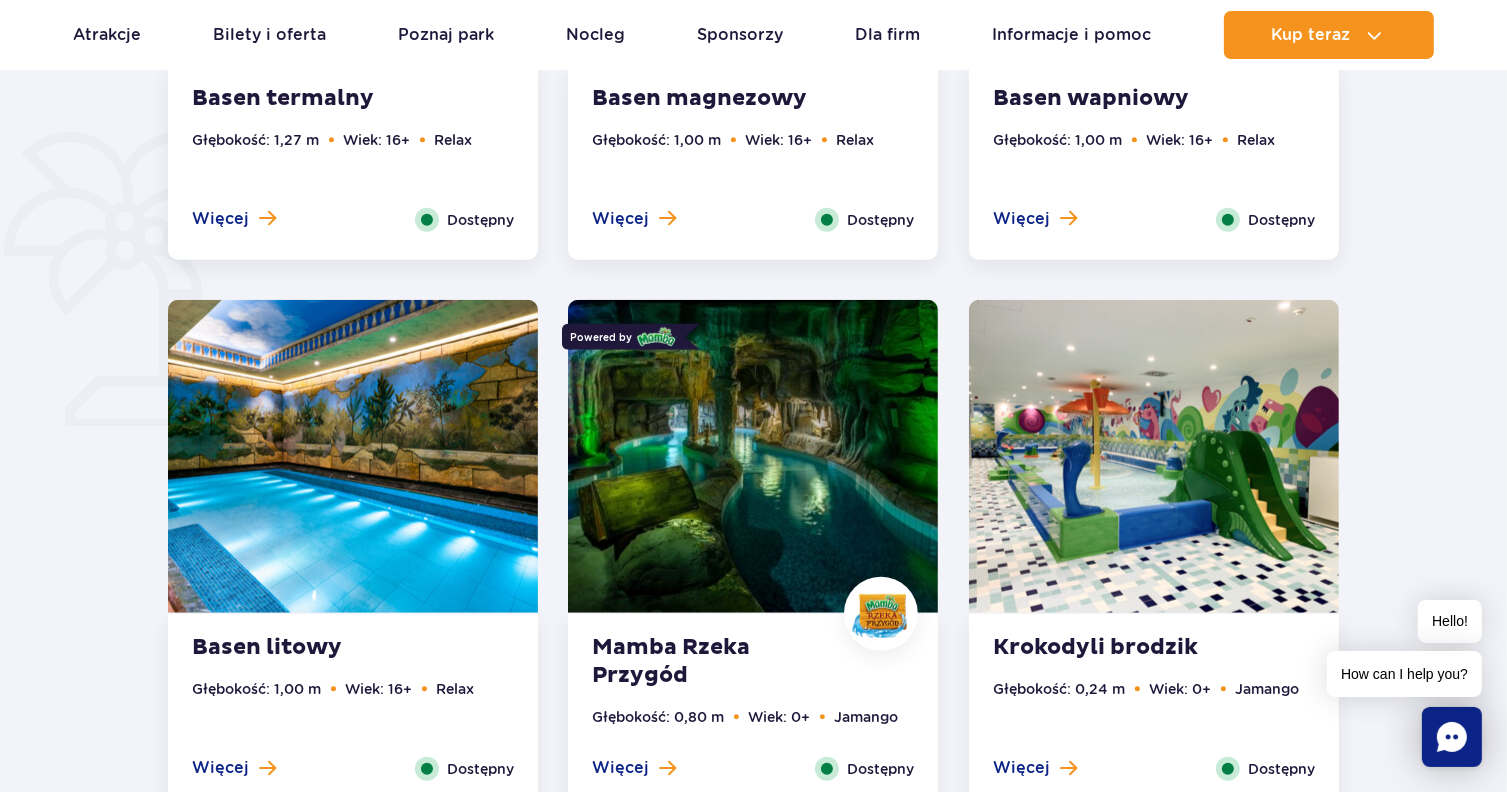 click at bounding box center (753, 456) 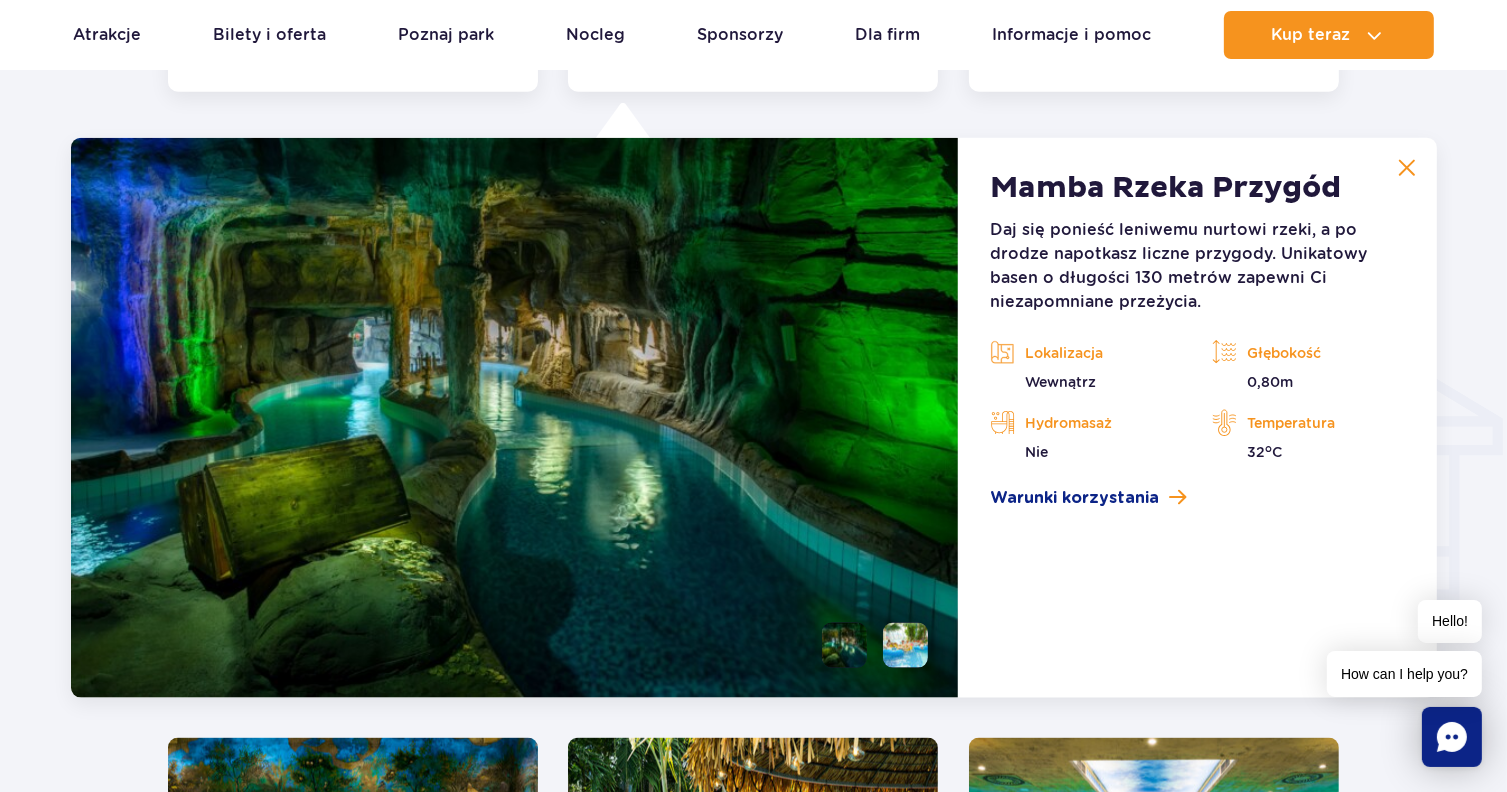 scroll, scrollTop: 2224, scrollLeft: 0, axis: vertical 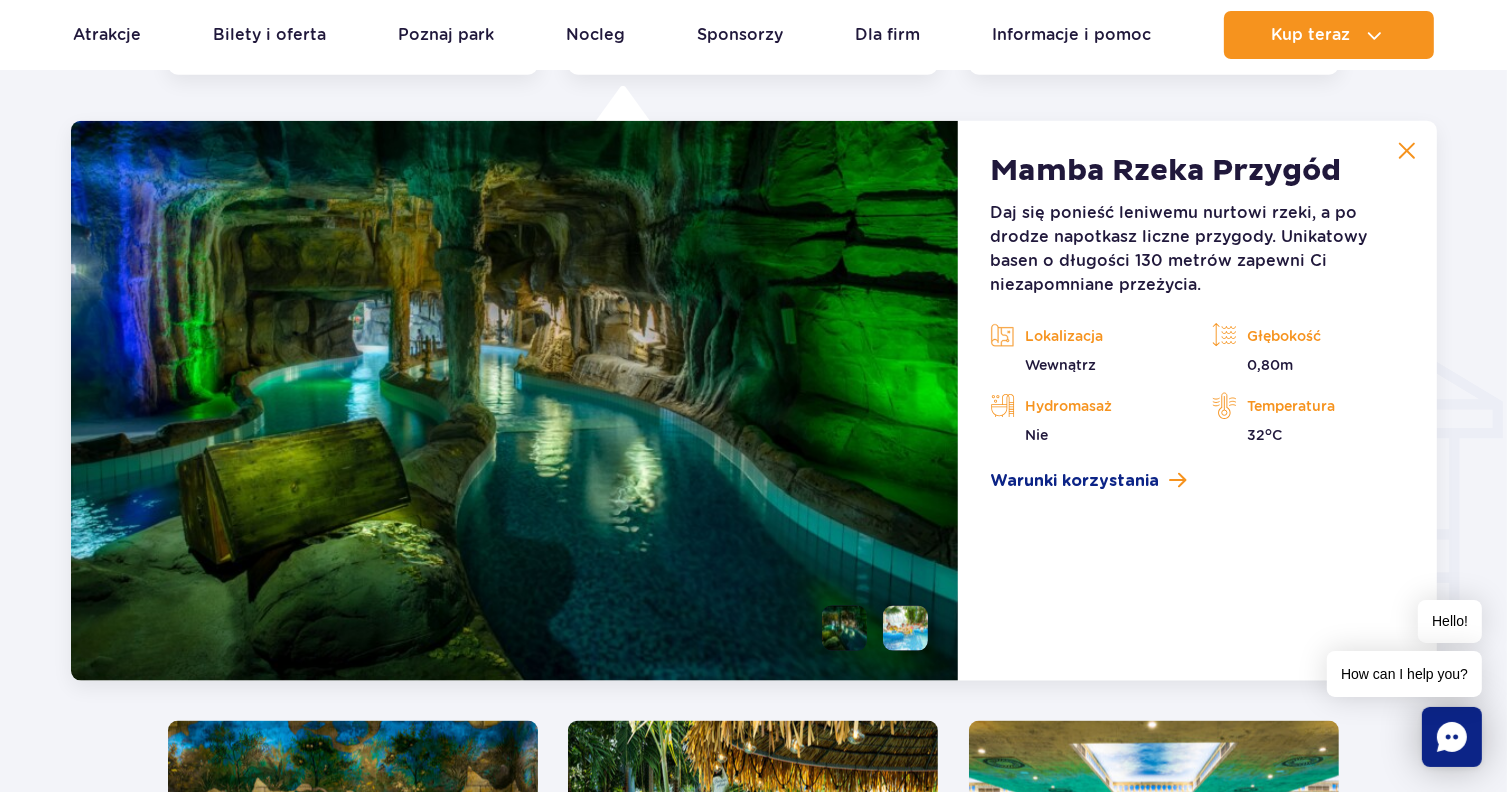 click at bounding box center [905, 628] 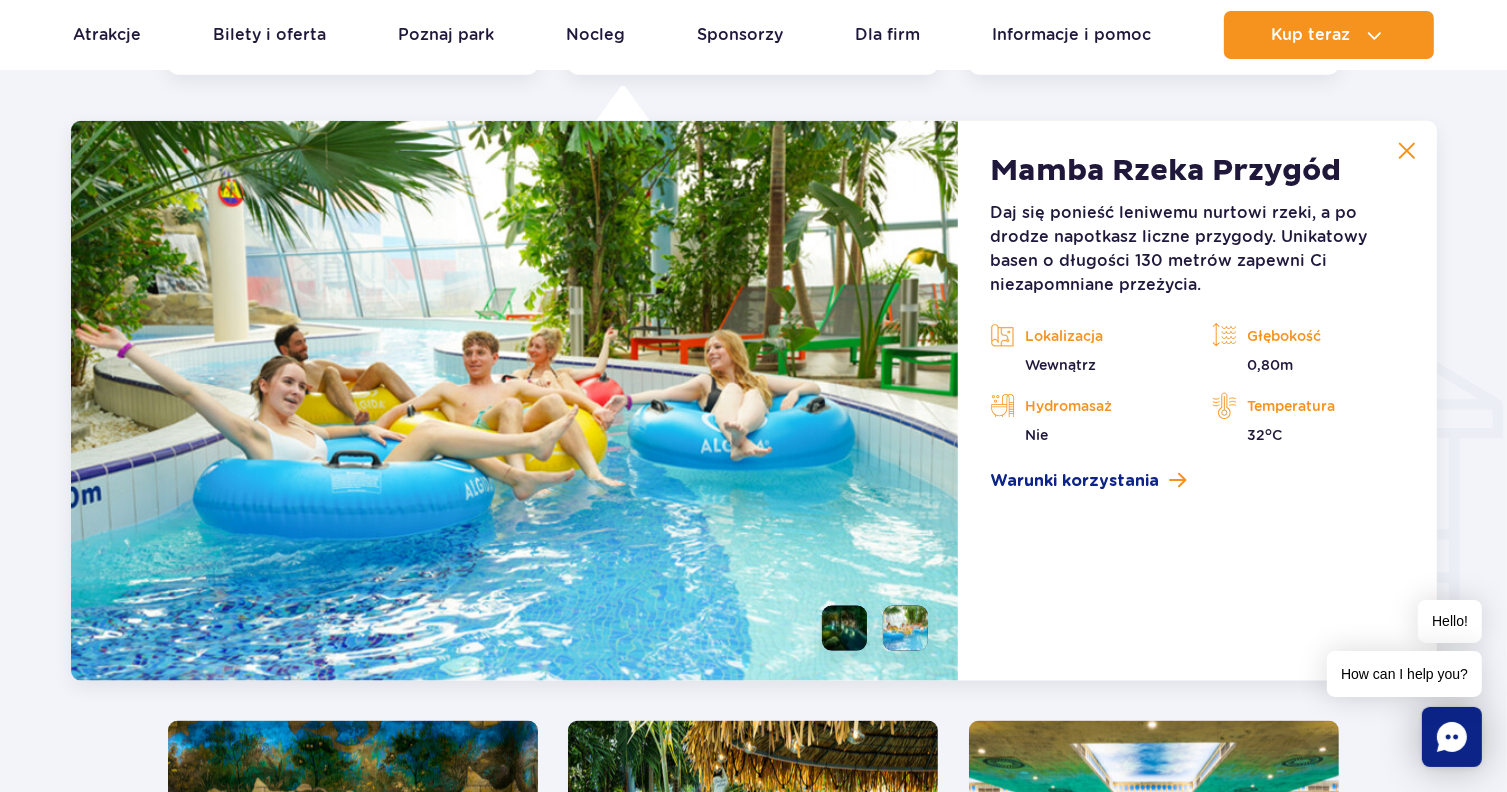 click at bounding box center [844, 628] 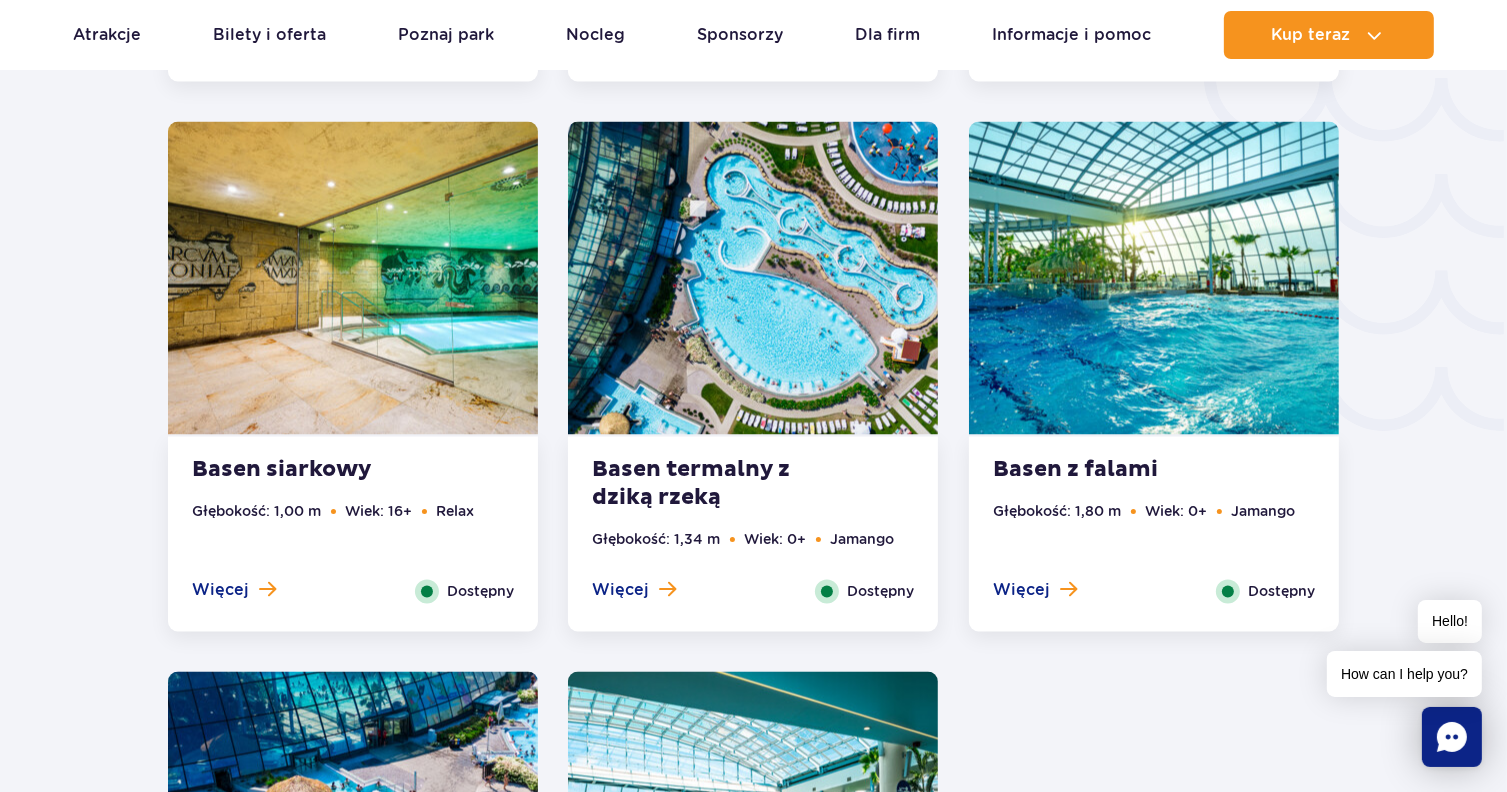 scroll, scrollTop: 3372, scrollLeft: 0, axis: vertical 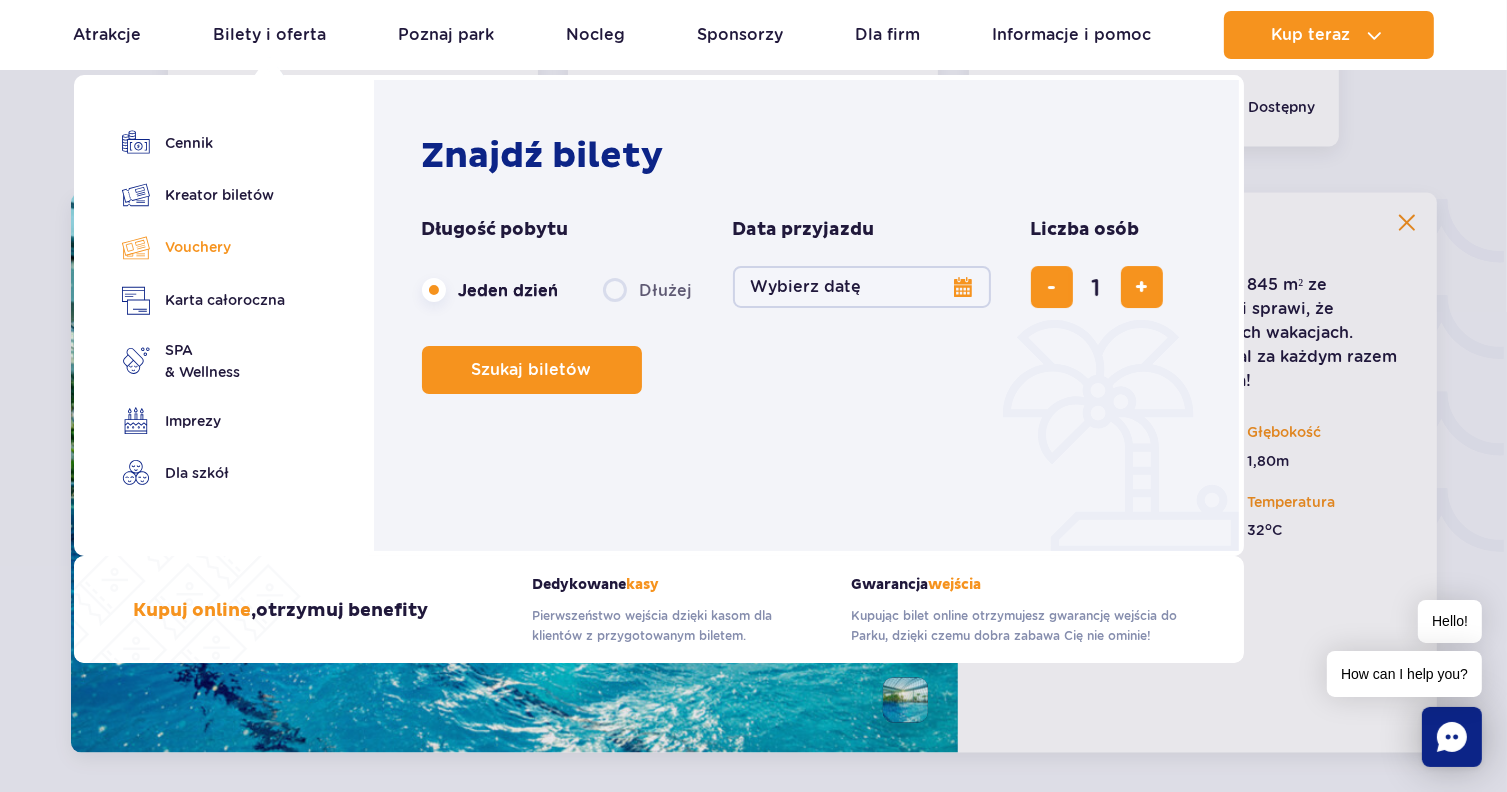 click on "Vouchery" at bounding box center [204, 247] 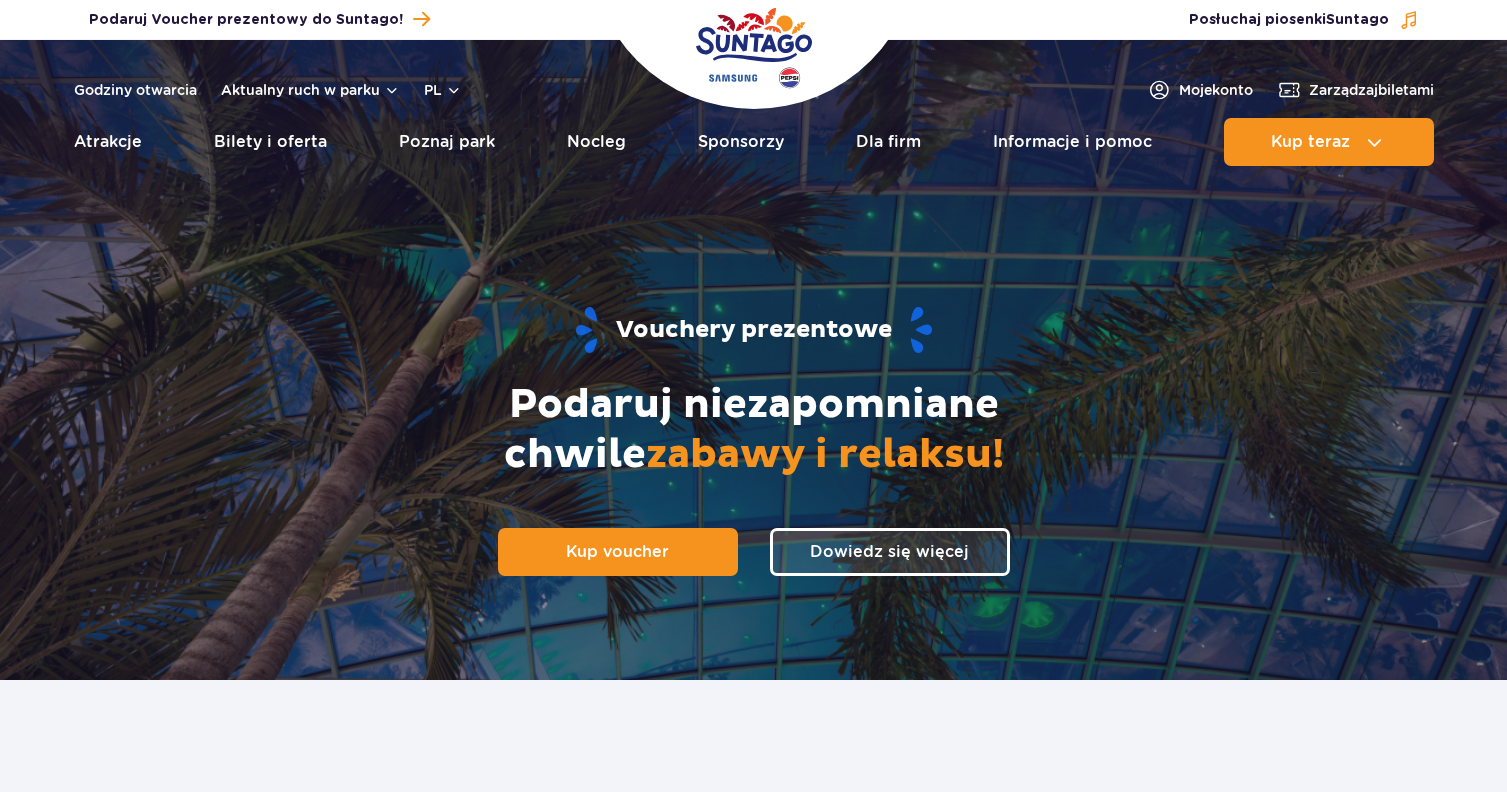 scroll, scrollTop: 0, scrollLeft: 0, axis: both 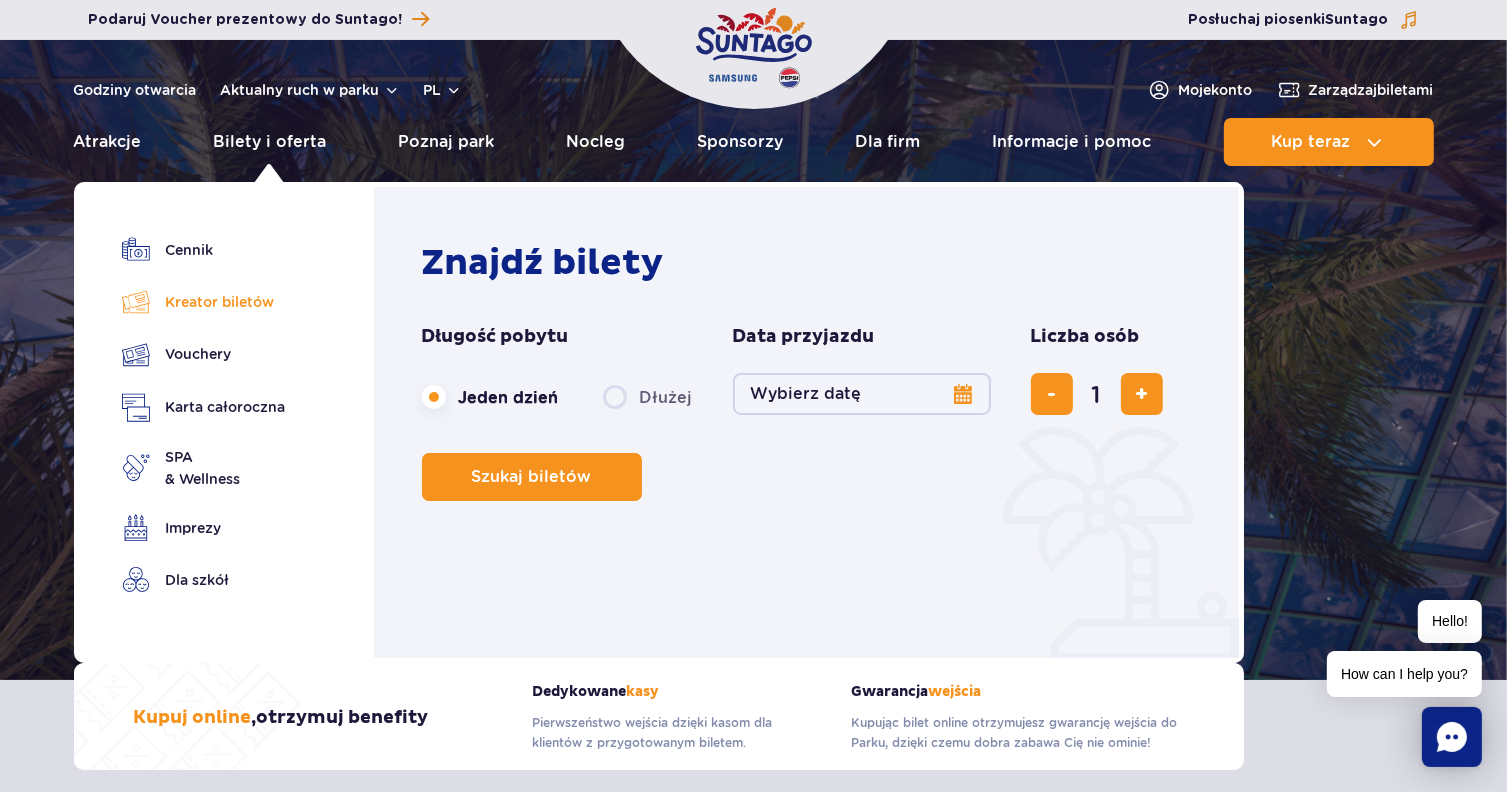 click on "Kreator biletów" at bounding box center [204, 302] 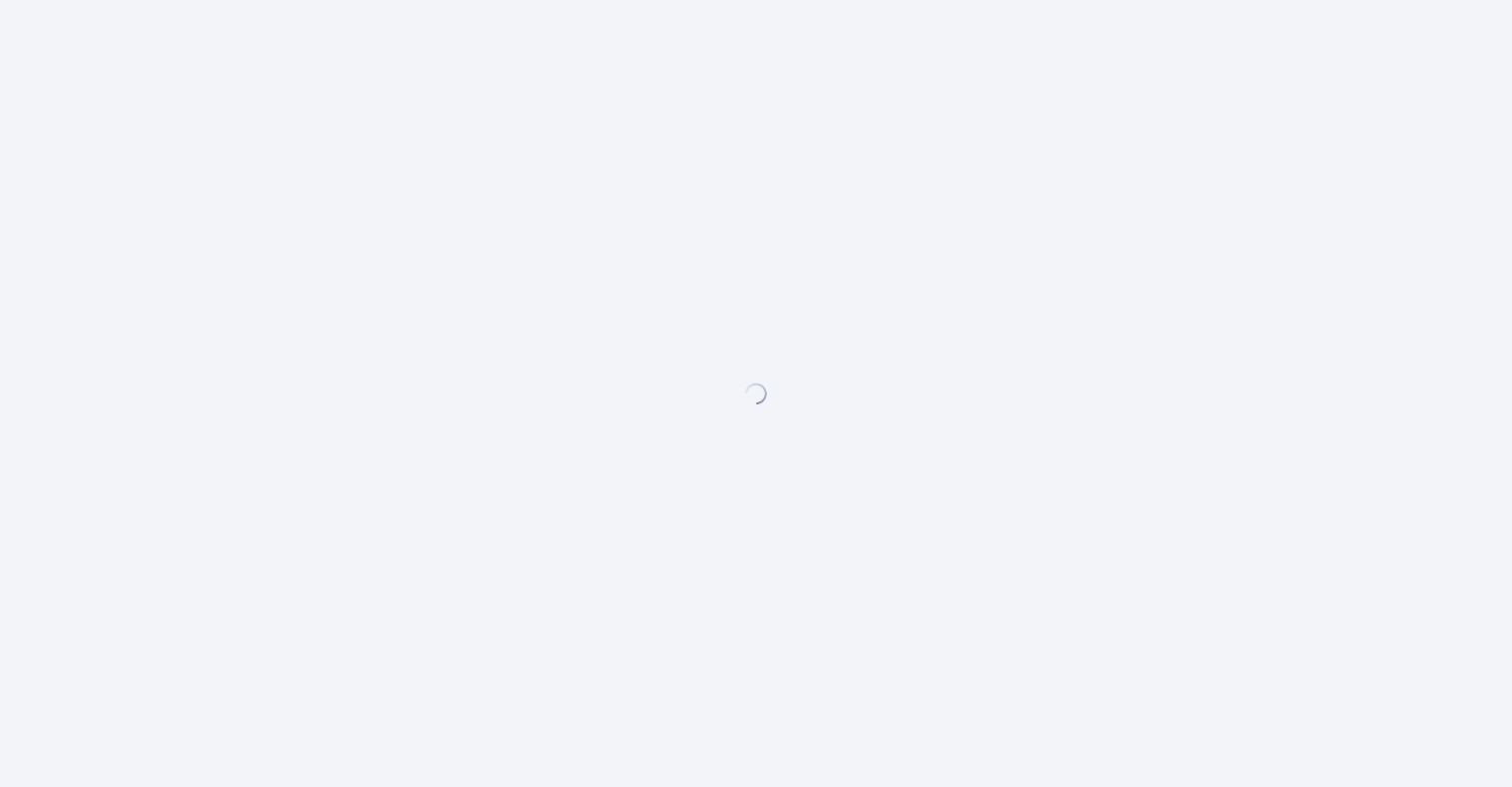scroll, scrollTop: 0, scrollLeft: 0, axis: both 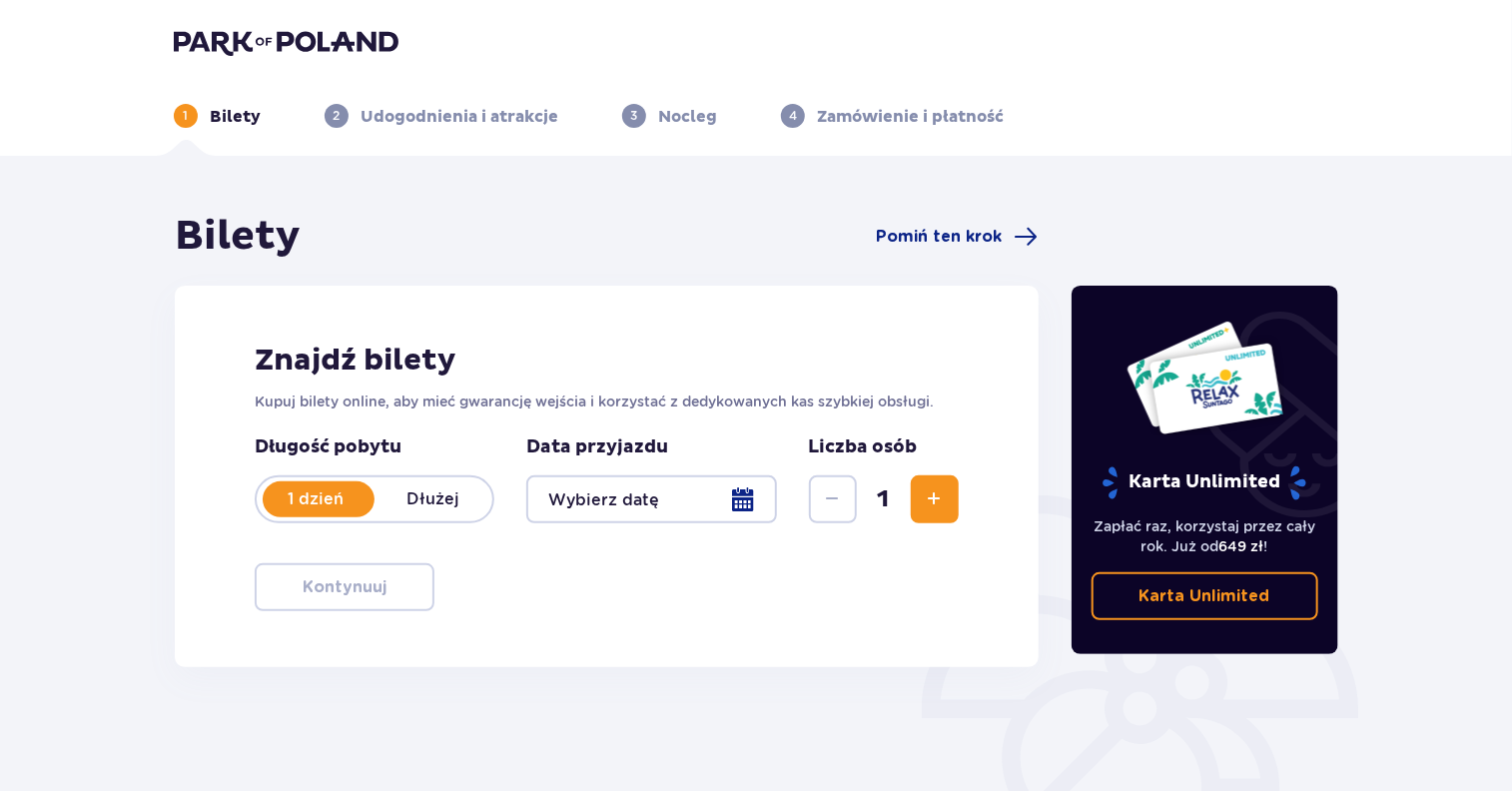 click at bounding box center (651, 499) 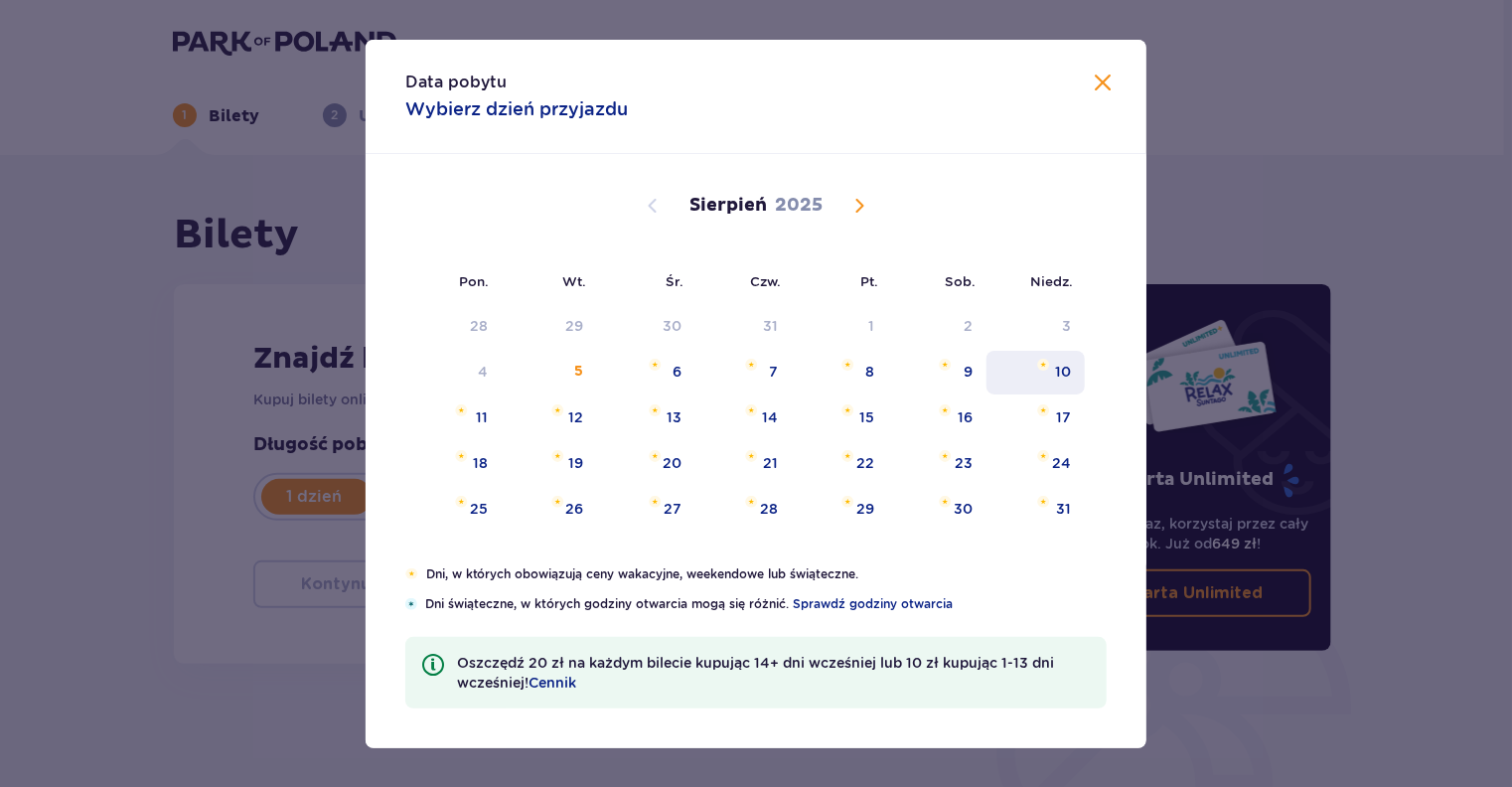 click on "10" at bounding box center (1035, 373) 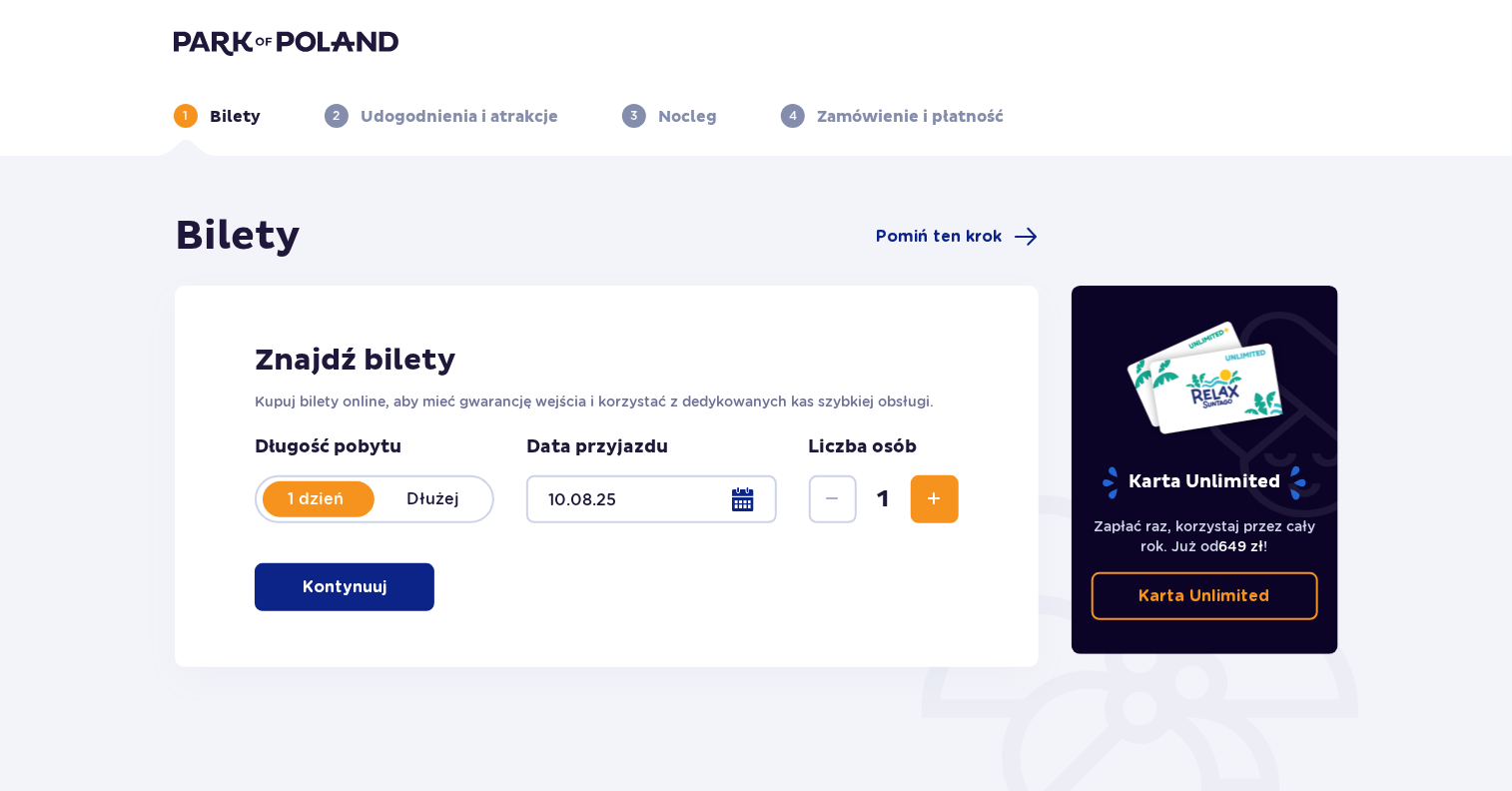 click at bounding box center [935, 499] 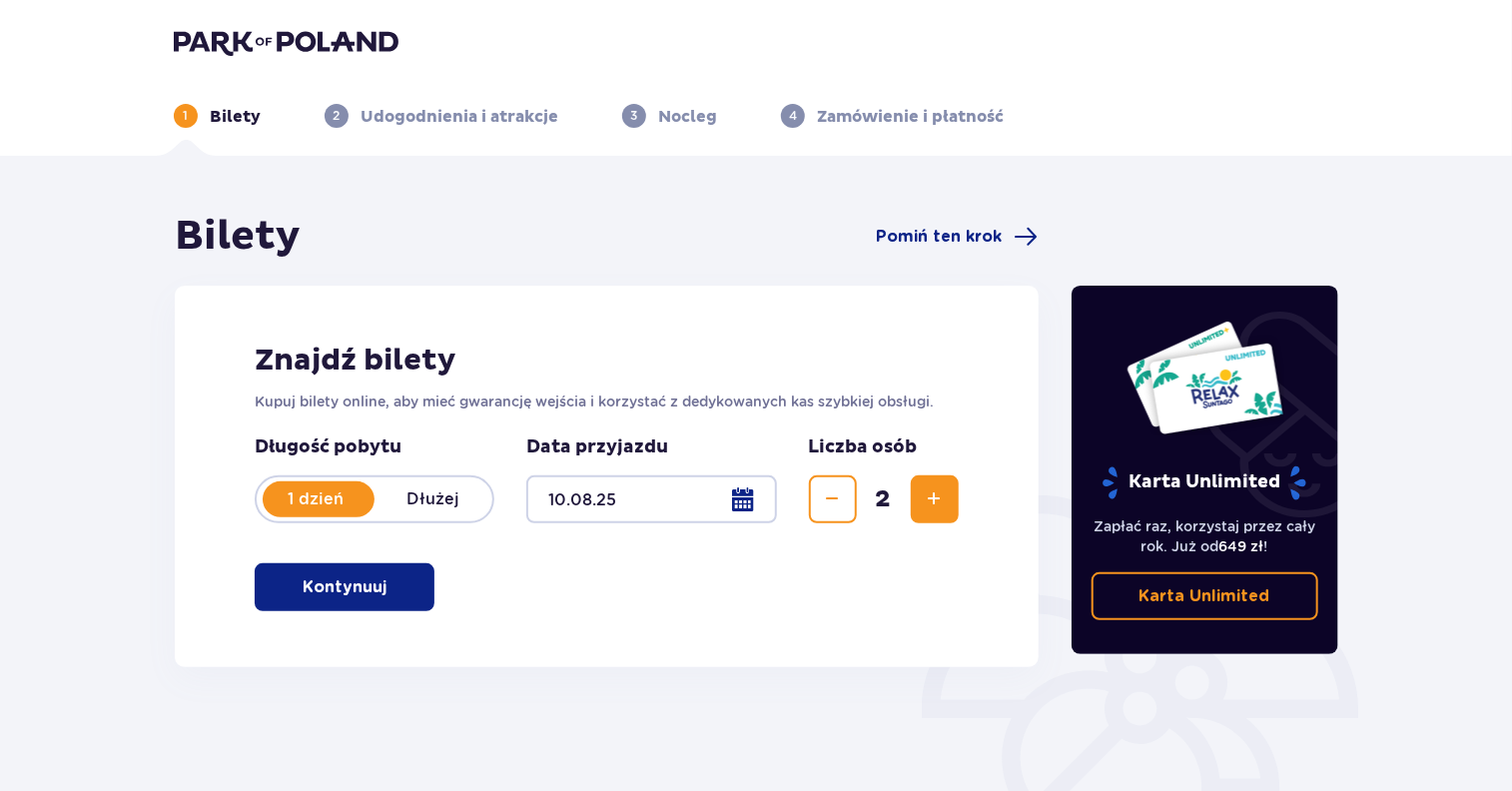 click at bounding box center (935, 499) 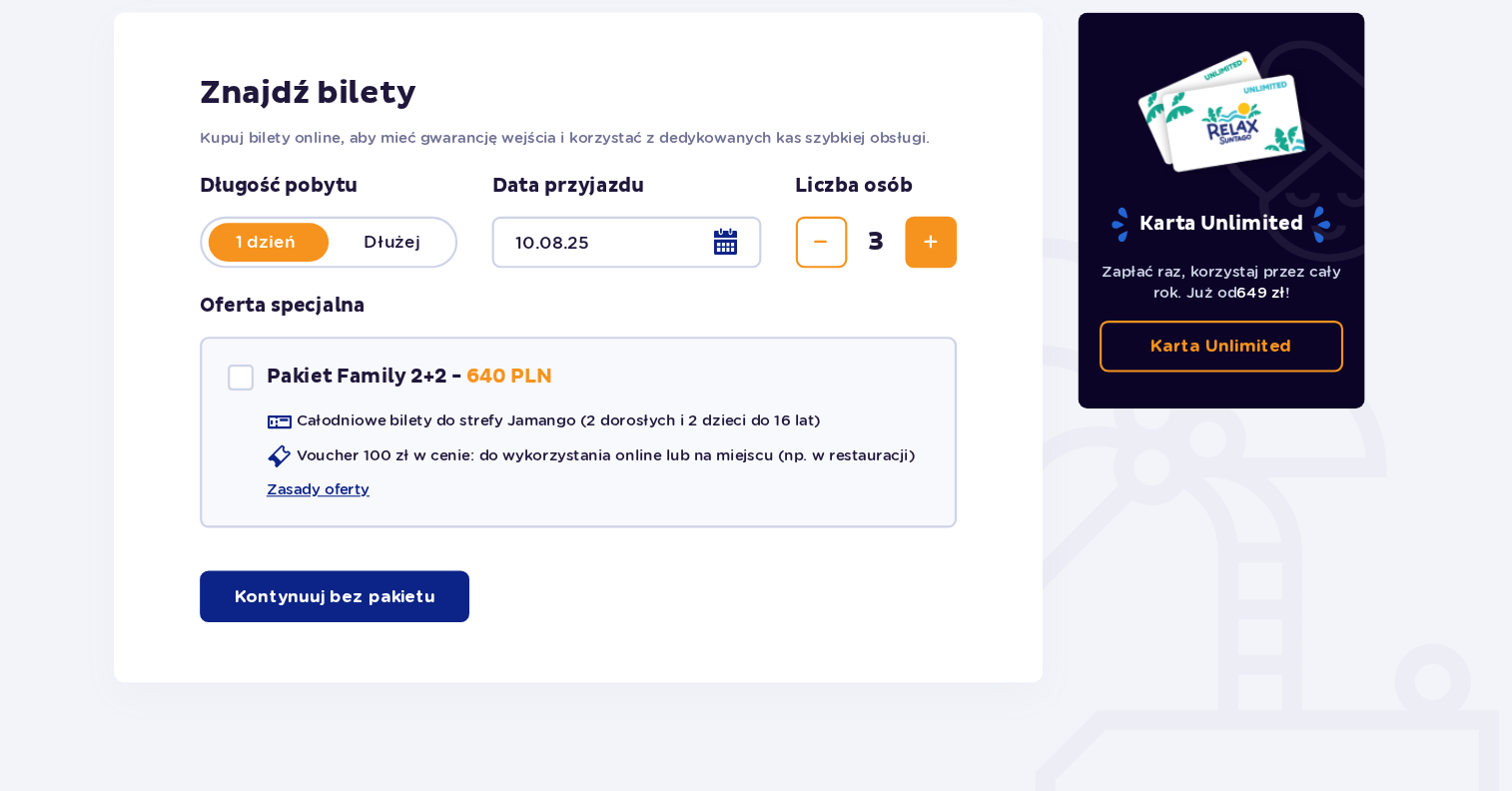 scroll, scrollTop: 236, scrollLeft: 0, axis: vertical 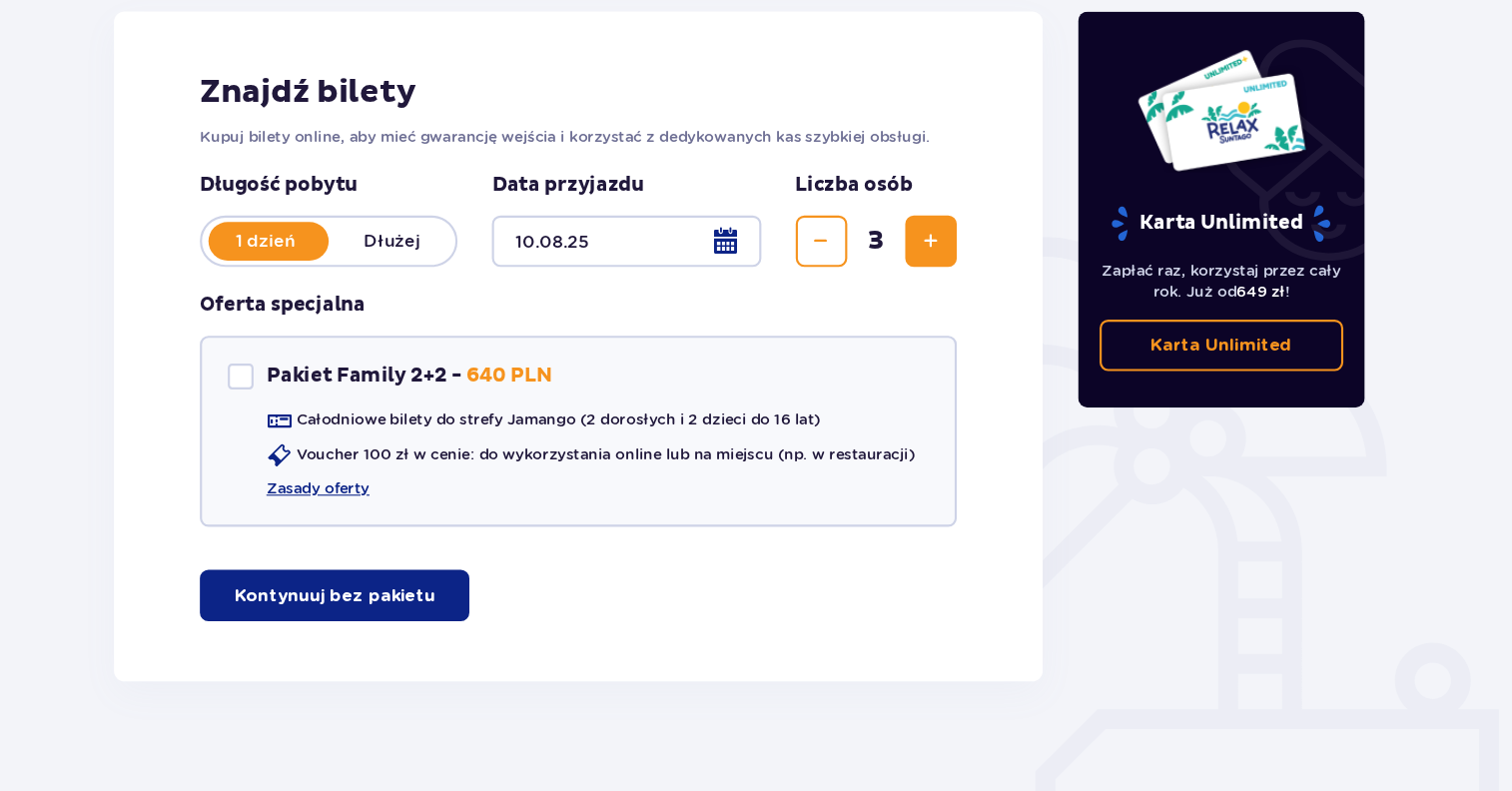 click on "Kontynuuj bez pakietu" at bounding box center [379, 593] 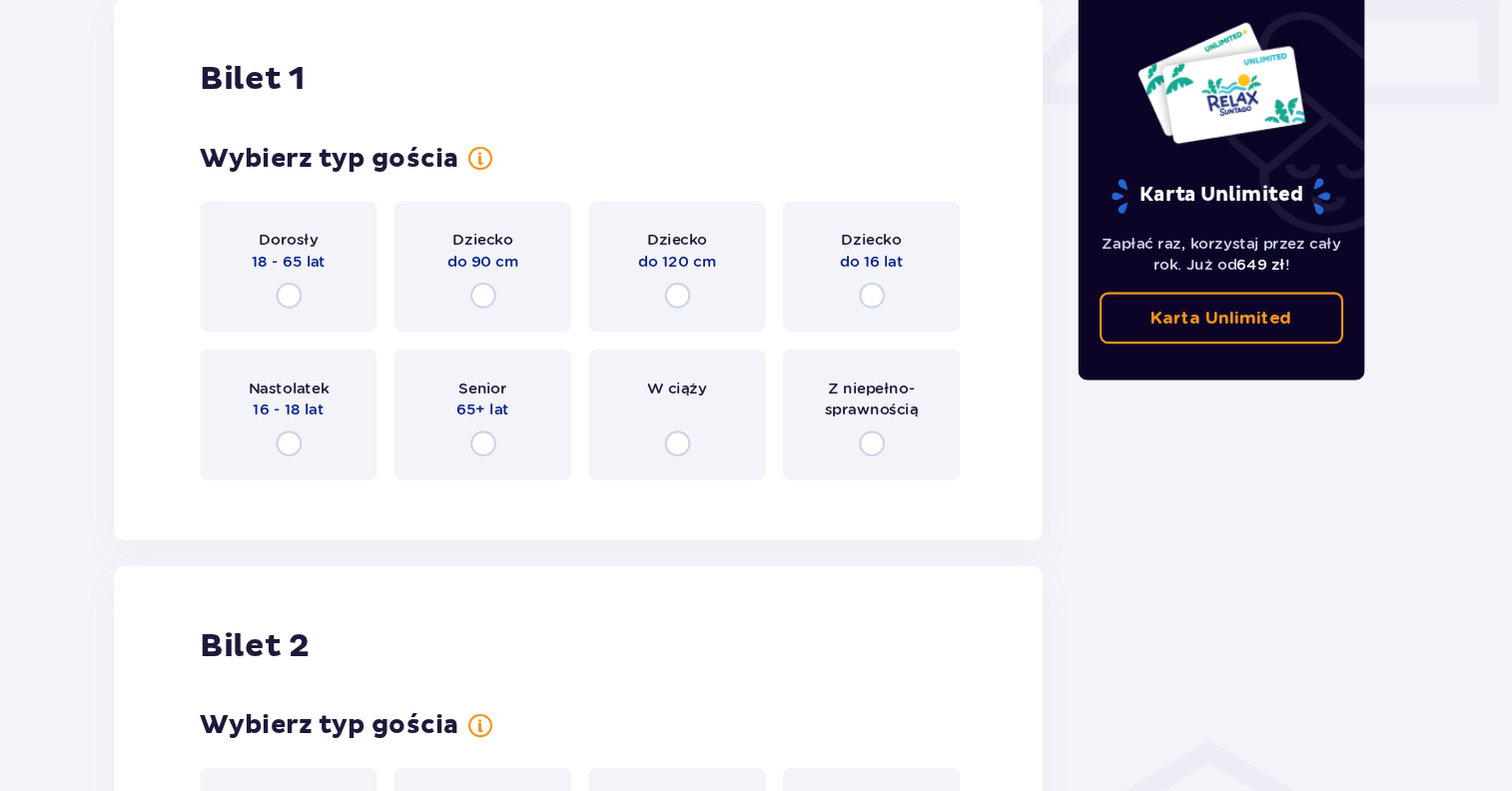 scroll, scrollTop: 908, scrollLeft: 0, axis: vertical 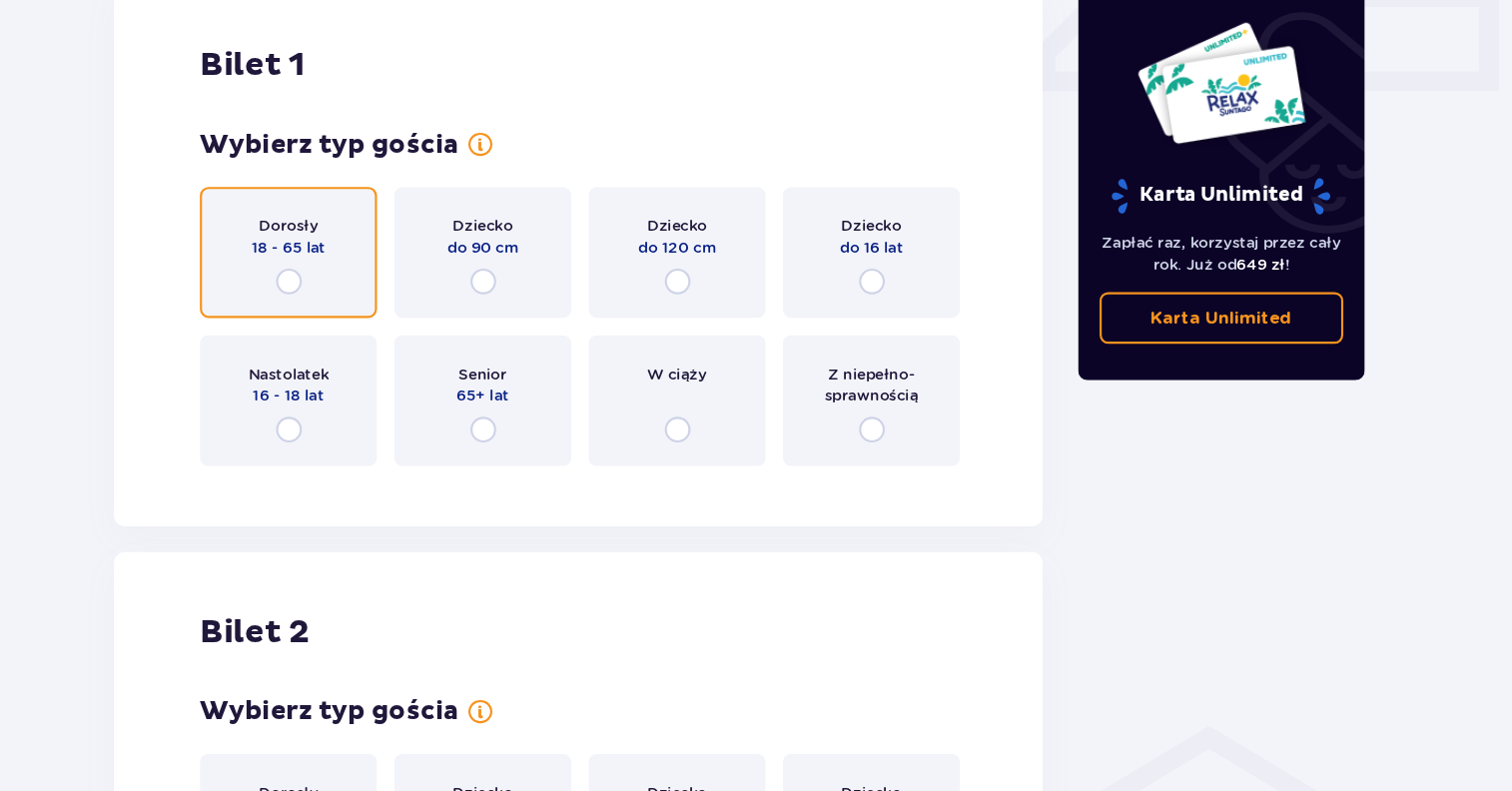 click at bounding box center (338, 301) 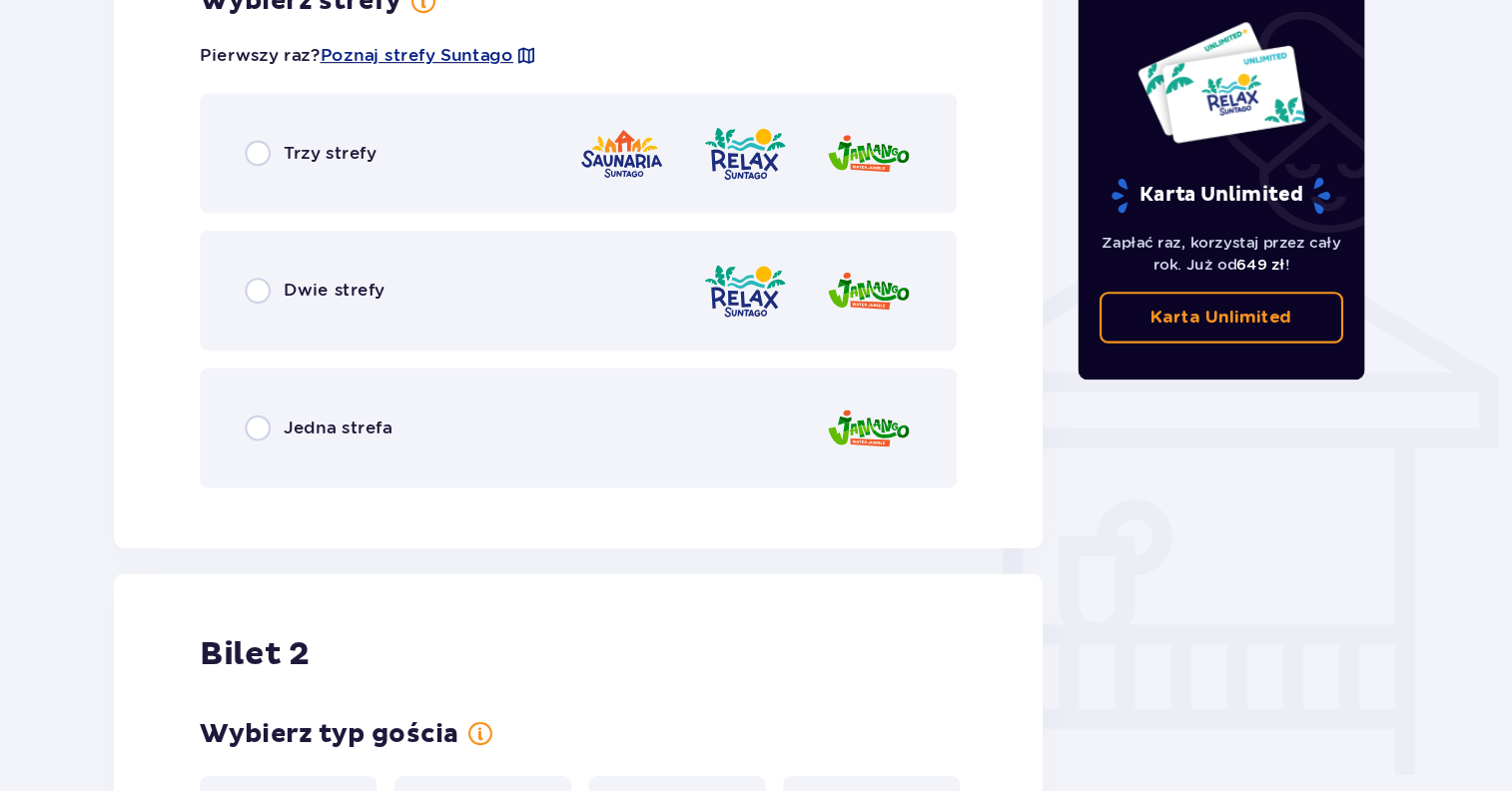 scroll, scrollTop: 1395, scrollLeft: 0, axis: vertical 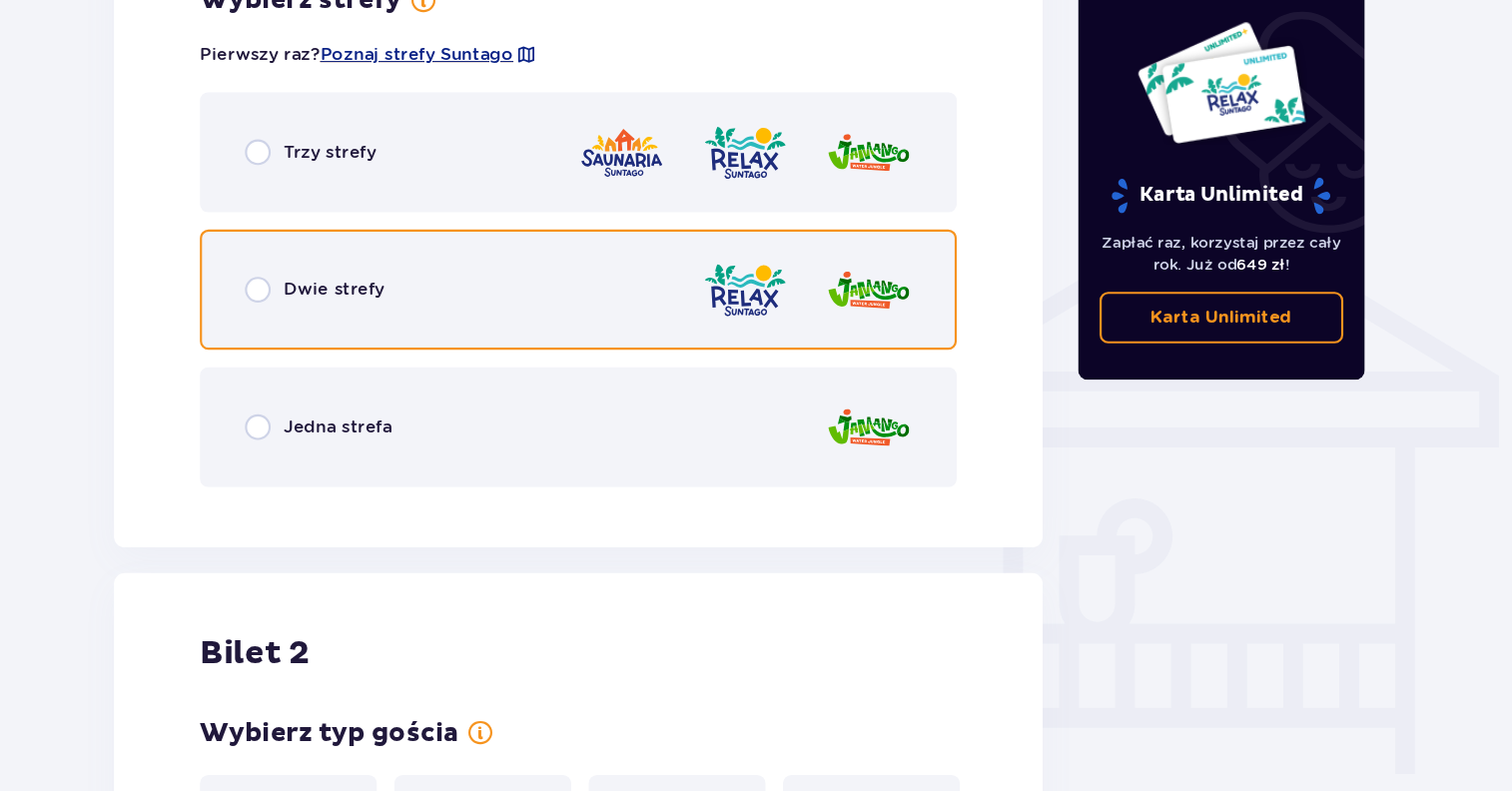 click at bounding box center [309, 309] 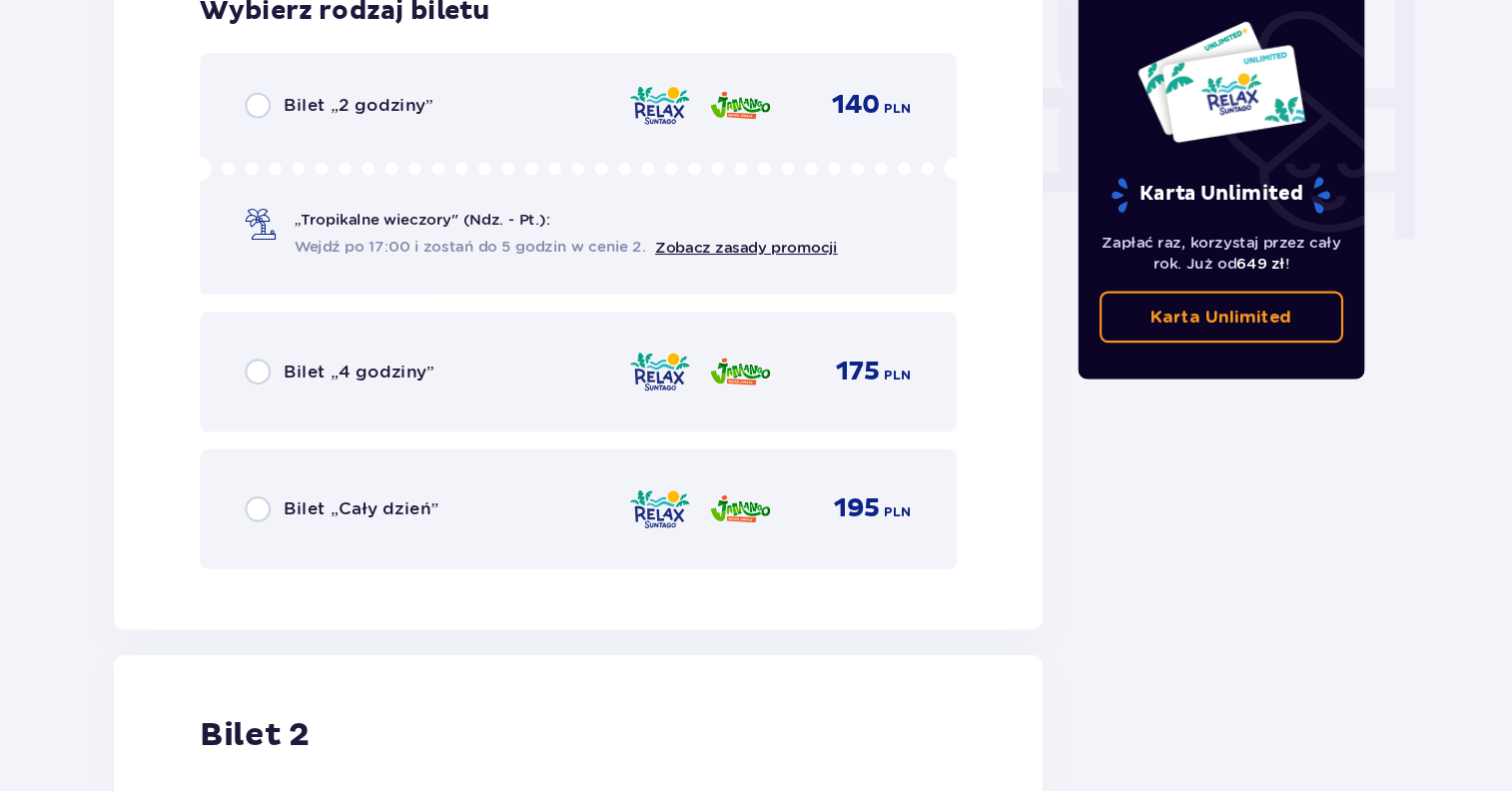 scroll, scrollTop: 1903, scrollLeft: 0, axis: vertical 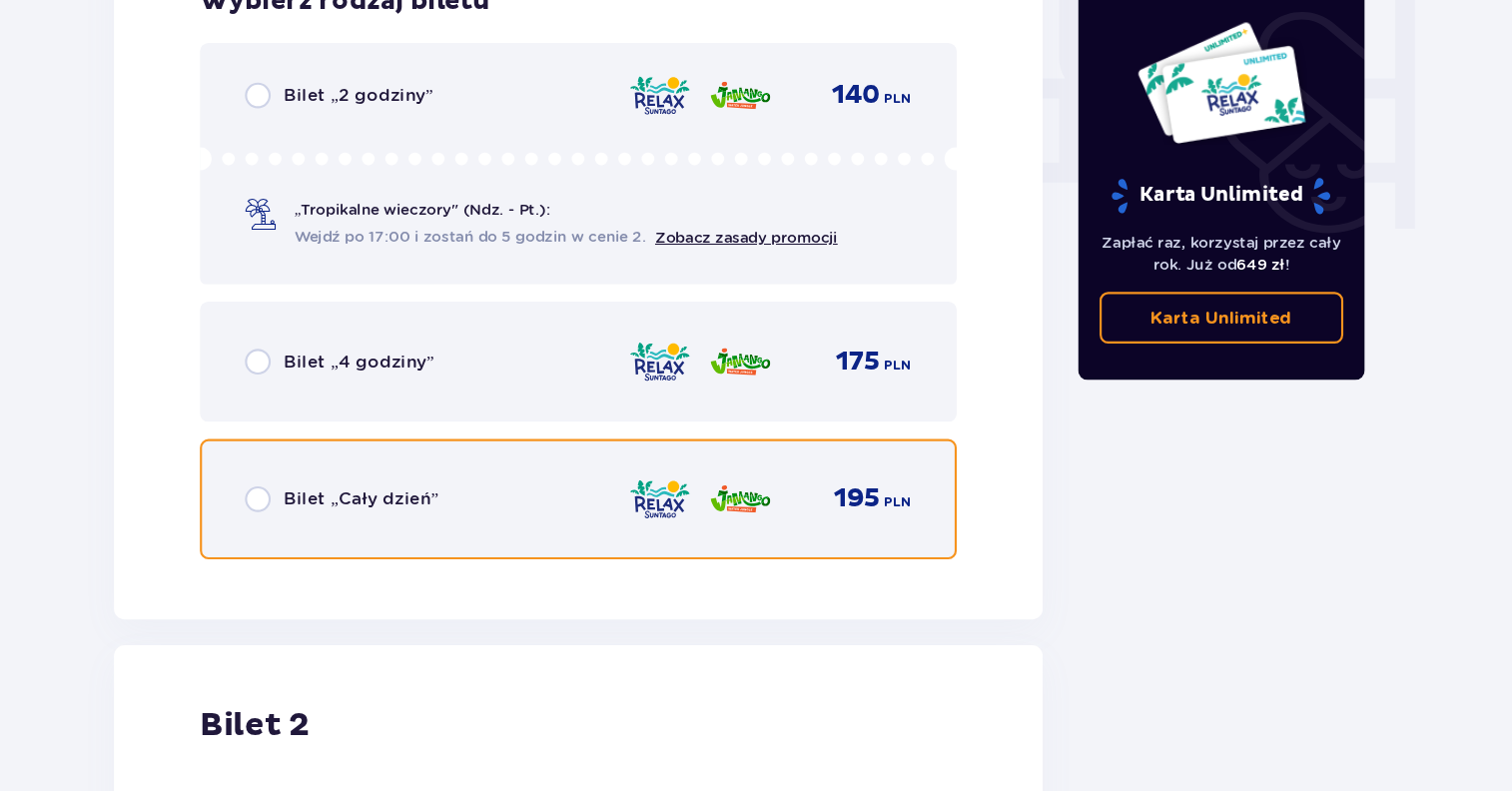 click at bounding box center [309, 503] 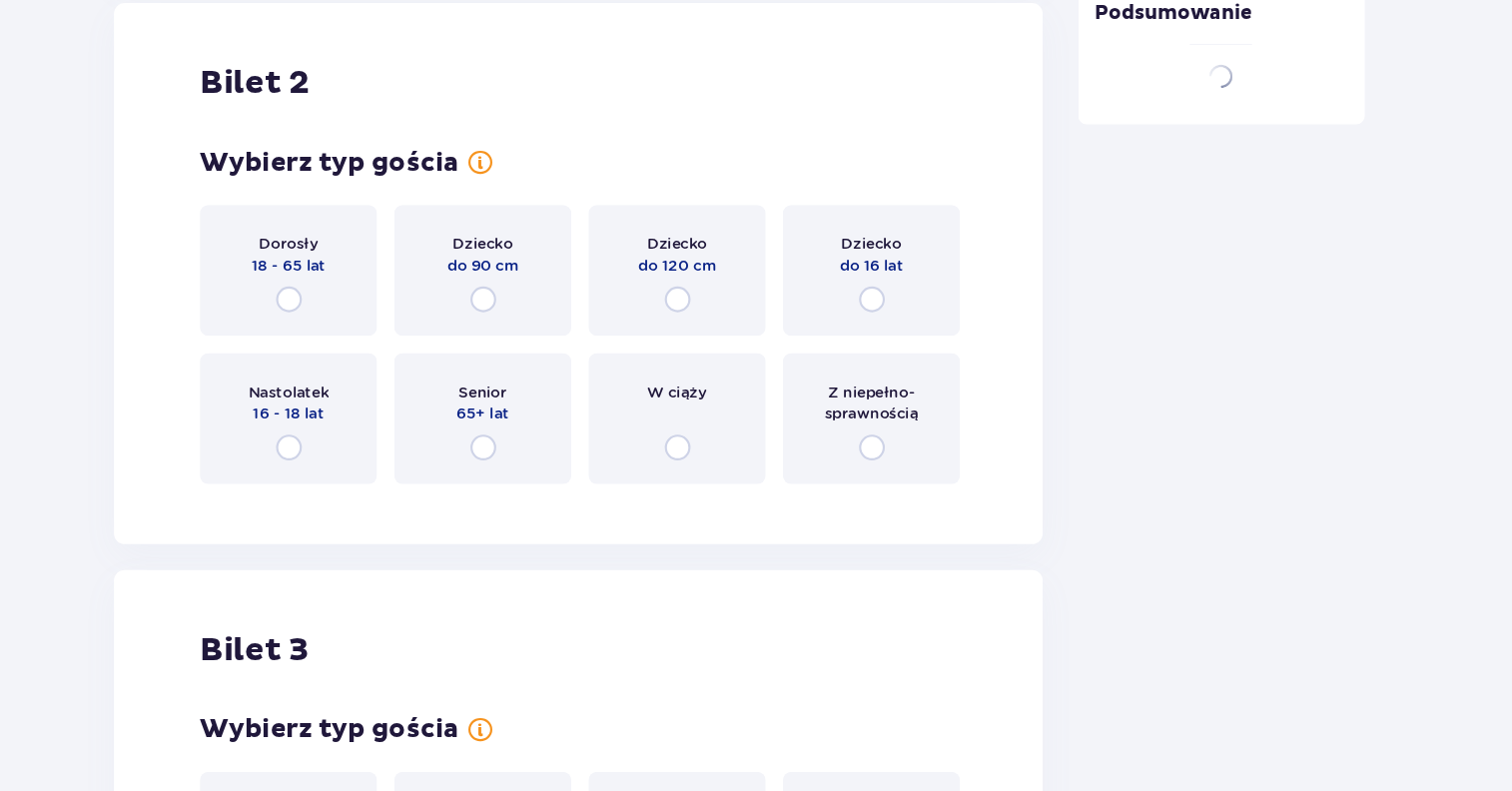 scroll, scrollTop: 2516, scrollLeft: 0, axis: vertical 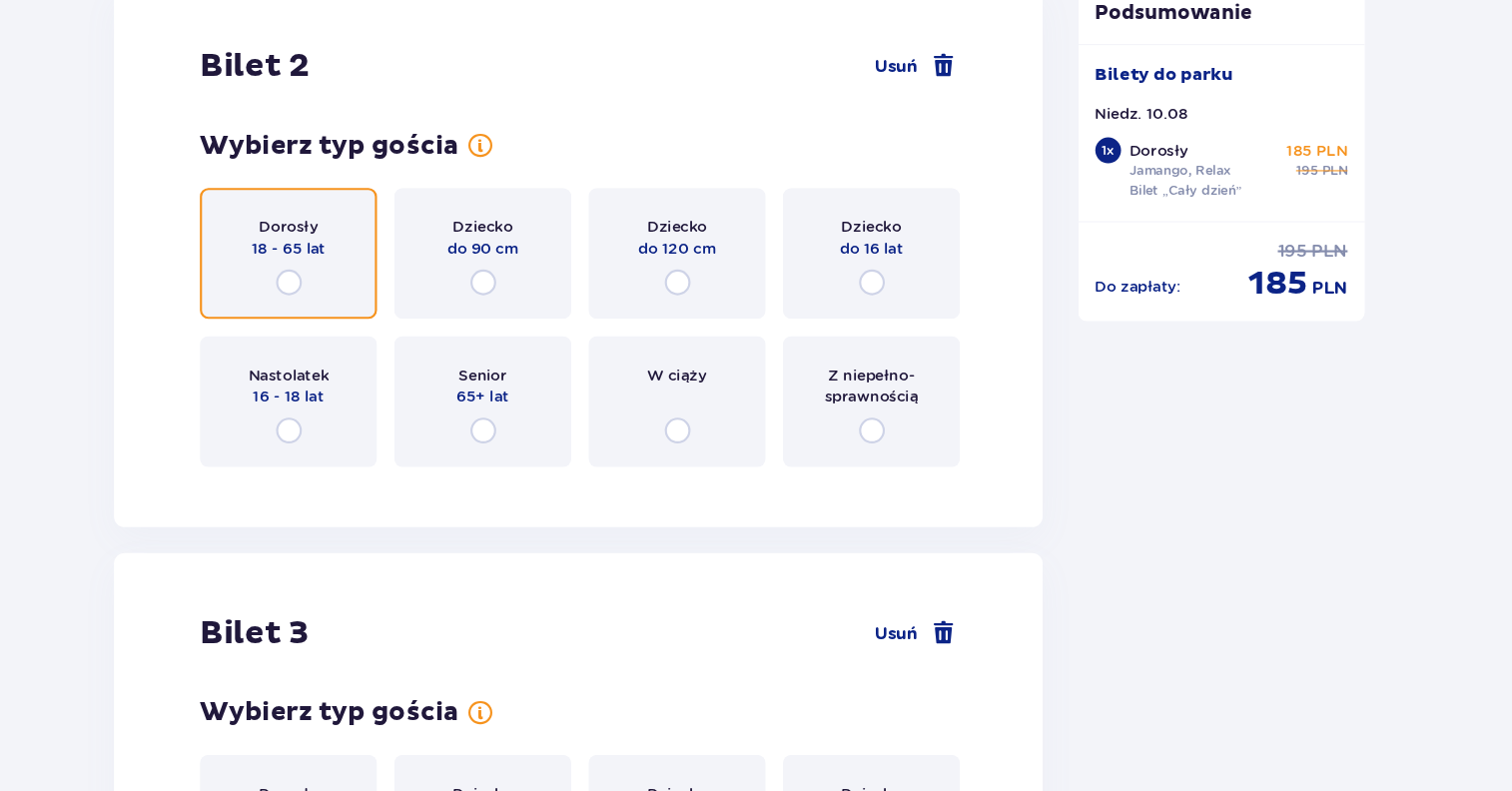 click at bounding box center [338, 302] 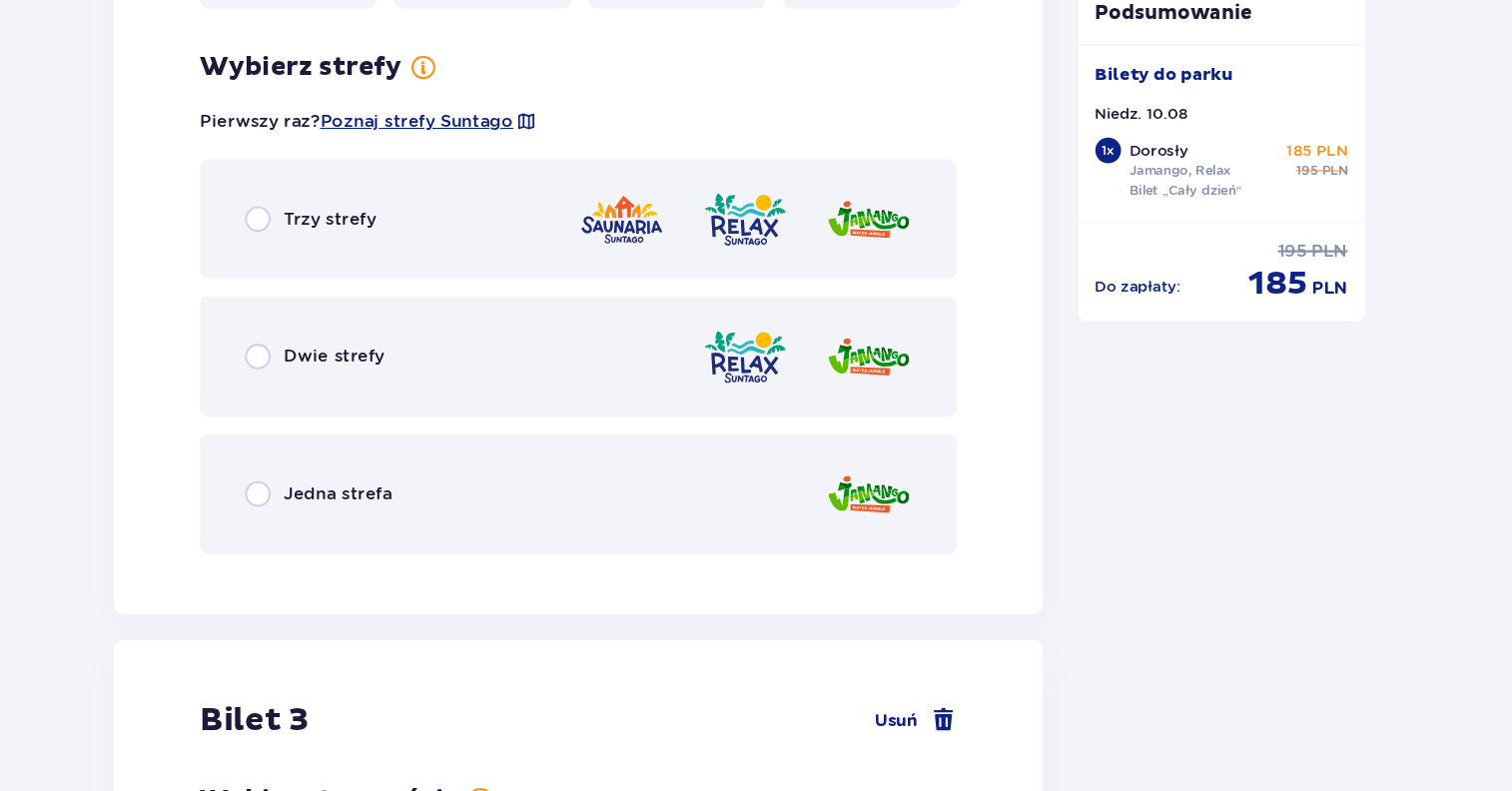 scroll, scrollTop: 3003, scrollLeft: 0, axis: vertical 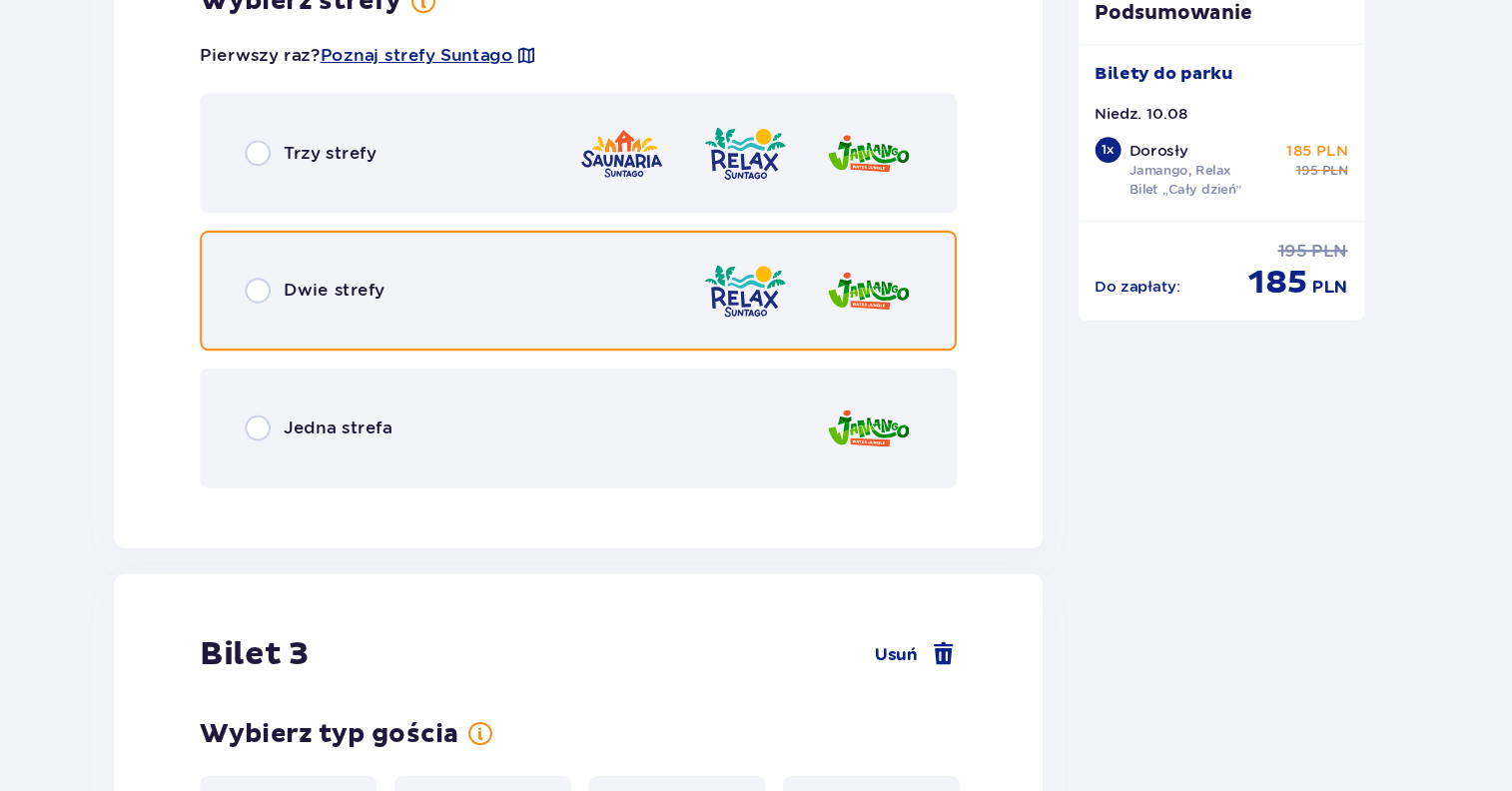 click at bounding box center (309, 310) 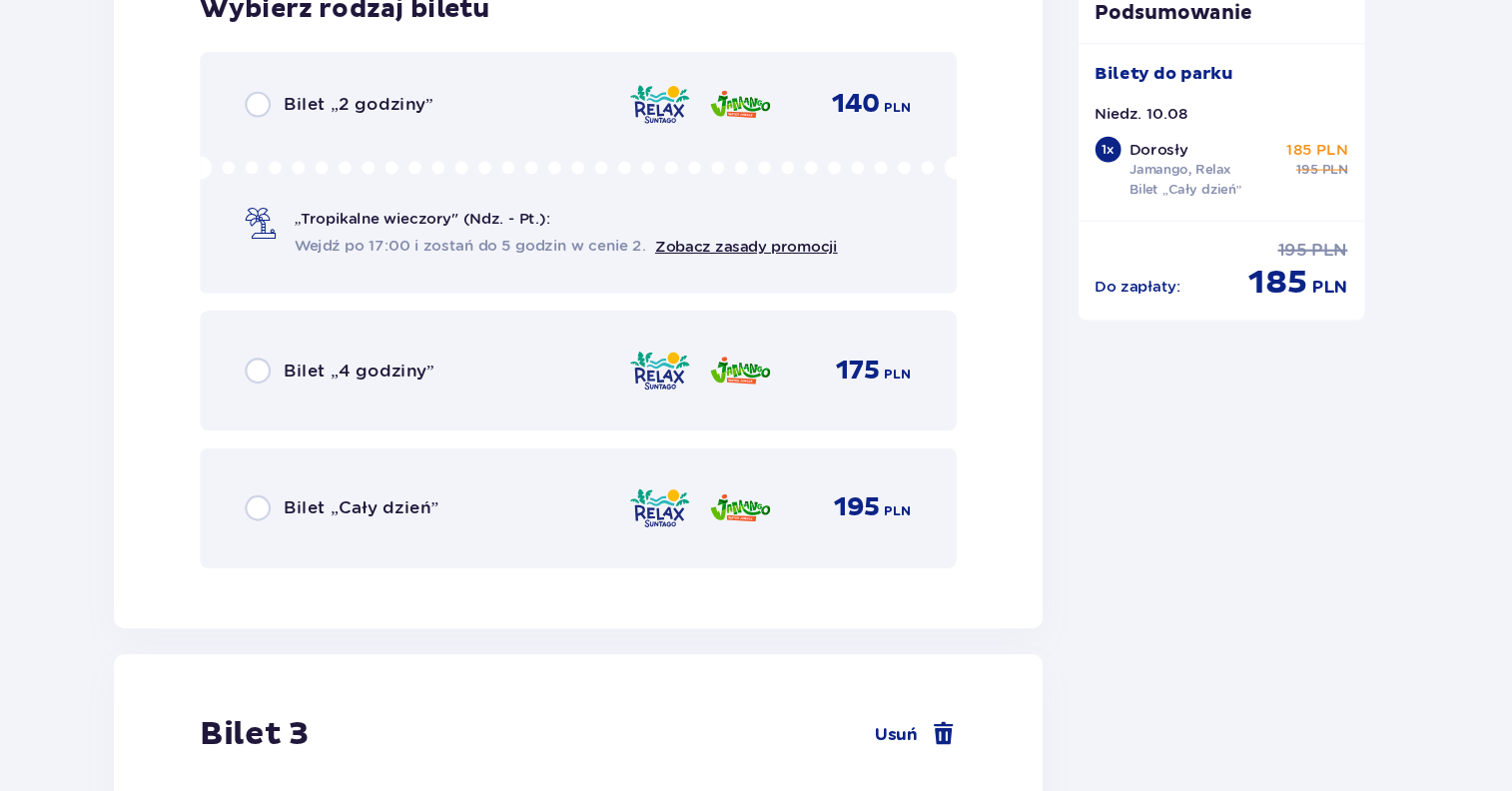 scroll, scrollTop: 3511, scrollLeft: 0, axis: vertical 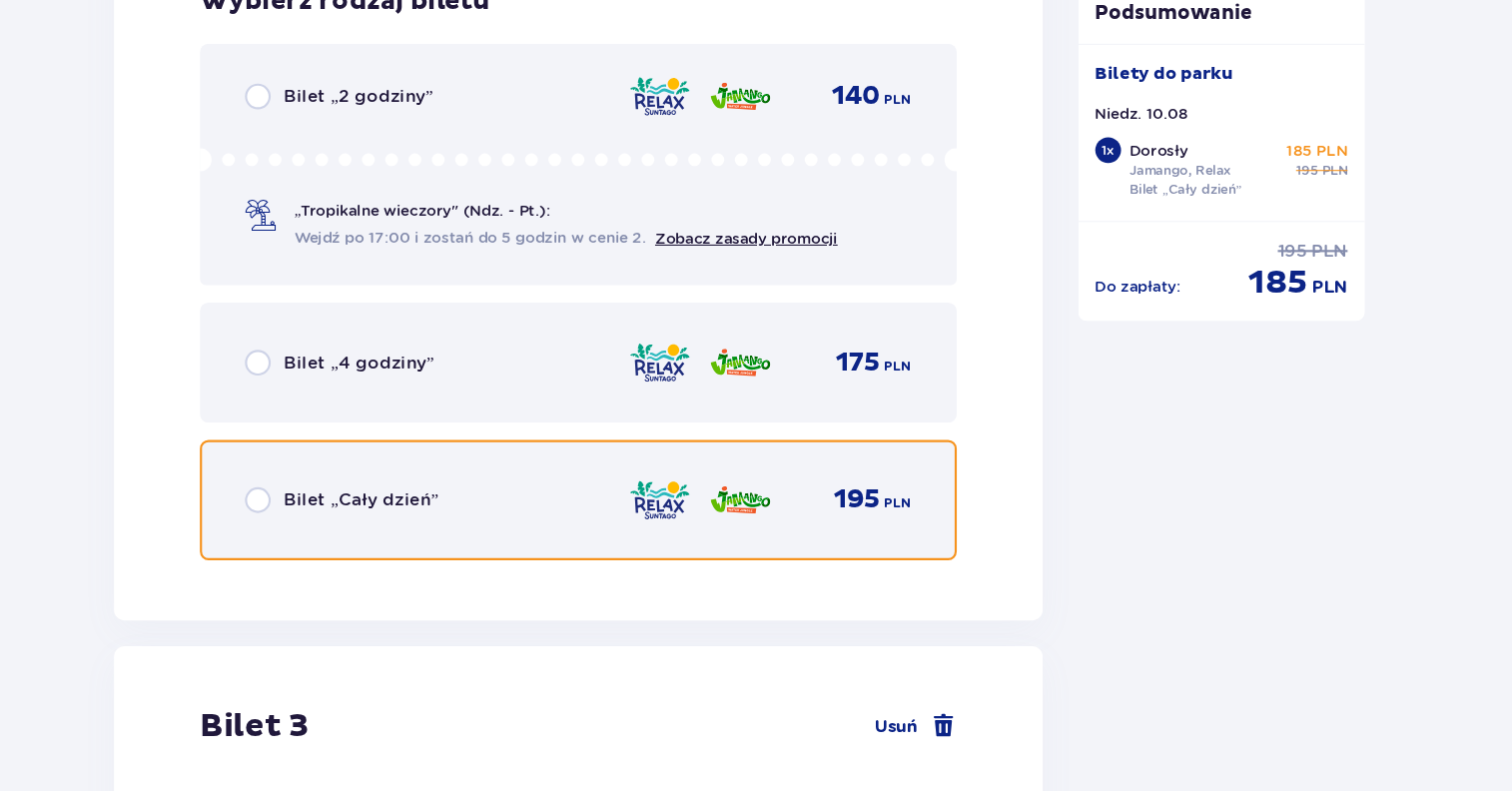click at bounding box center [309, 504] 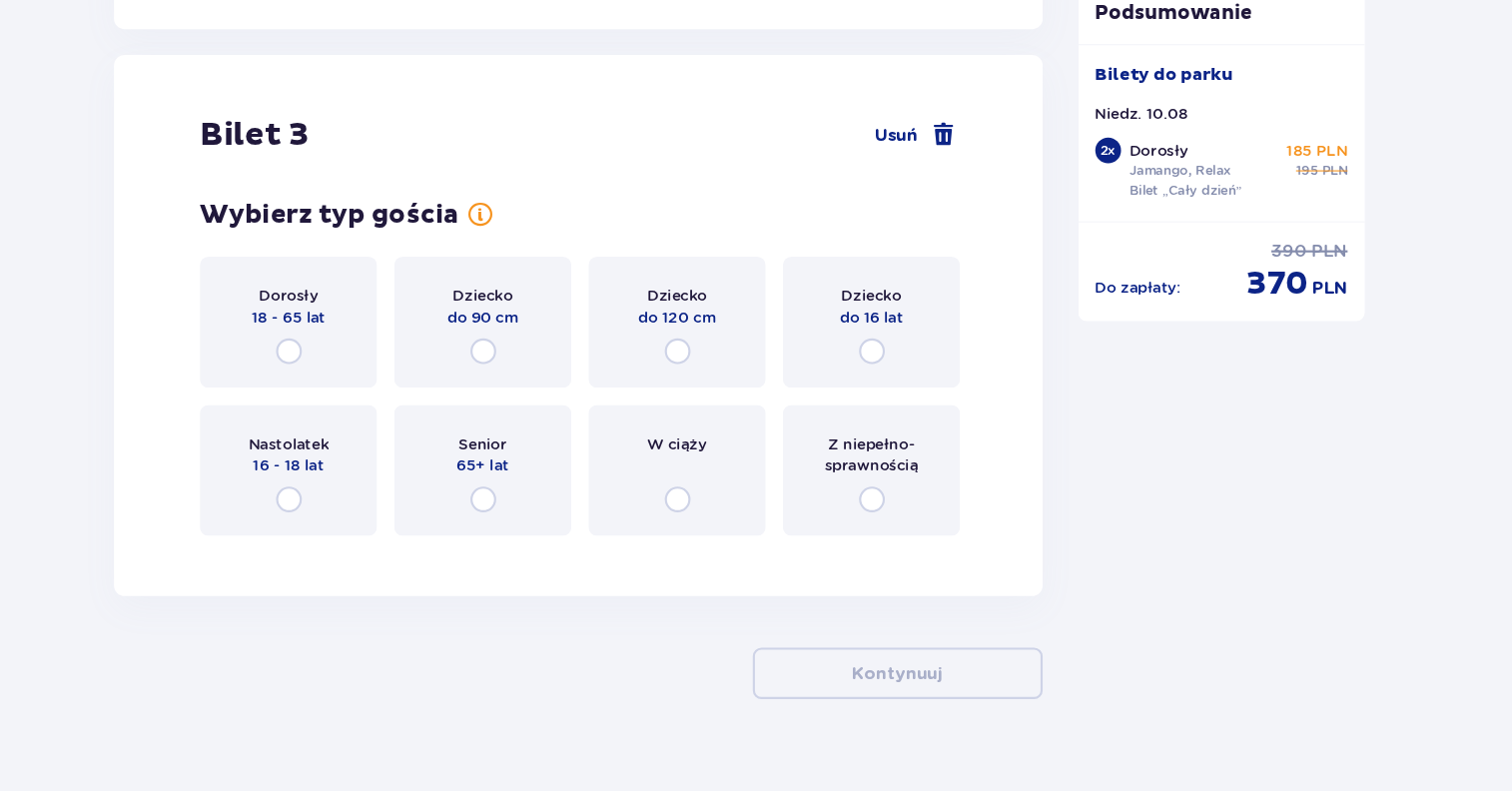 scroll, scrollTop: 4076, scrollLeft: 0, axis: vertical 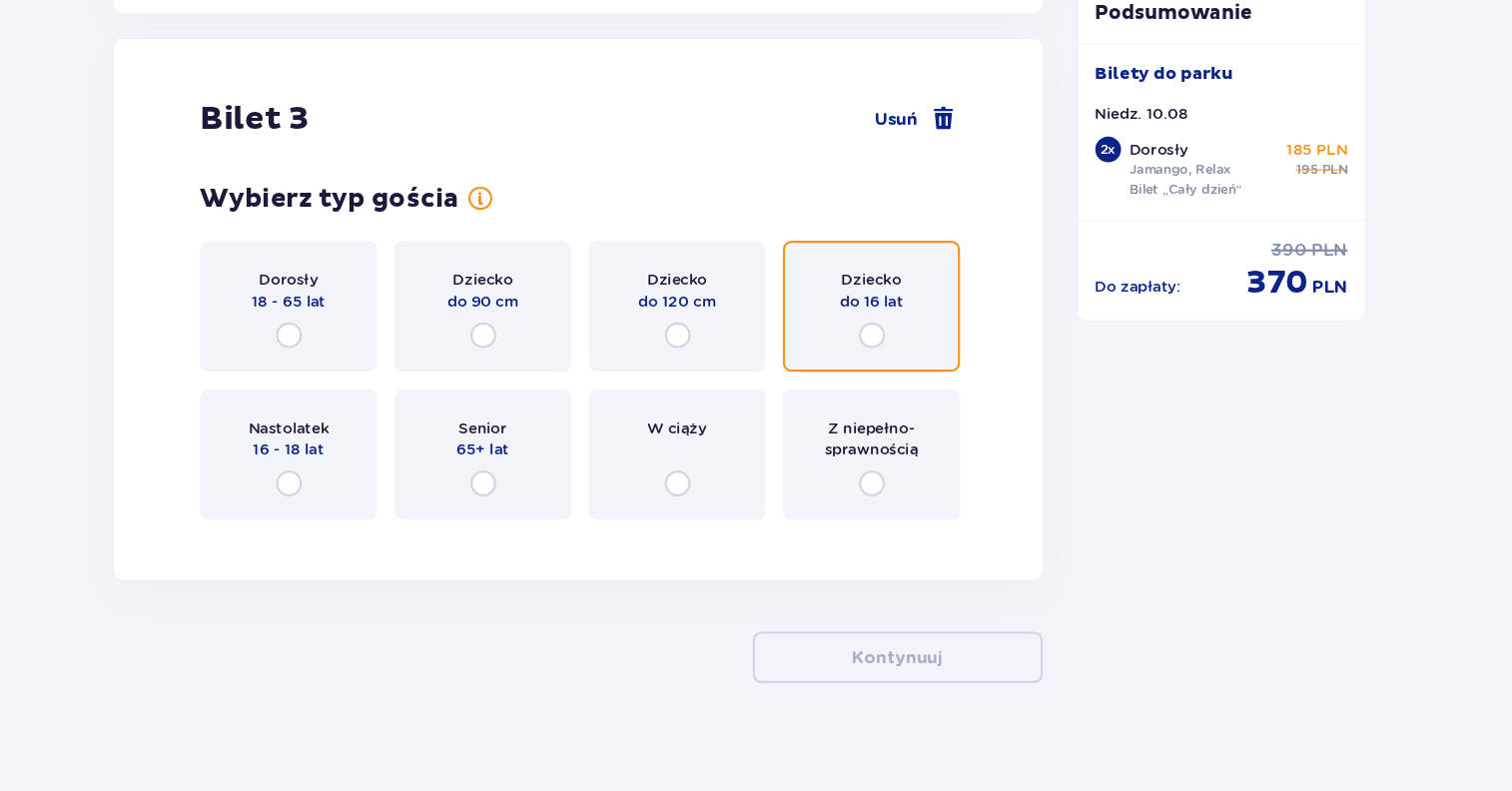 click at bounding box center [880, 351] 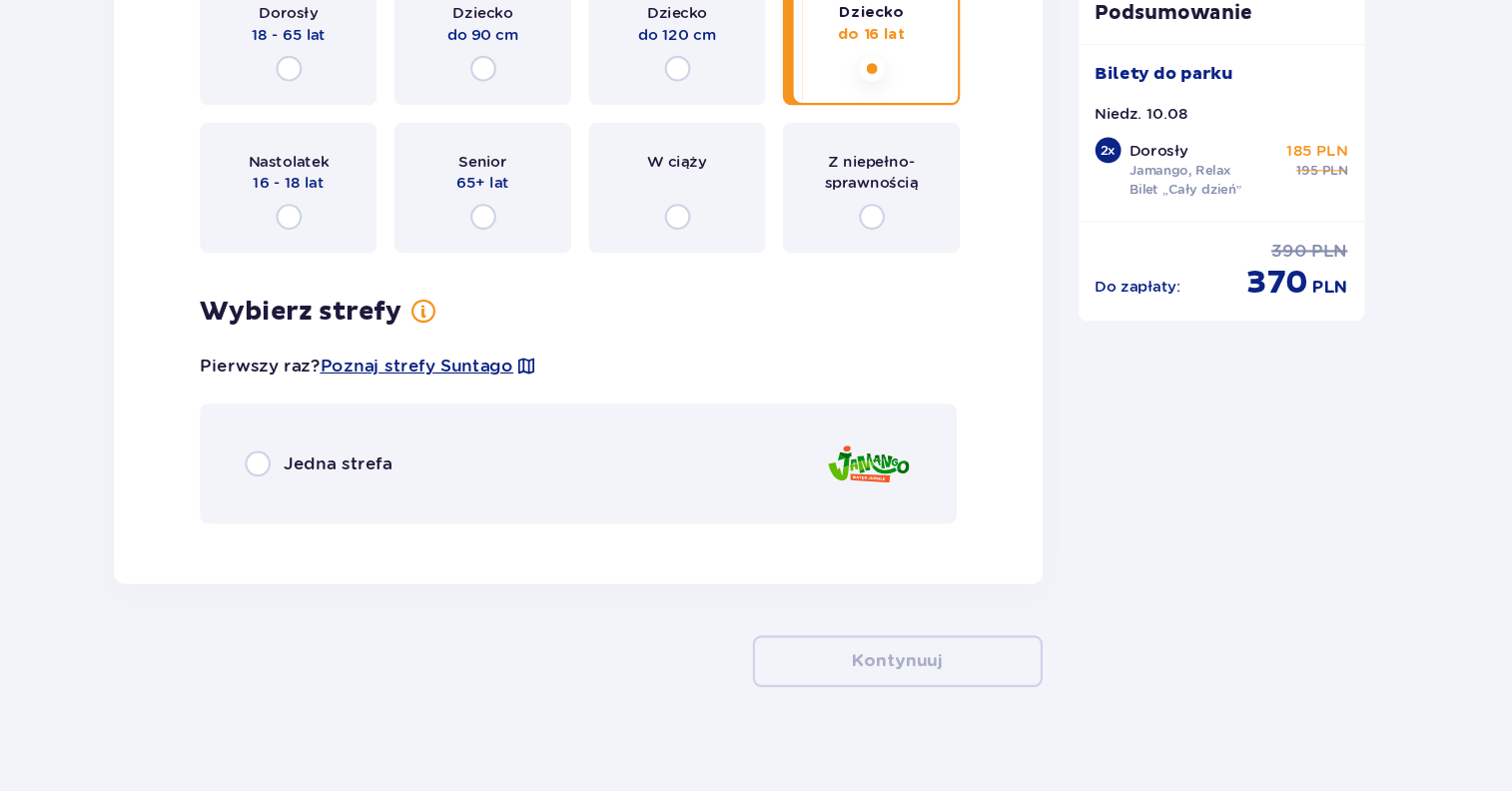 scroll, scrollTop: 4328, scrollLeft: 0, axis: vertical 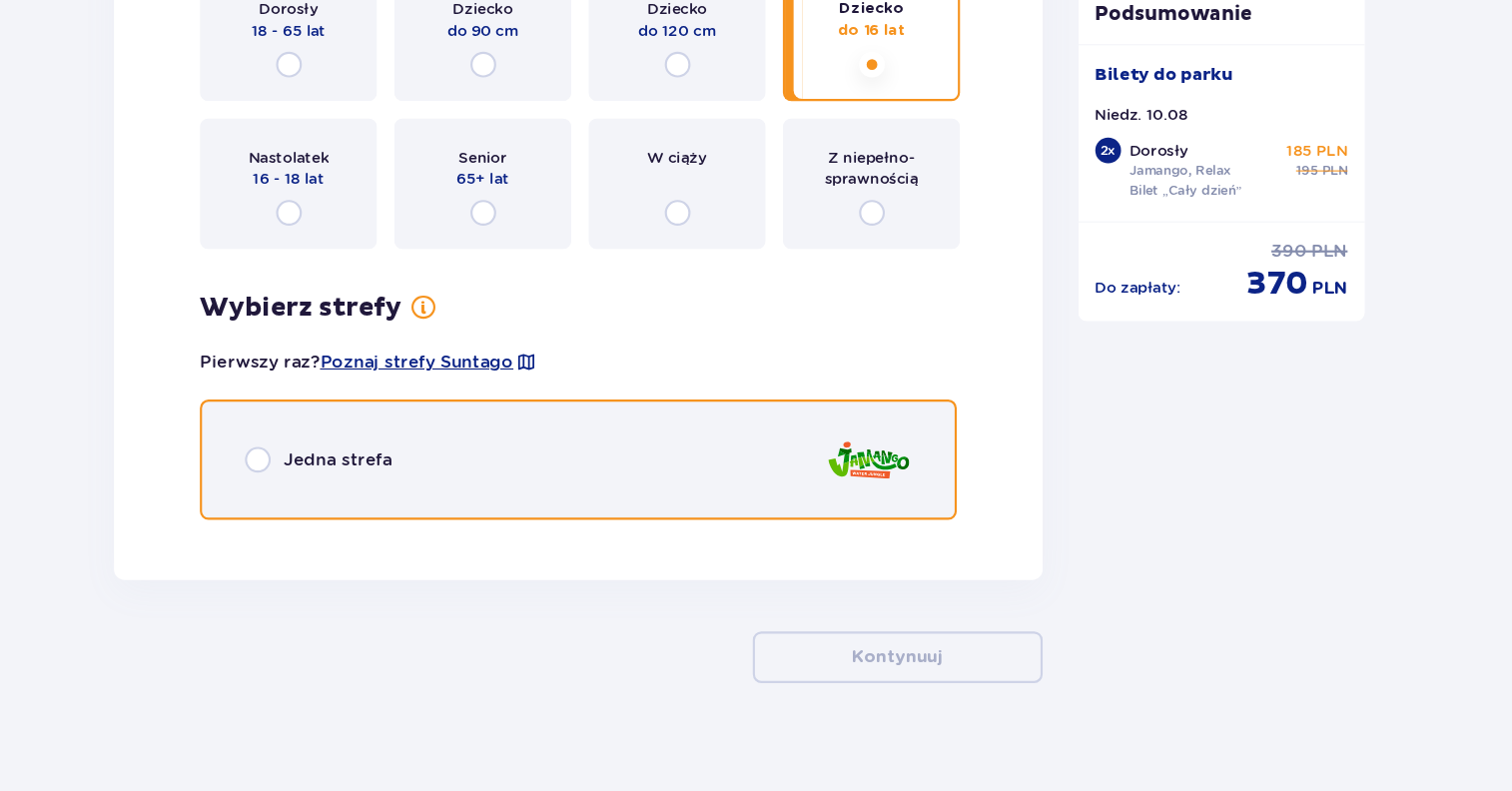 click at bounding box center (309, 466) 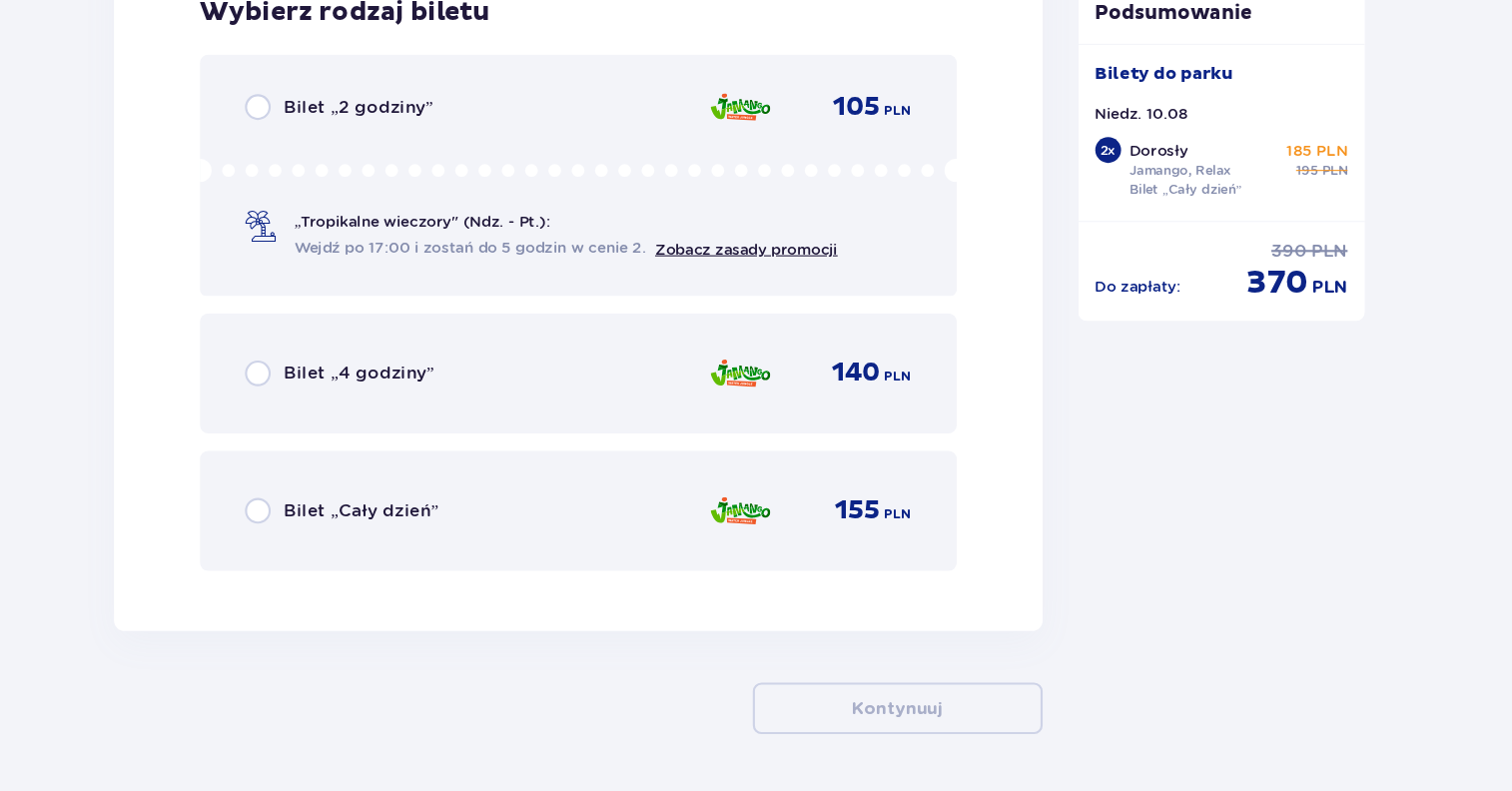 scroll, scrollTop: 4863, scrollLeft: 0, axis: vertical 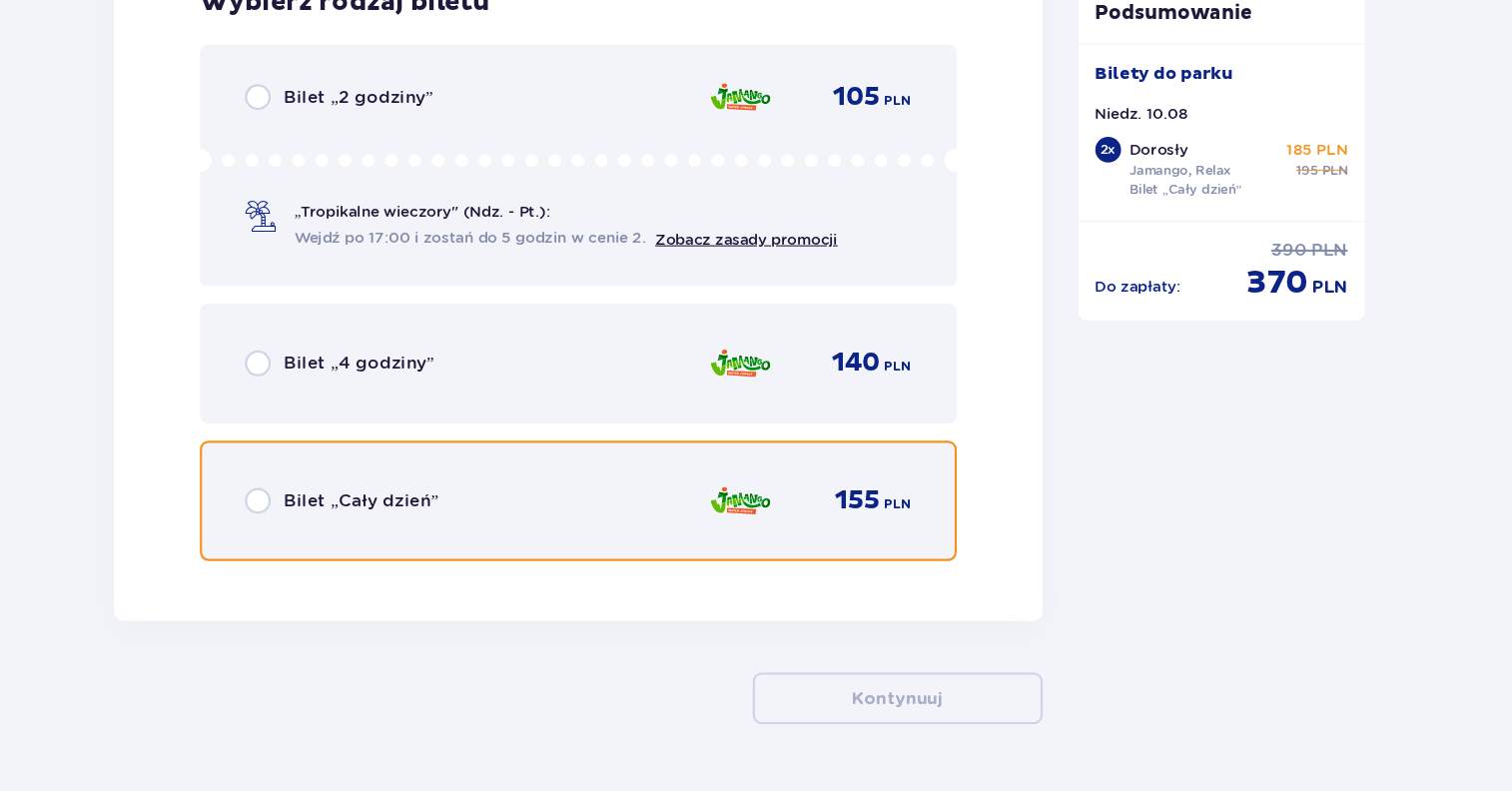 click at bounding box center (309, 505) 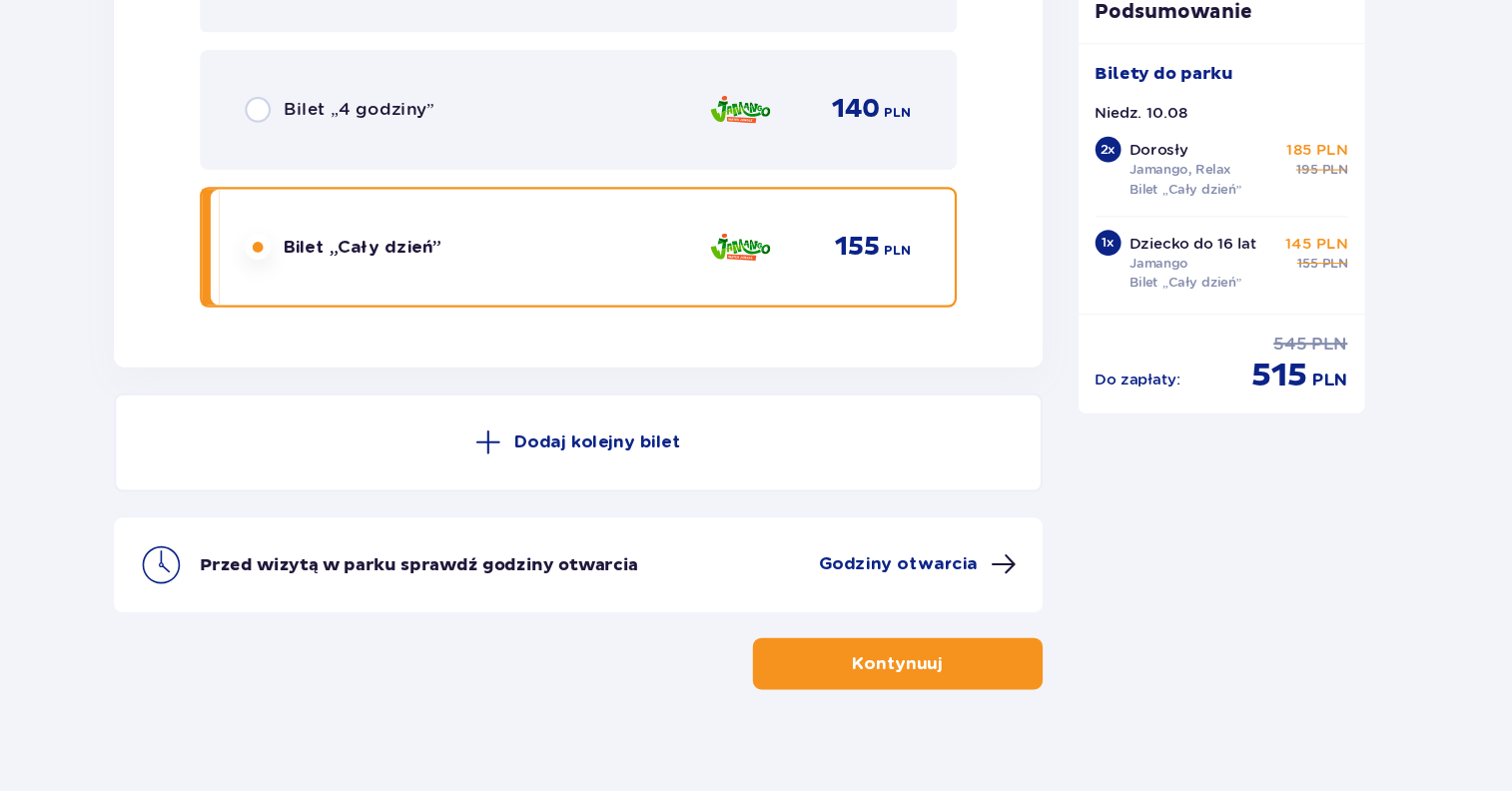 scroll, scrollTop: 5105, scrollLeft: 0, axis: vertical 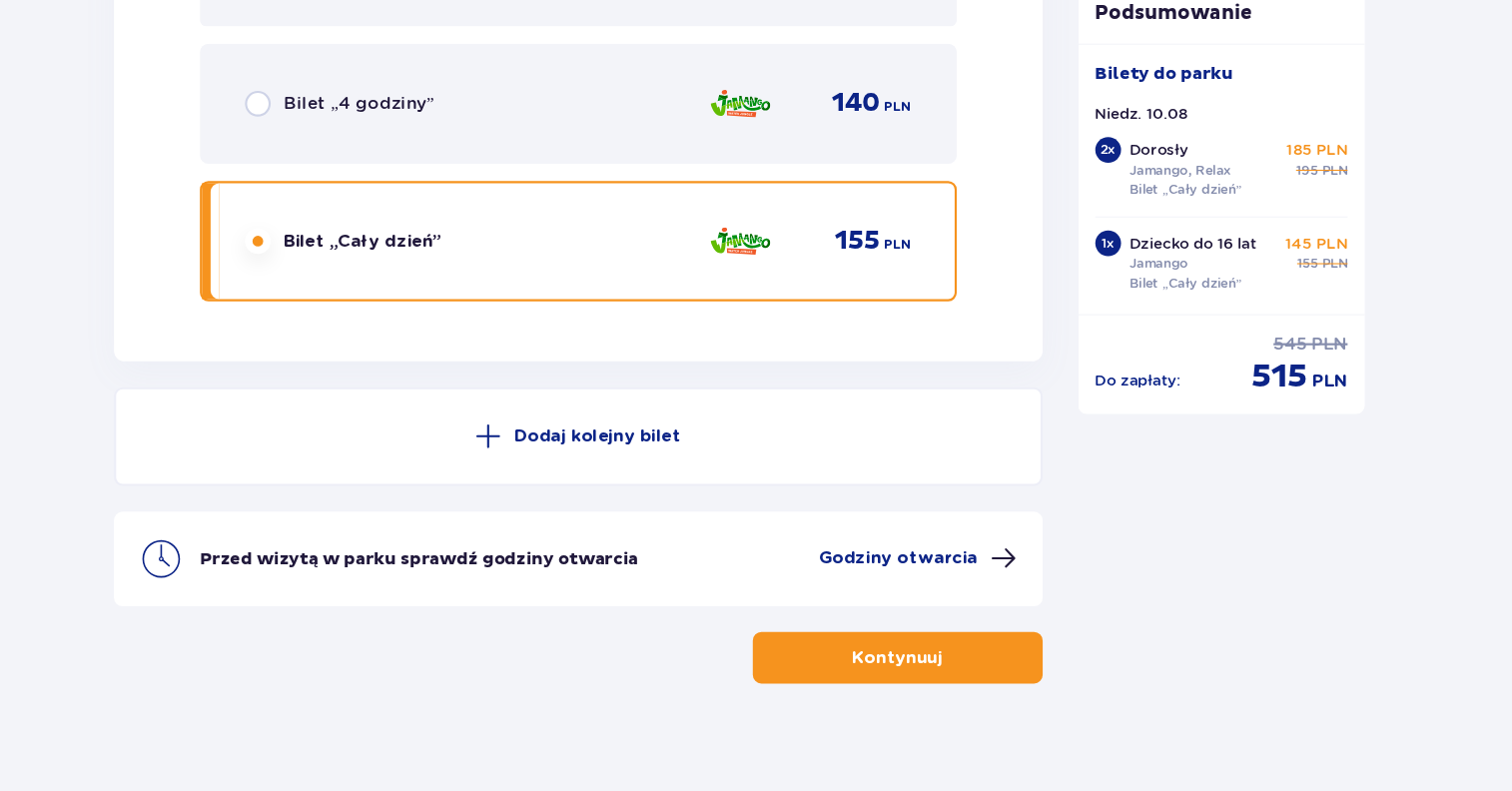 click on "Kontynuuj" at bounding box center [904, 651] 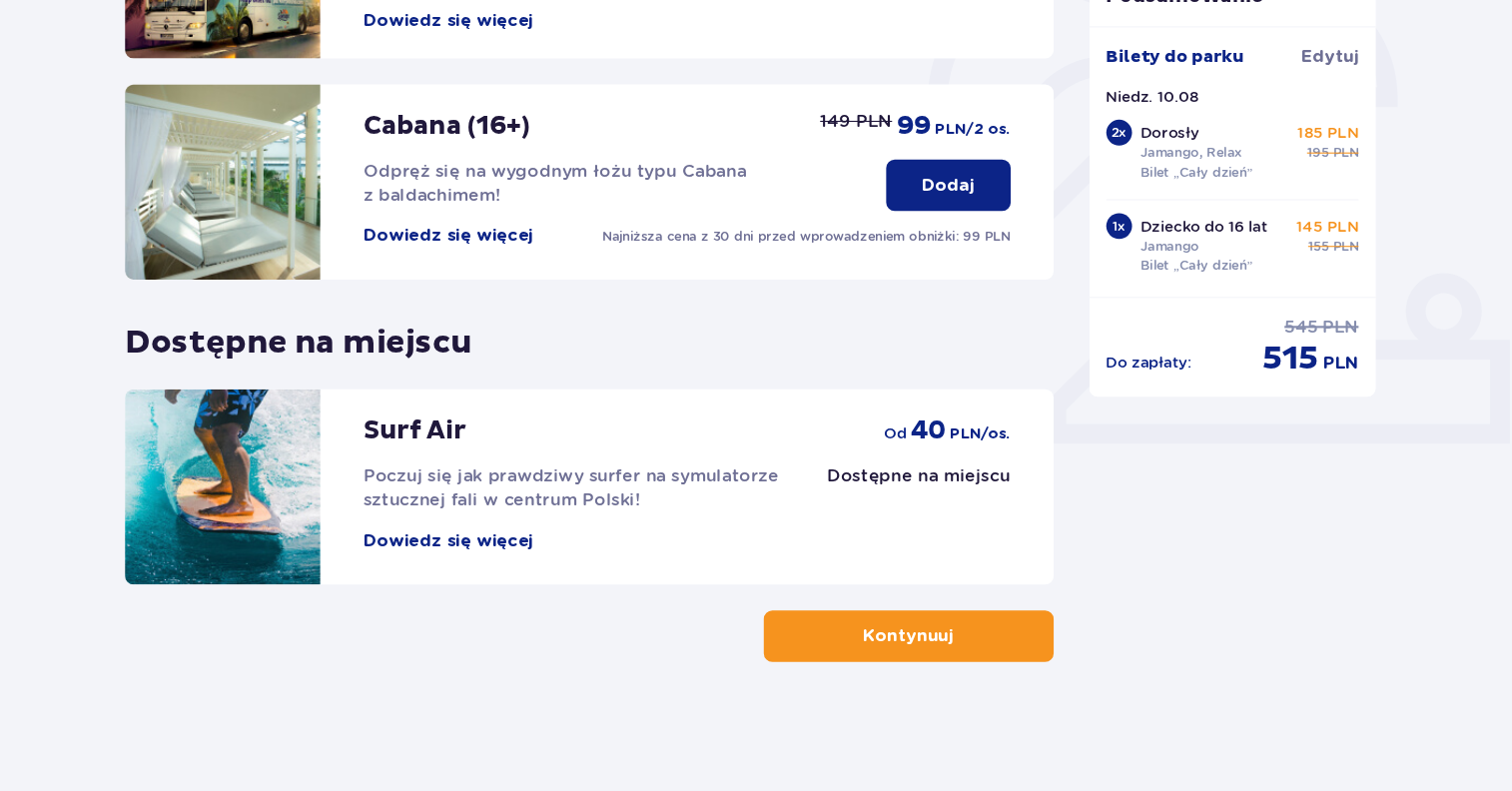 scroll, scrollTop: 0, scrollLeft: 0, axis: both 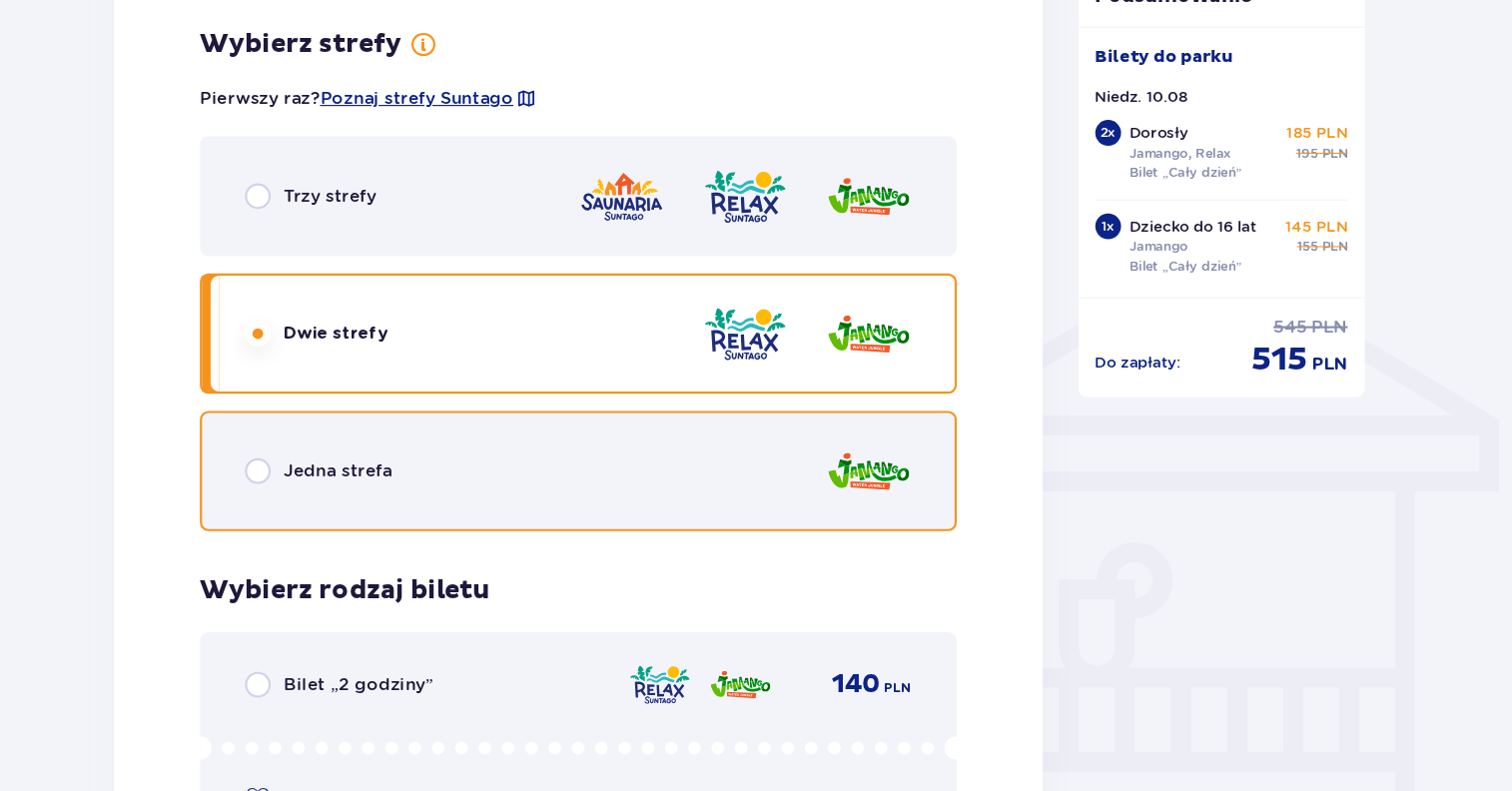 click at bounding box center [309, 493] 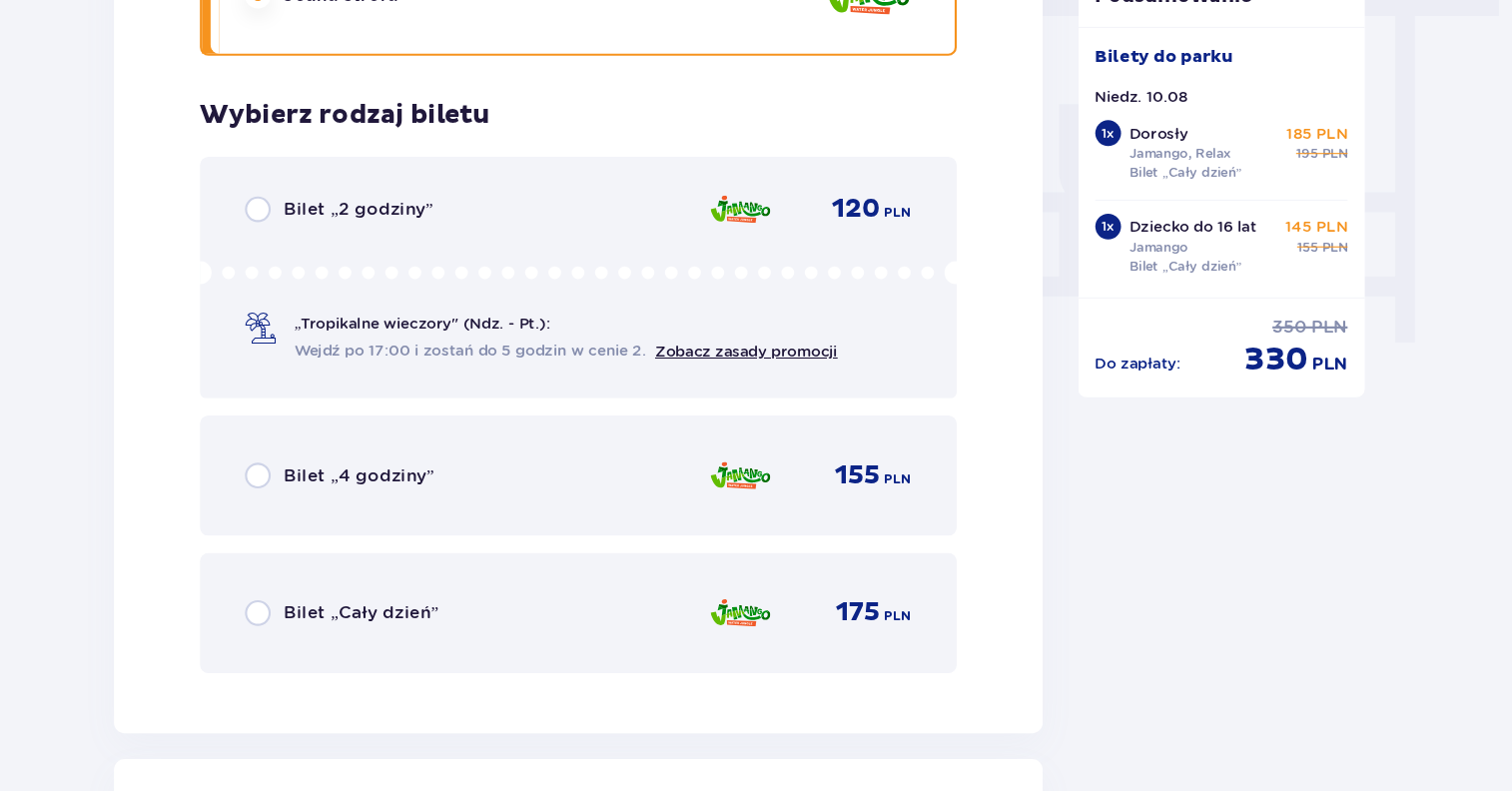 scroll, scrollTop: 1797, scrollLeft: 0, axis: vertical 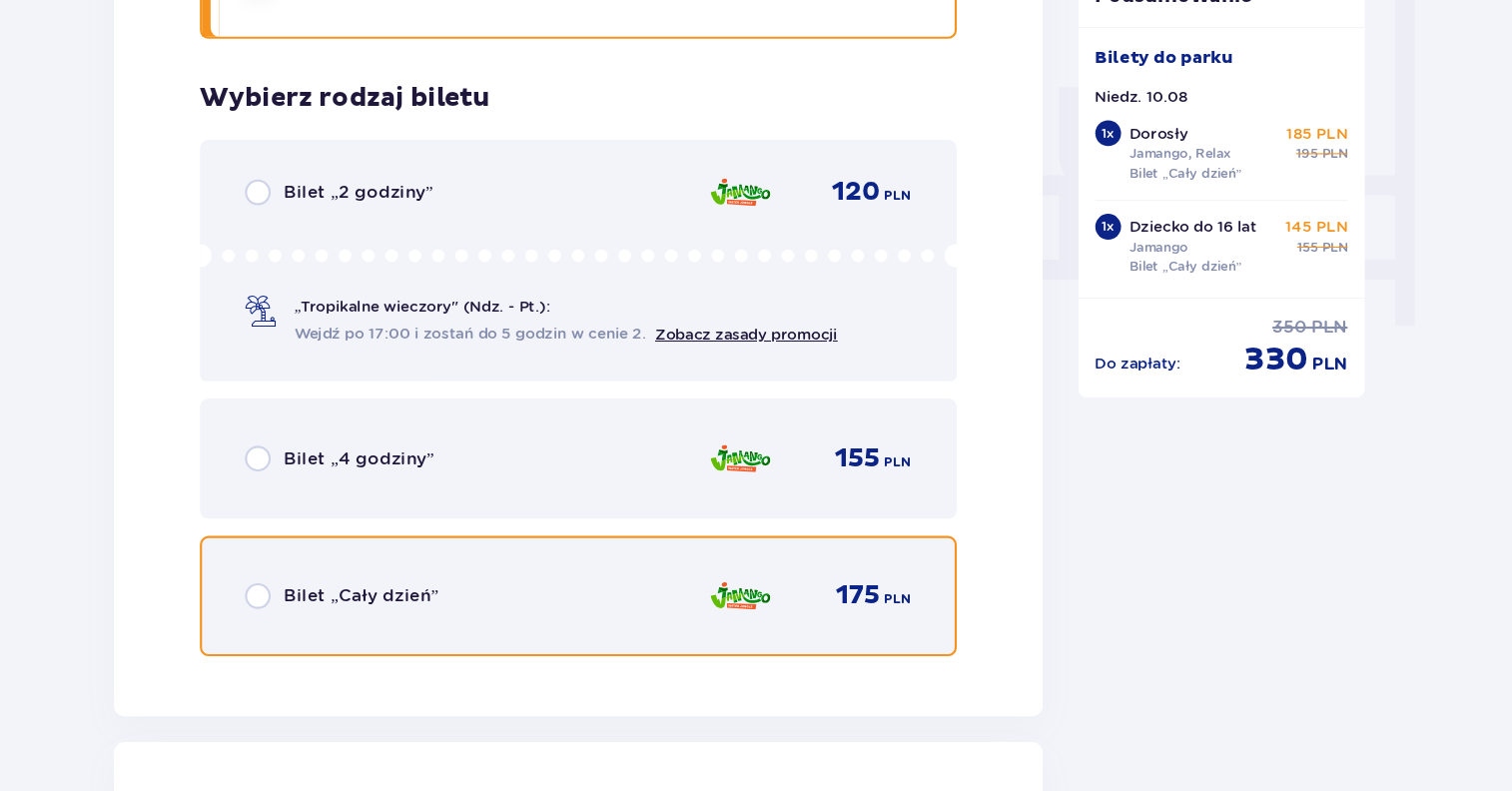 click at bounding box center [309, 609] 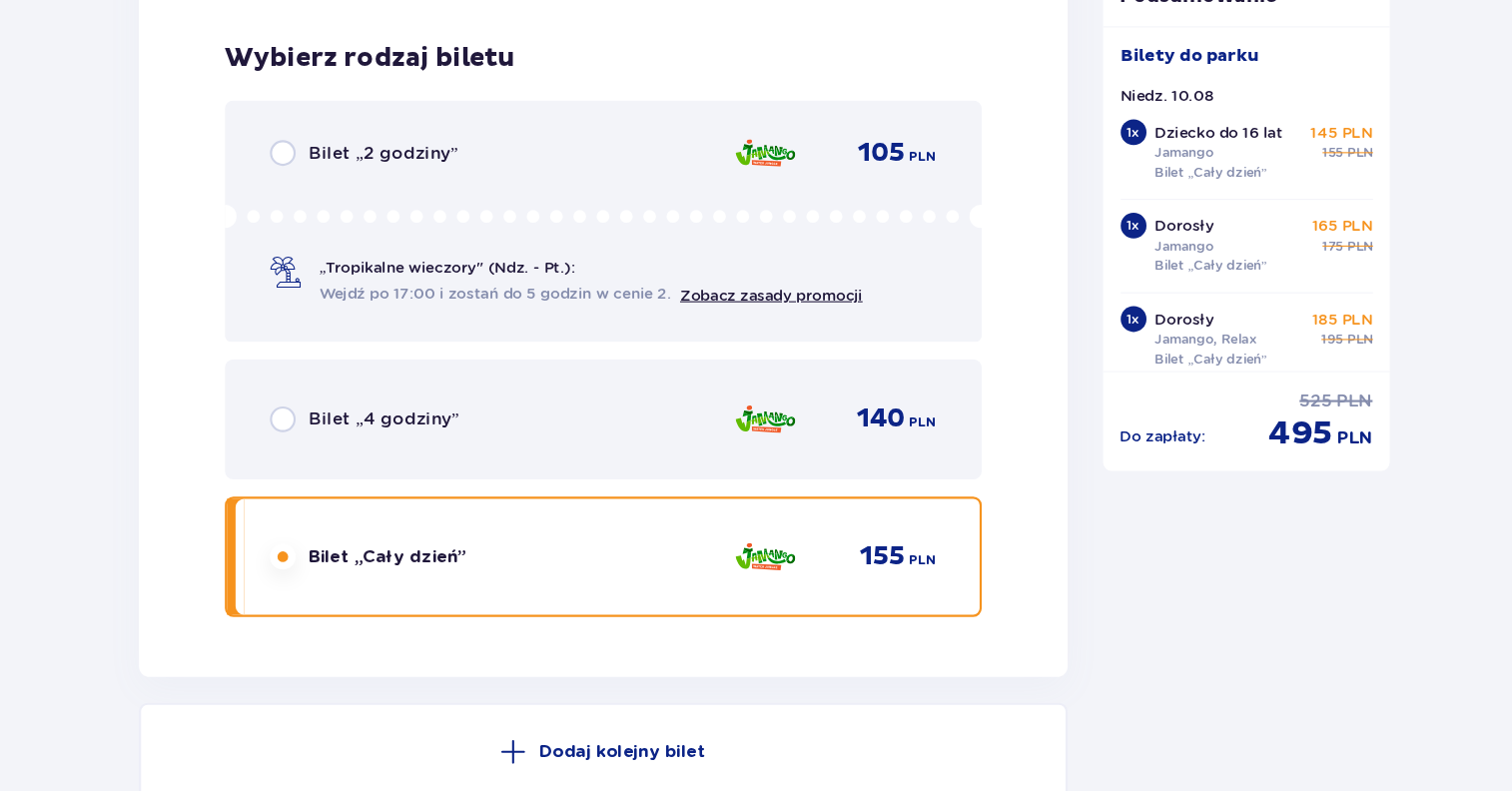 scroll, scrollTop: 5105, scrollLeft: 0, axis: vertical 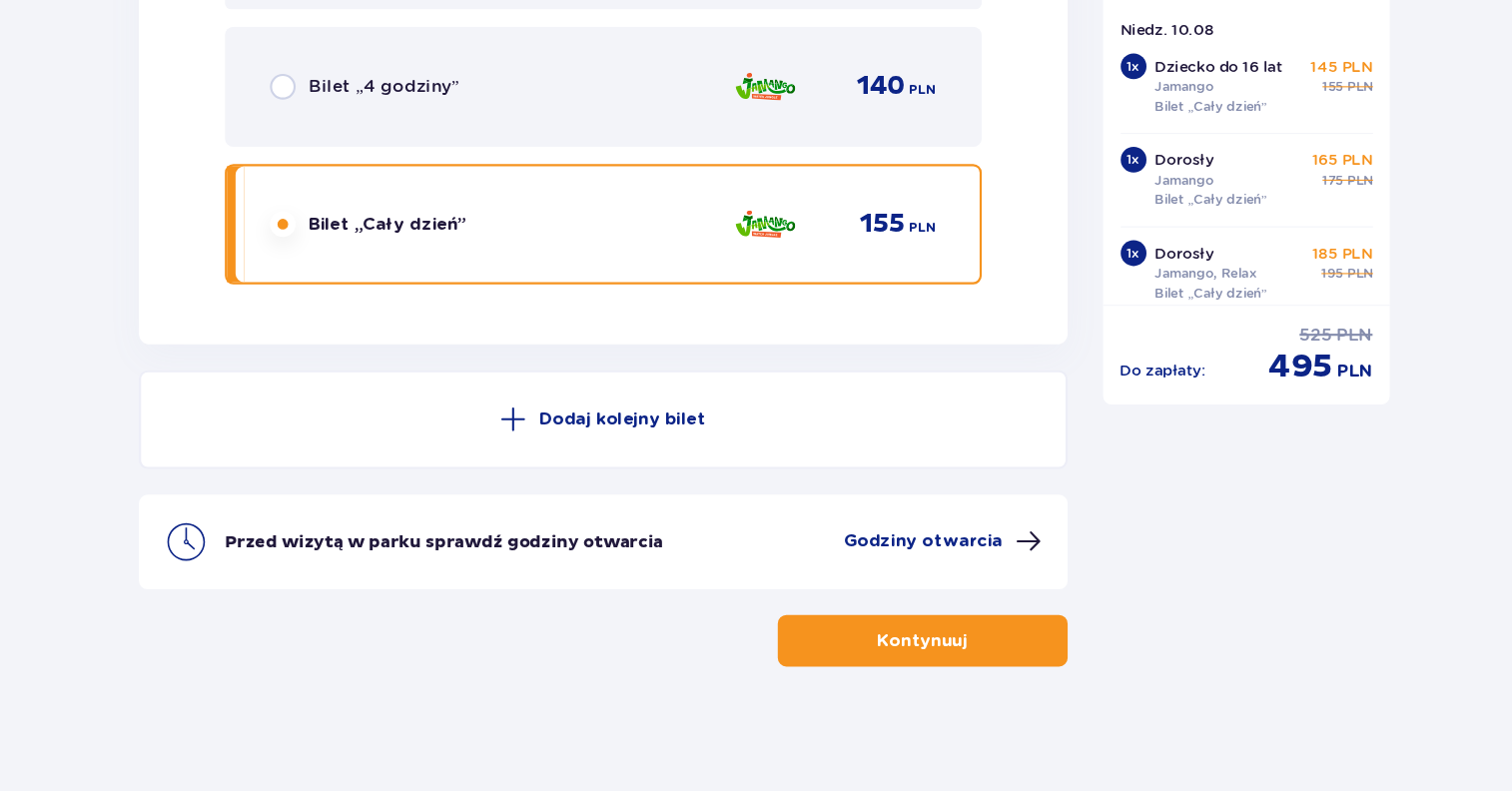 click on "Kontynuuj" at bounding box center (904, 651) 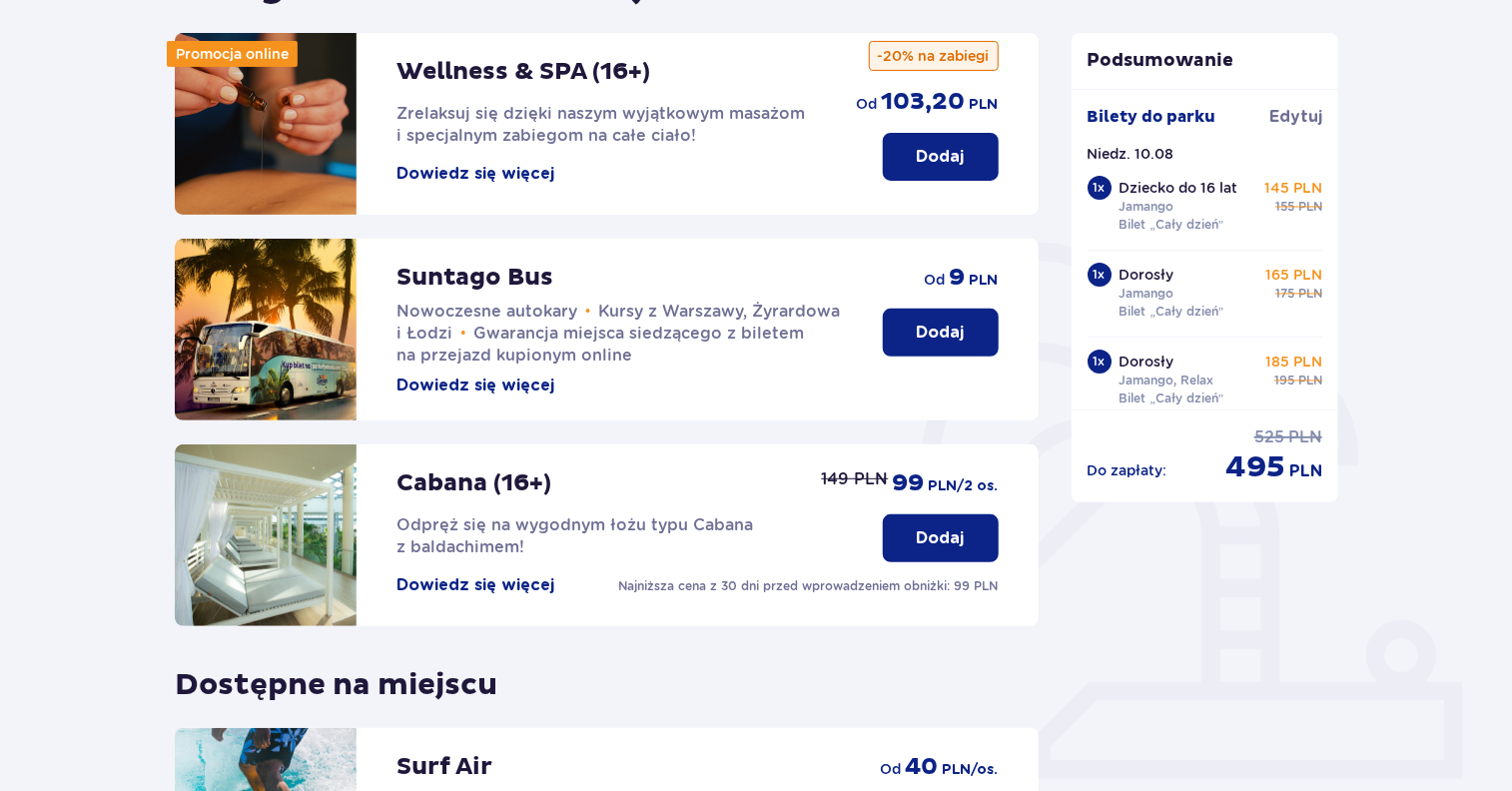 scroll, scrollTop: 302, scrollLeft: 0, axis: vertical 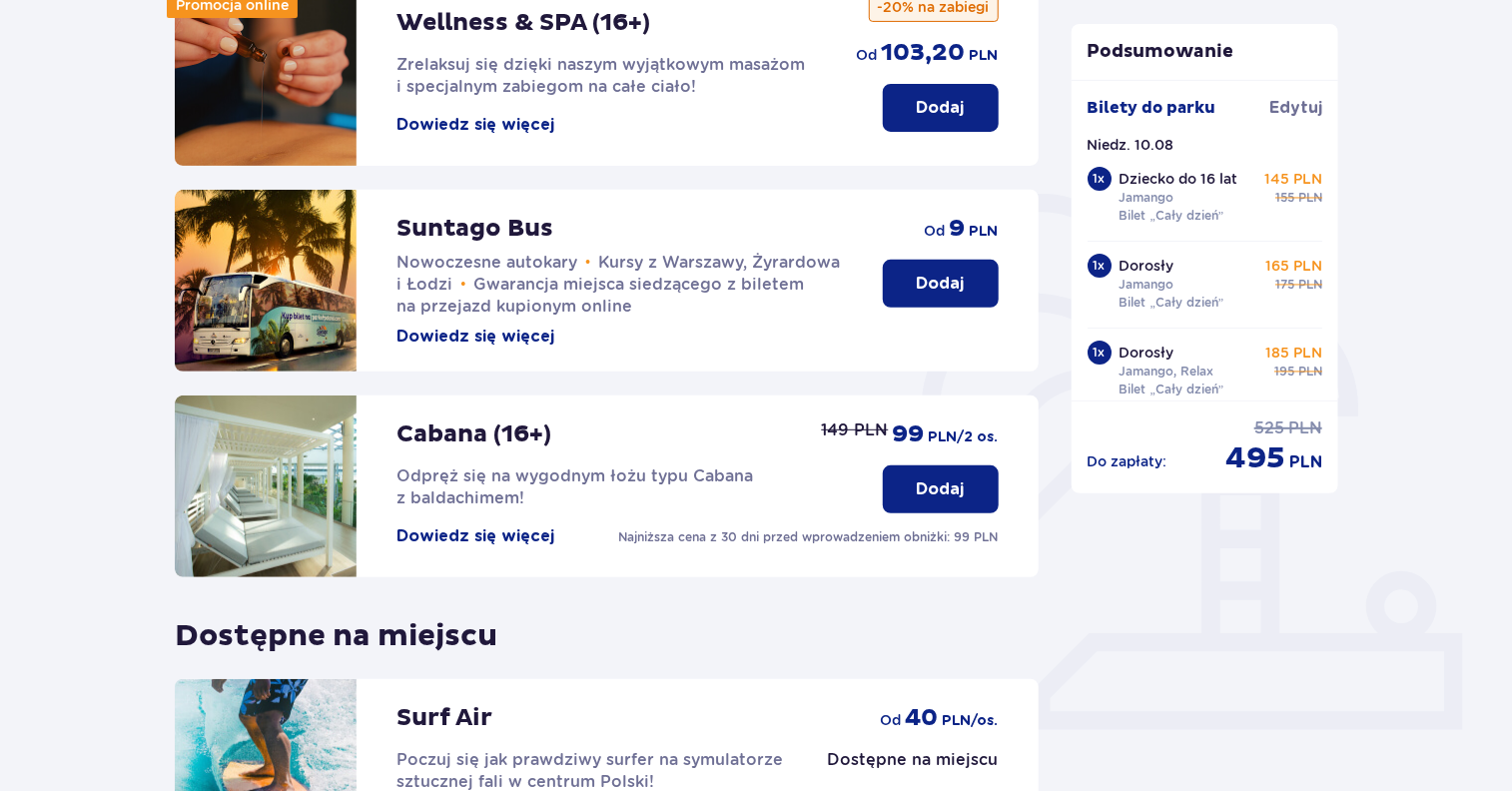 click on "Dodaj" at bounding box center [941, 284] 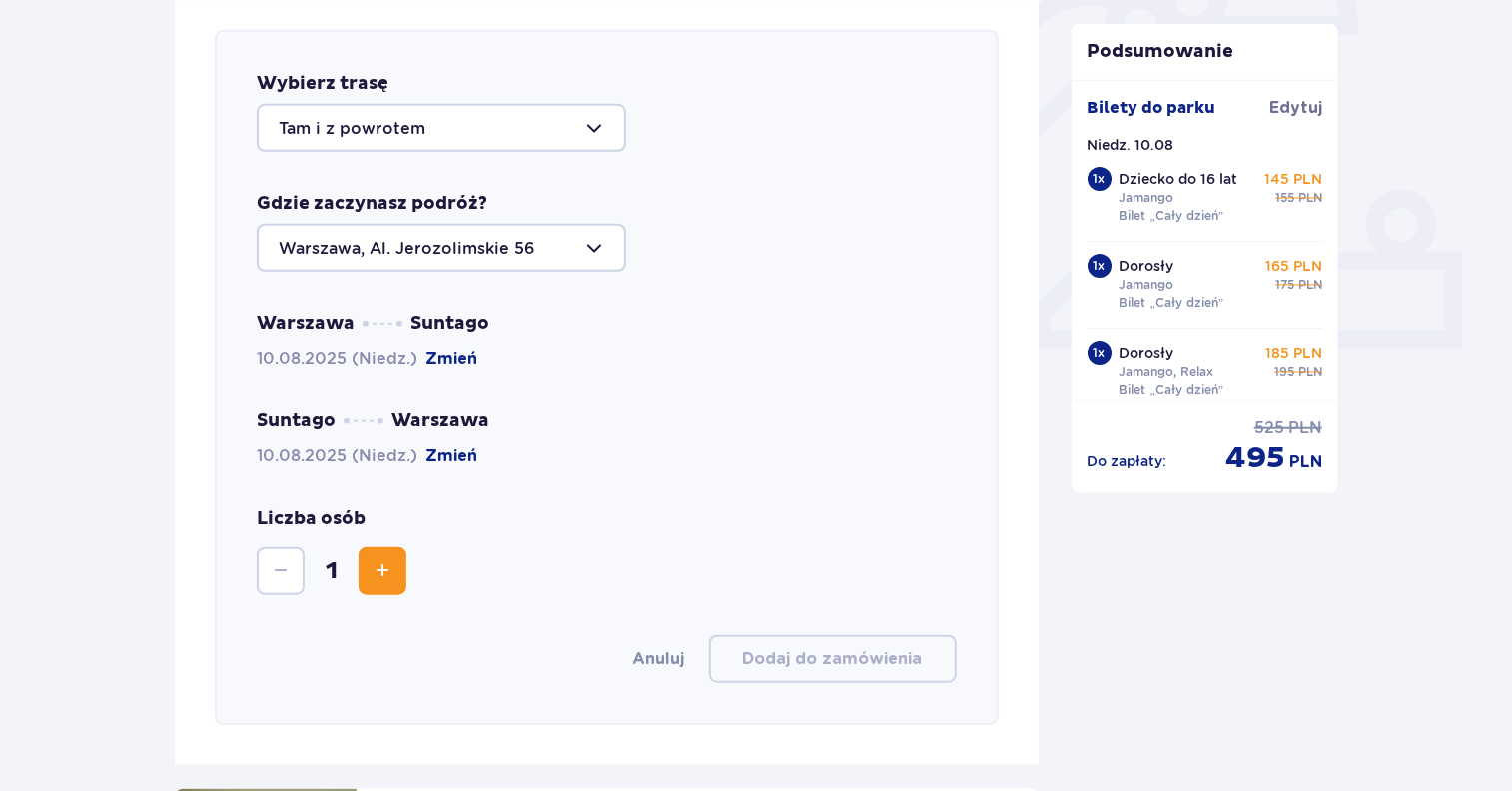 scroll, scrollTop: 689, scrollLeft: 0, axis: vertical 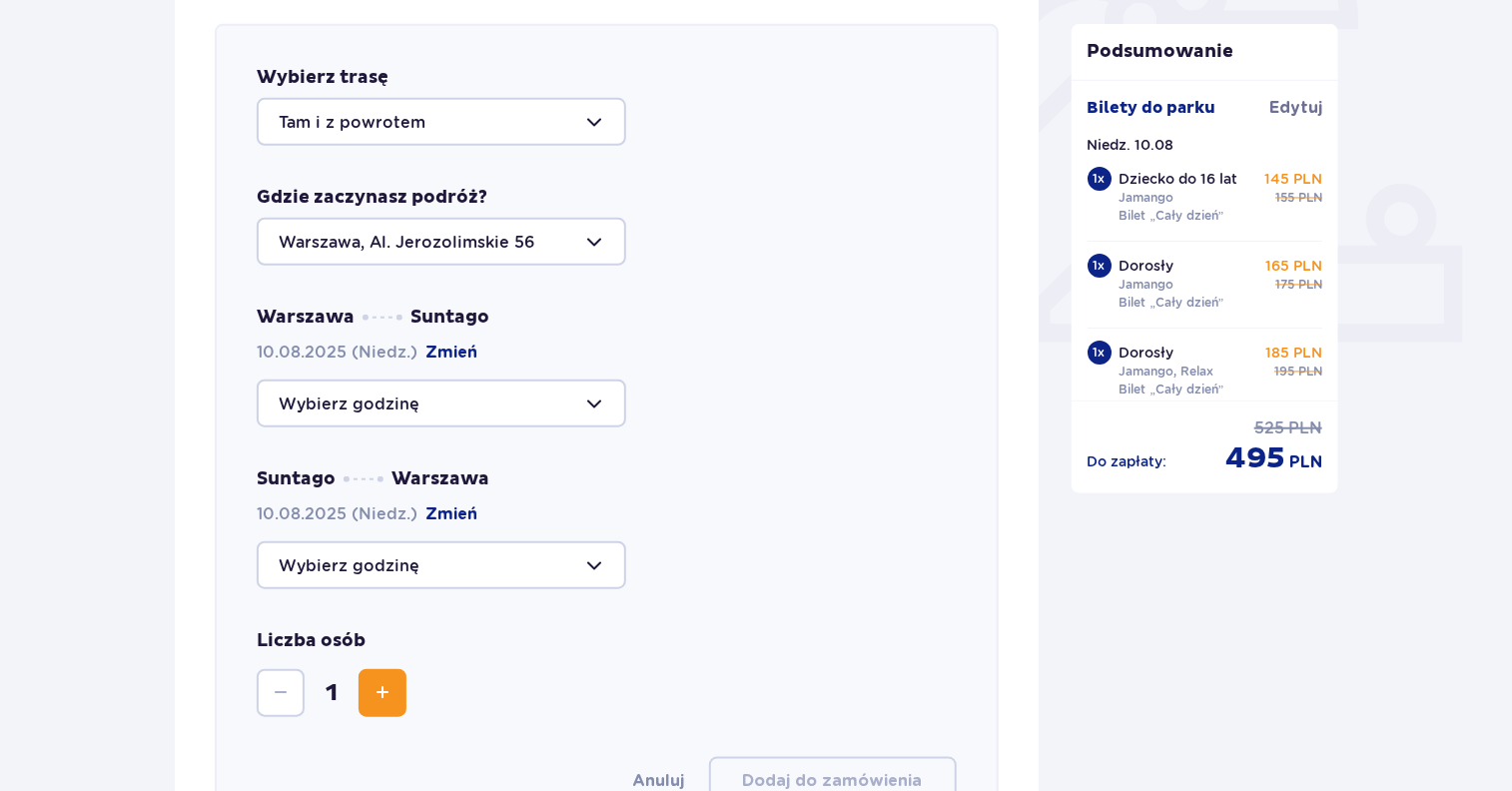 click at bounding box center [441, 403] 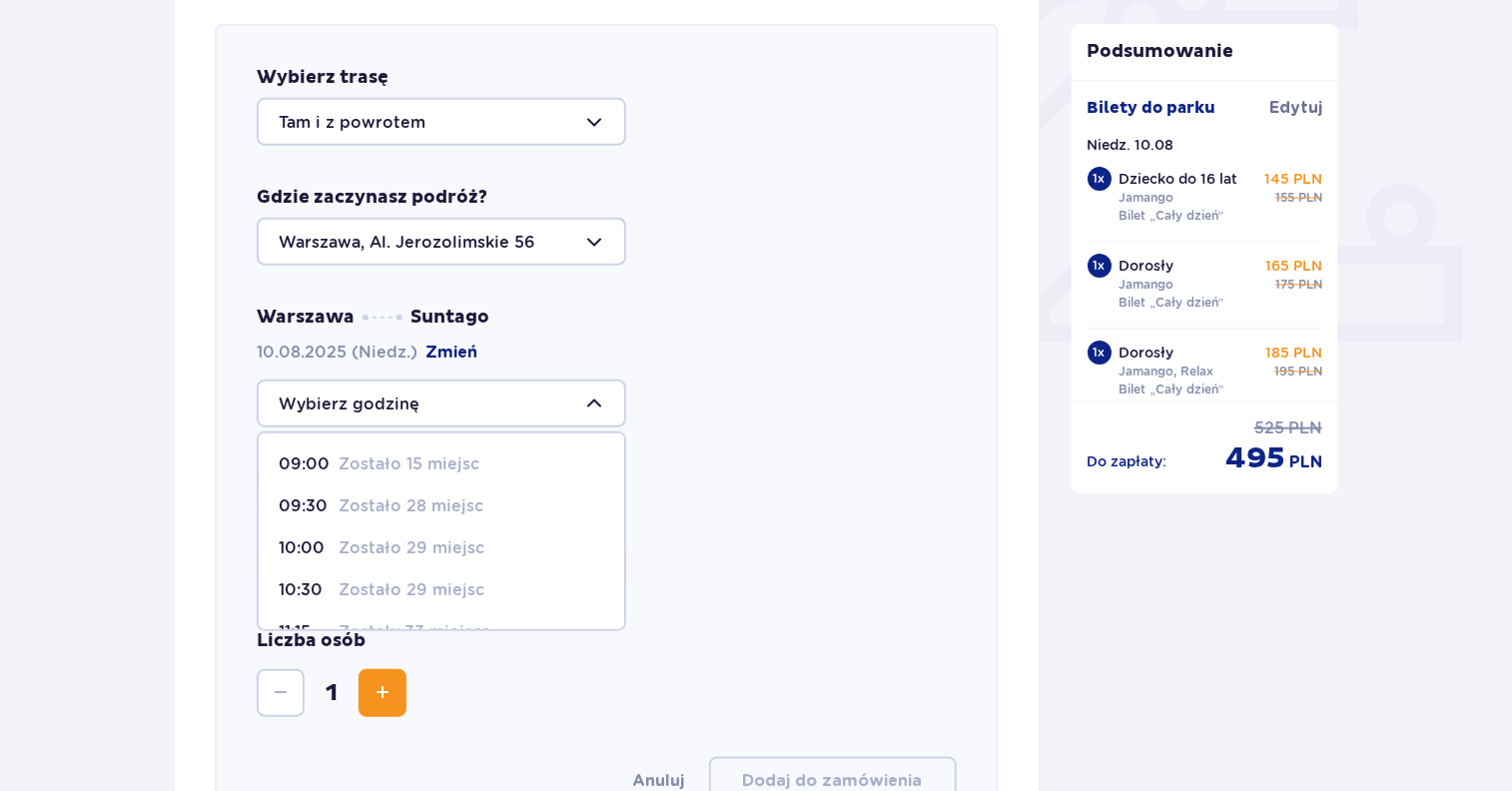 click on "Zostało 15 miejsc" at bounding box center [408, 464] 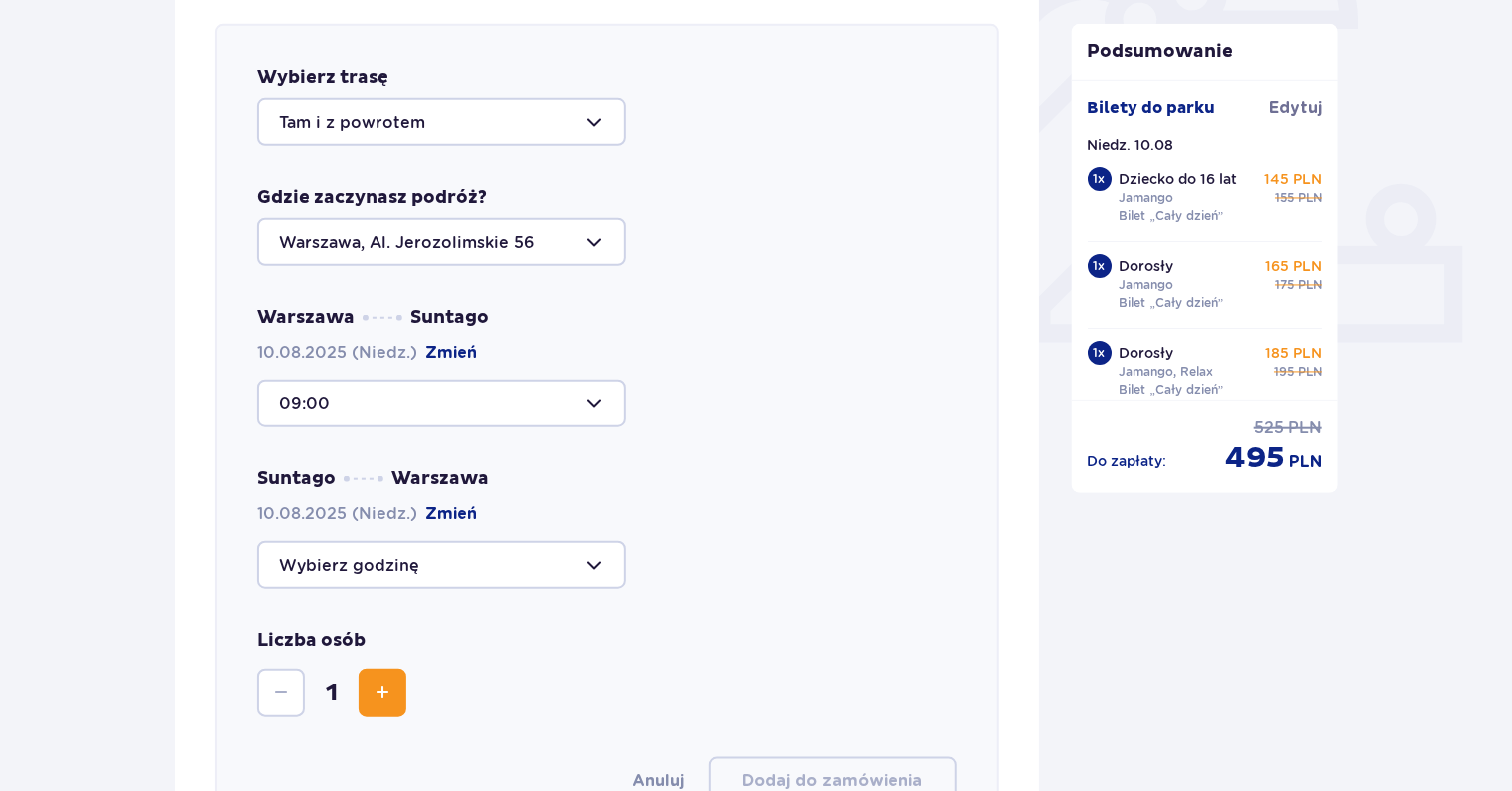 click at bounding box center [441, 565] 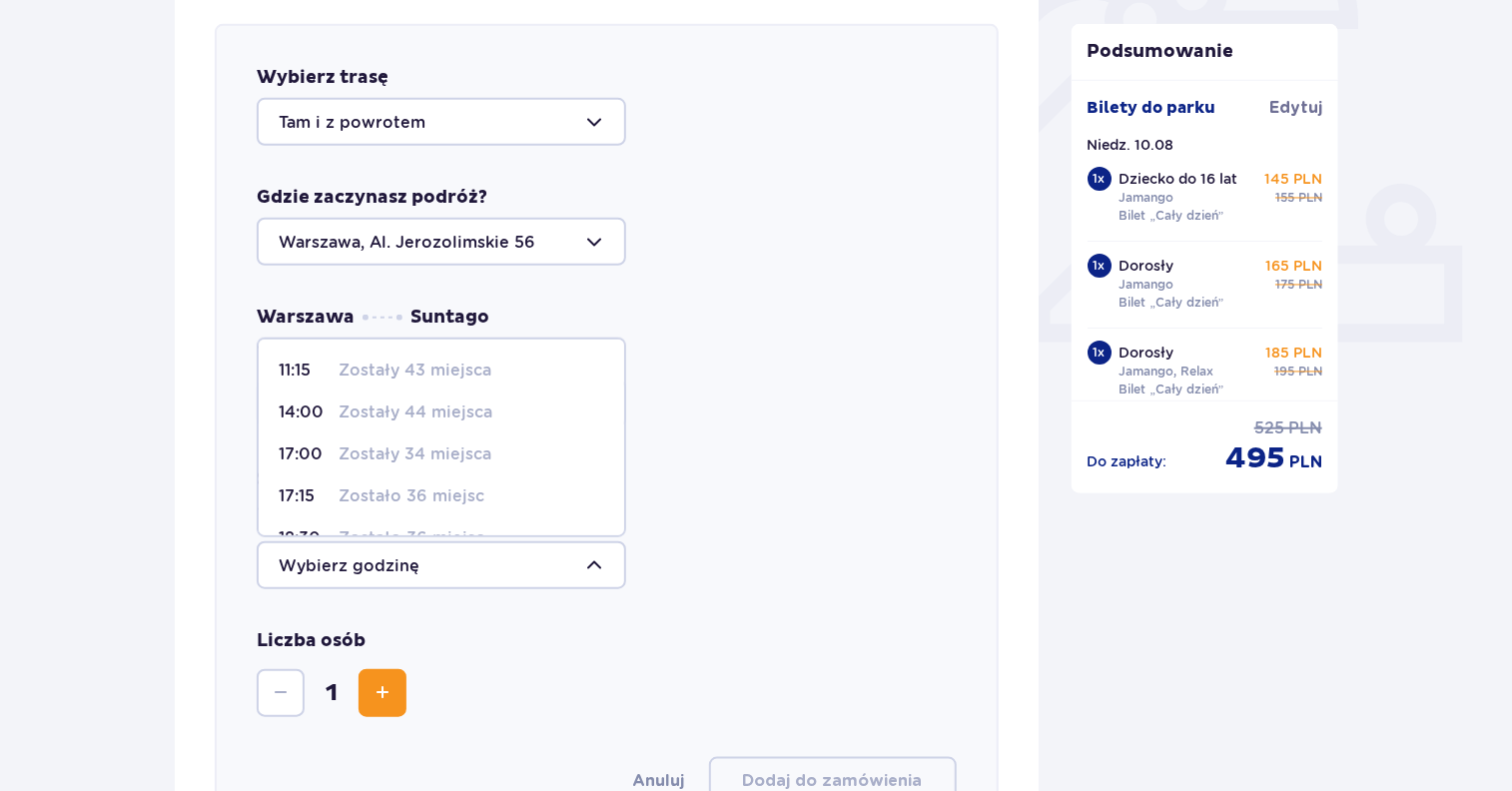 scroll, scrollTop: 243, scrollLeft: 0, axis: vertical 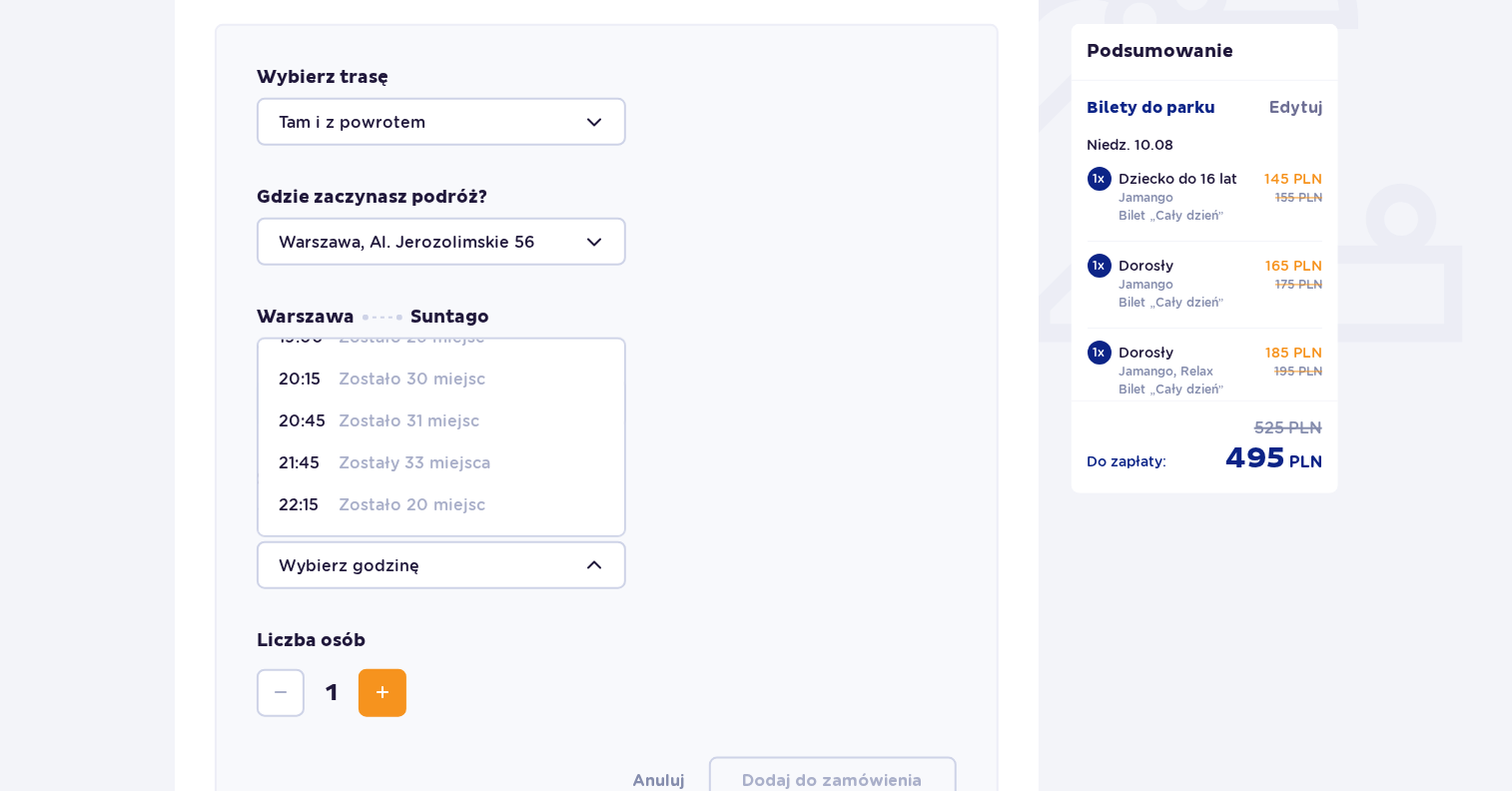 click on "Zostało 20 miejsc" at bounding box center [411, 505] 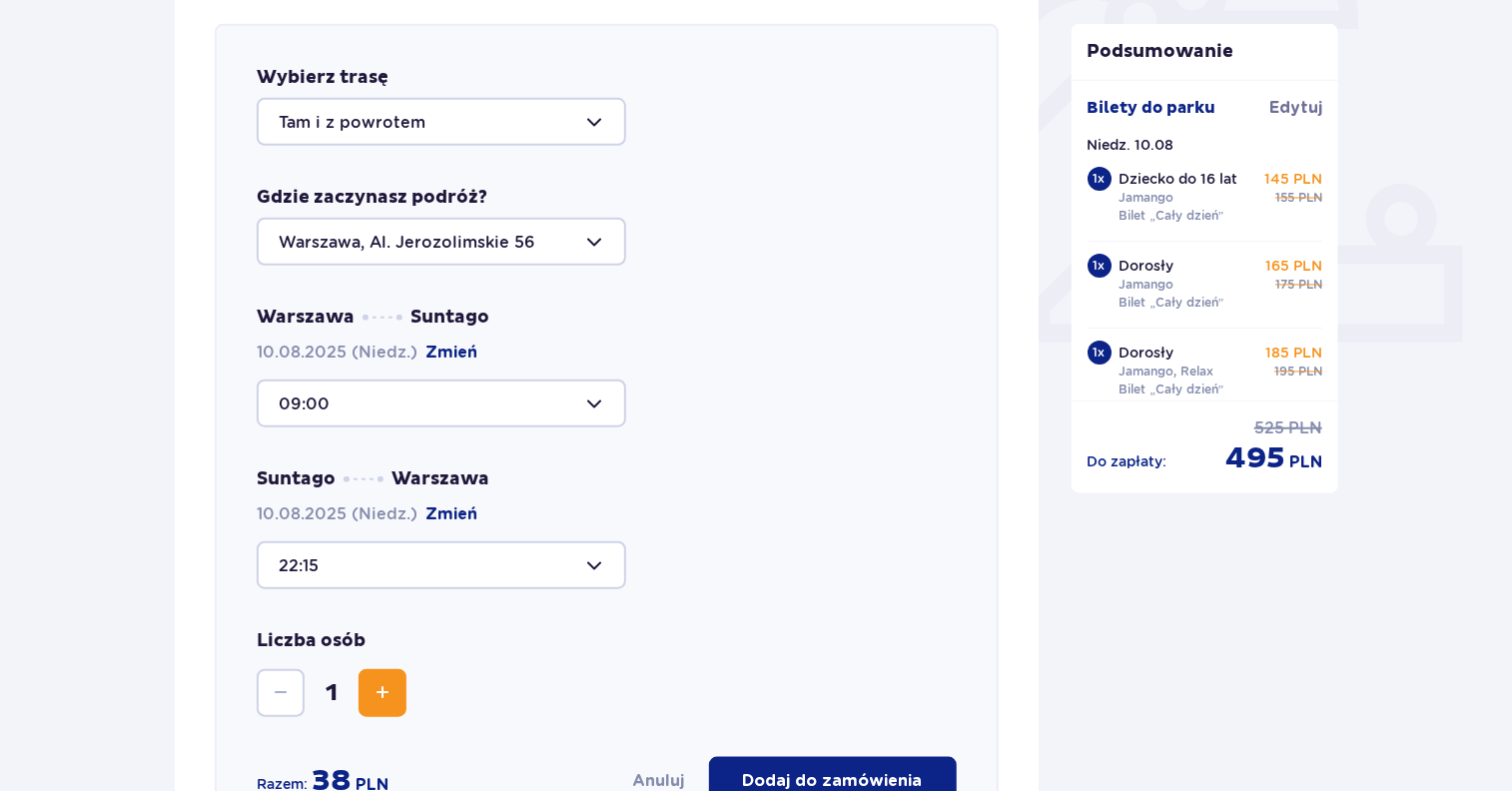 click at bounding box center (382, 693) 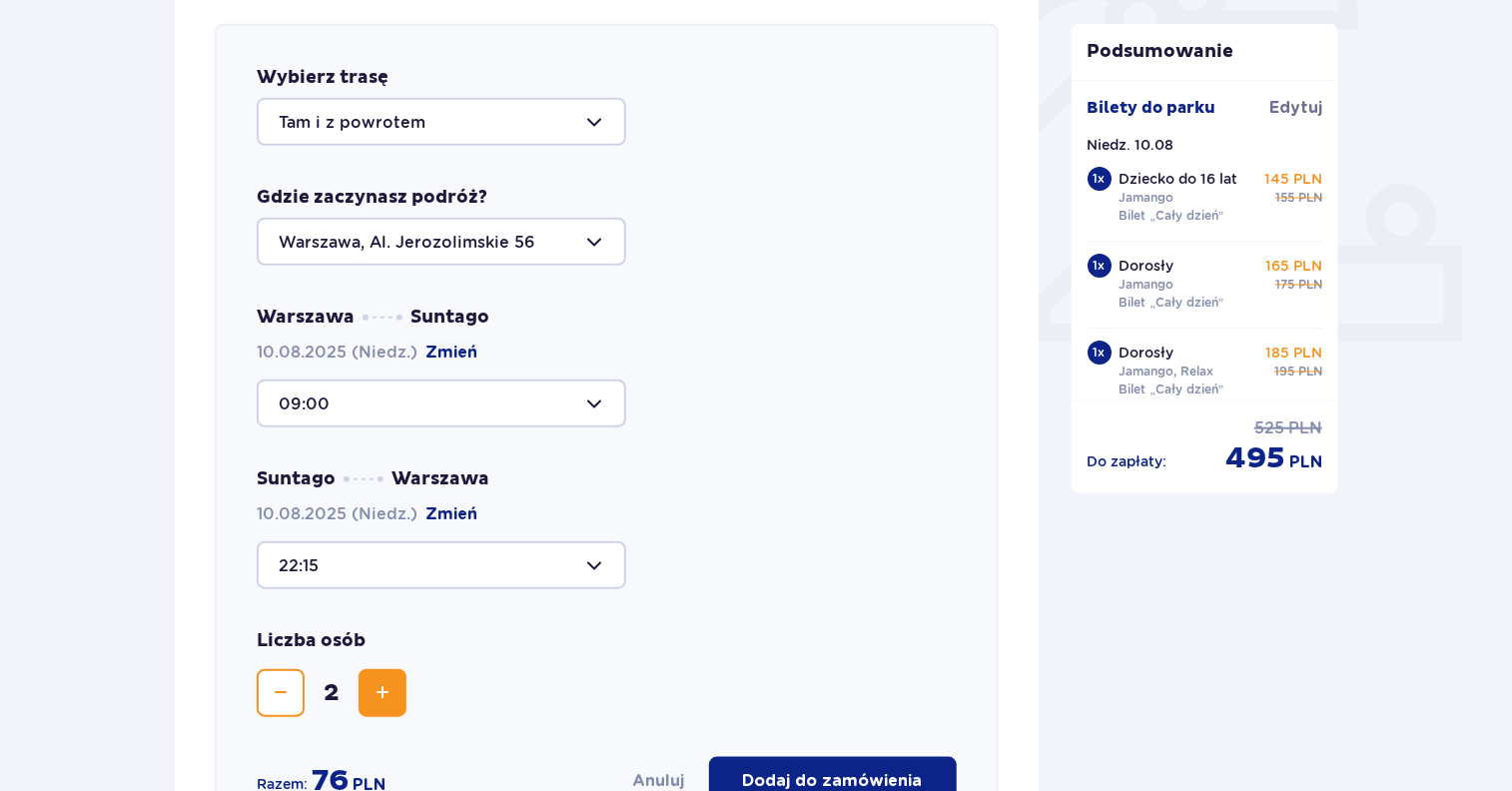 click at bounding box center (382, 693) 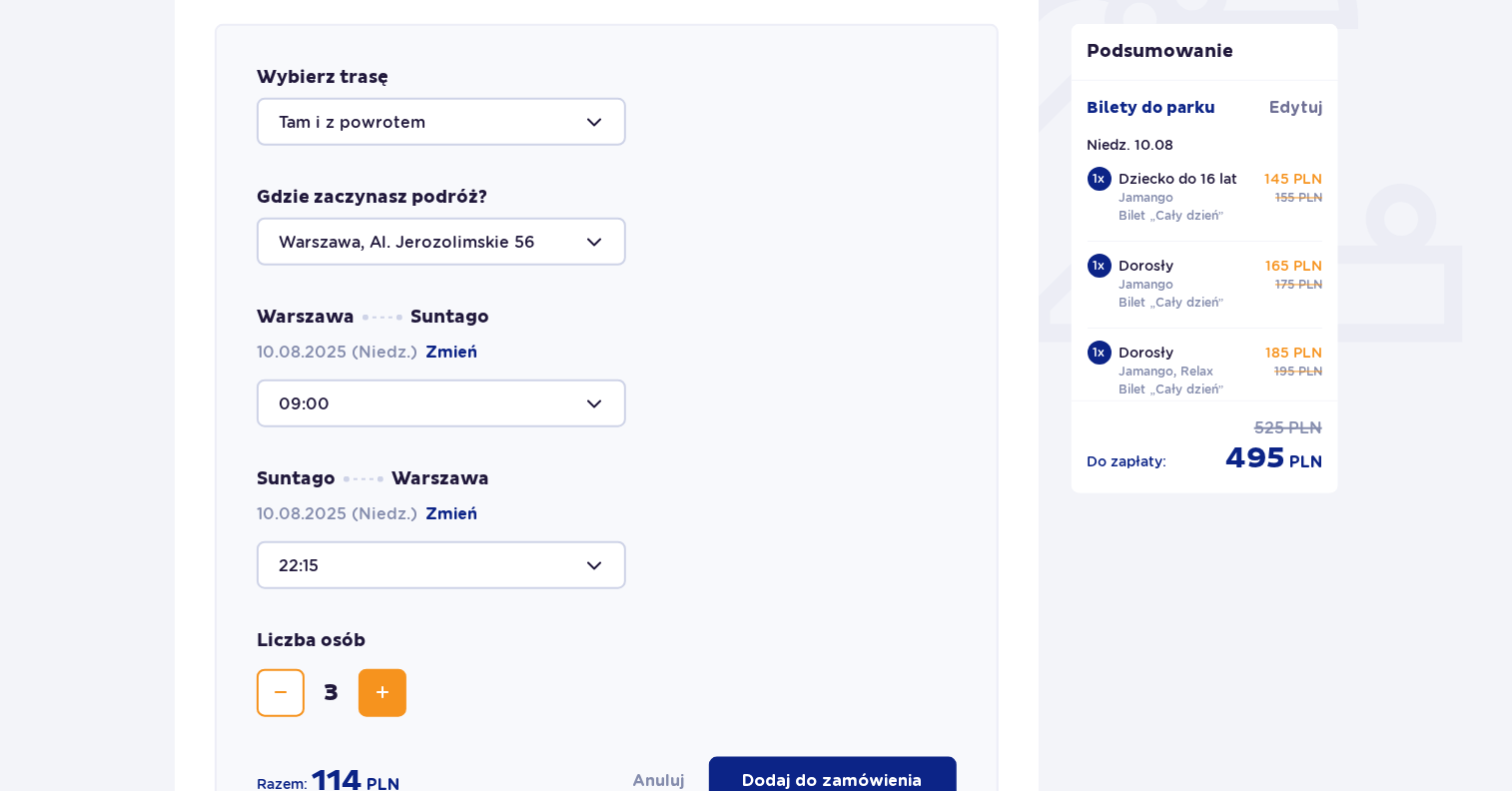 click at bounding box center [441, 242] 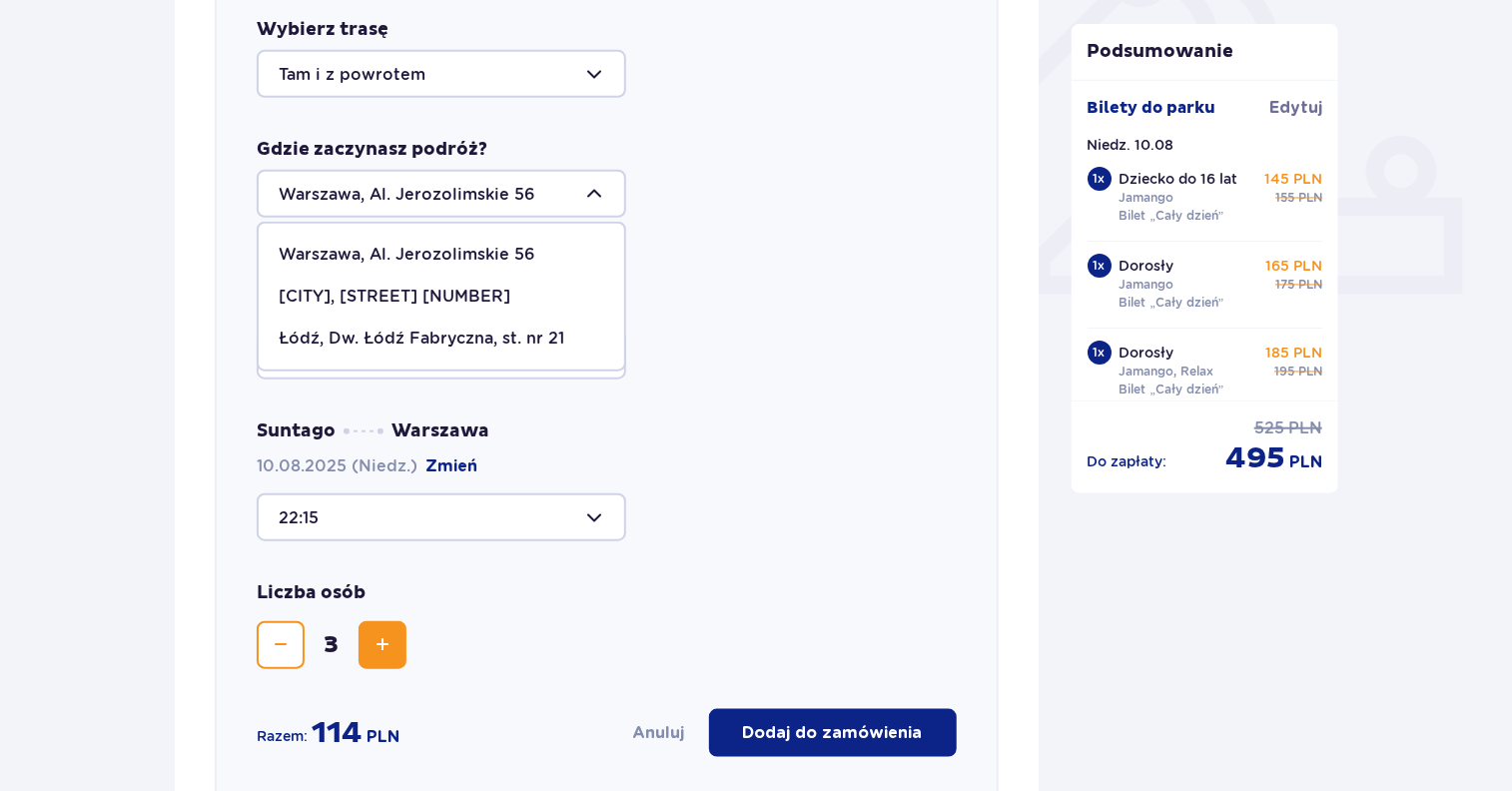 scroll, scrollTop: 708, scrollLeft: 0, axis: vertical 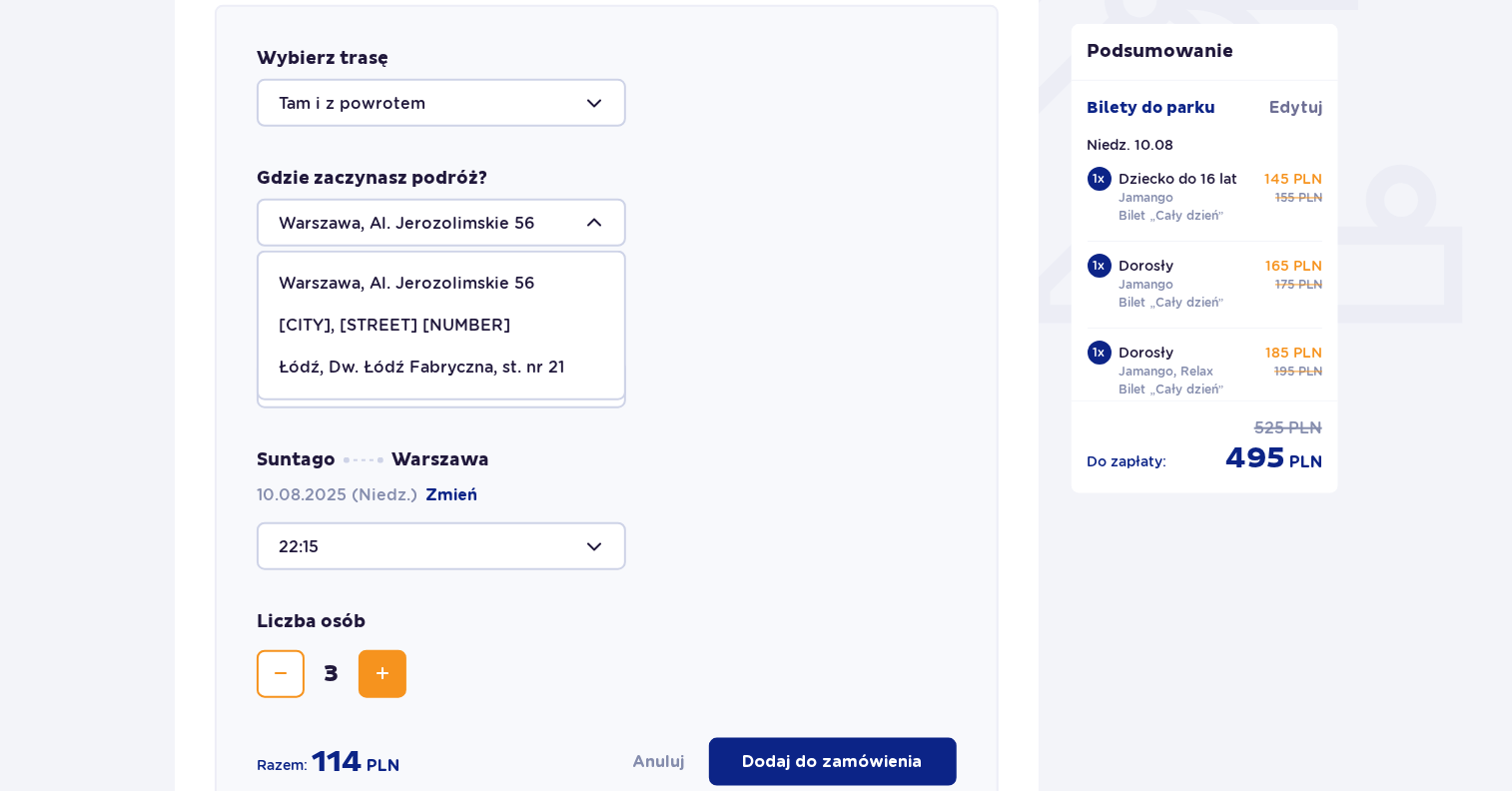 click on "[CITY] [LOCATION] [DATE] (Niedz.) Zmień [TIME]" at bounding box center [606, 348] 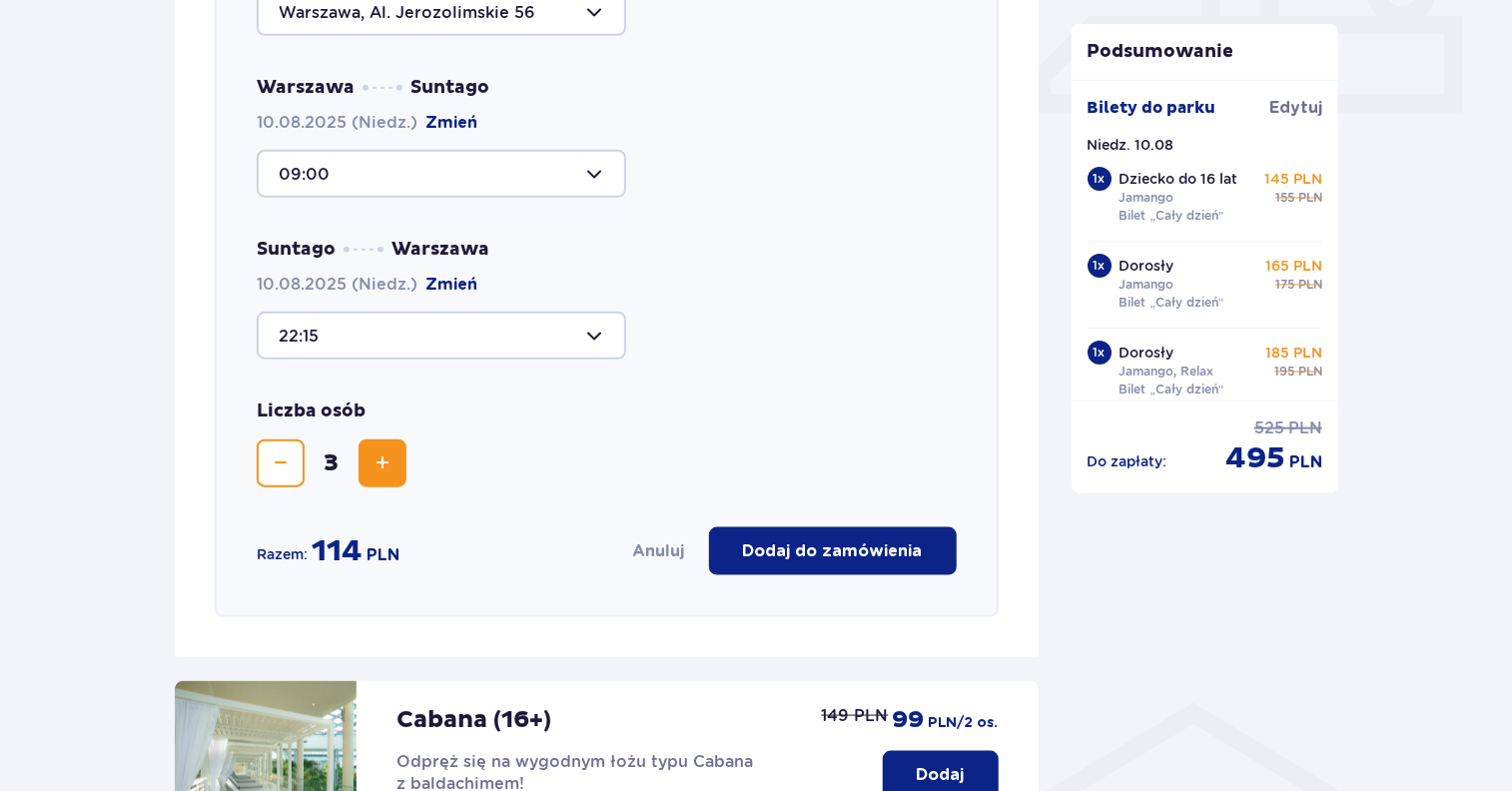 scroll, scrollTop: 925, scrollLeft: 0, axis: vertical 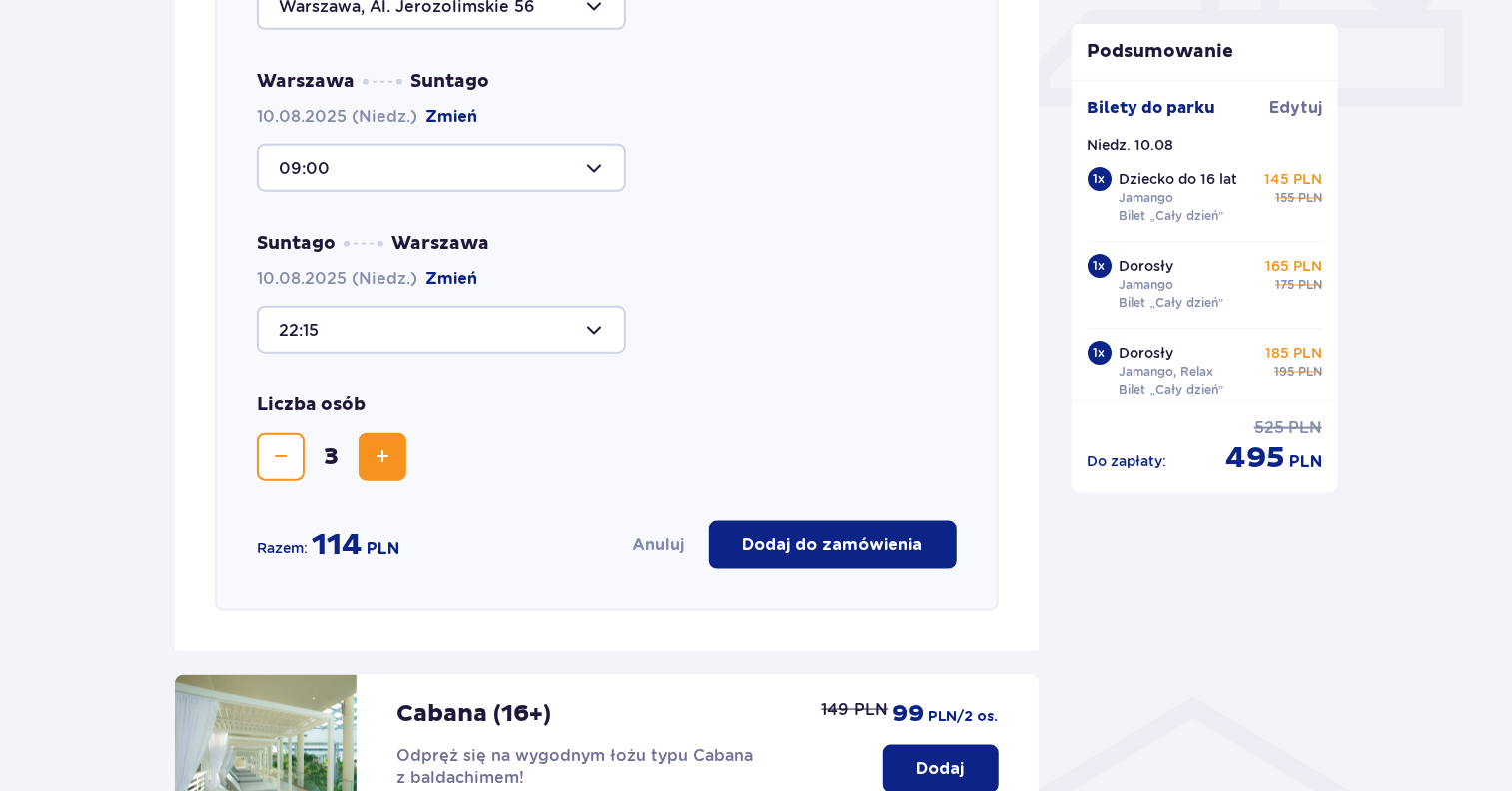 click on "Dodaj do zamówienia" at bounding box center (833, 545) 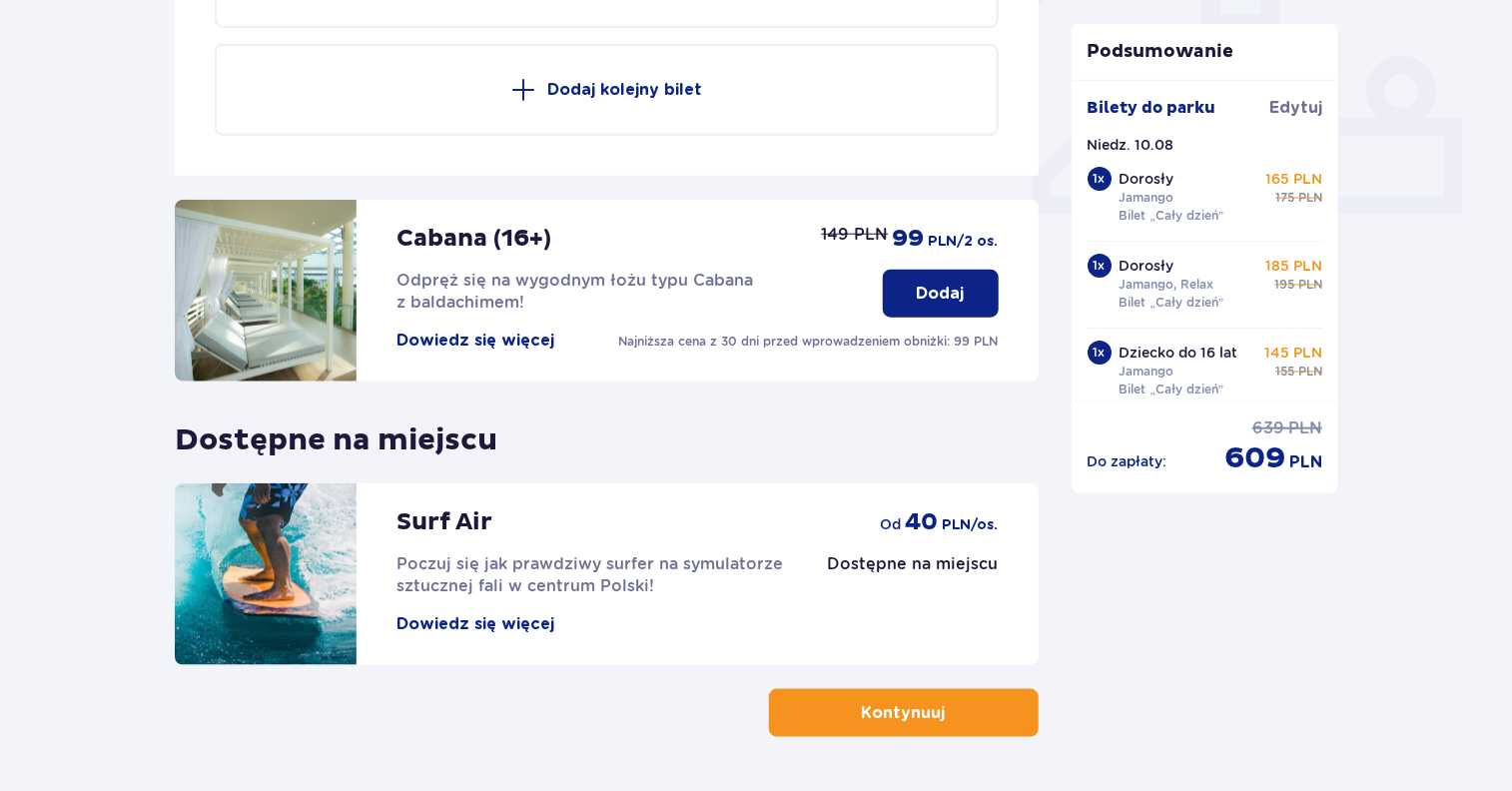 scroll, scrollTop: 881, scrollLeft: 0, axis: vertical 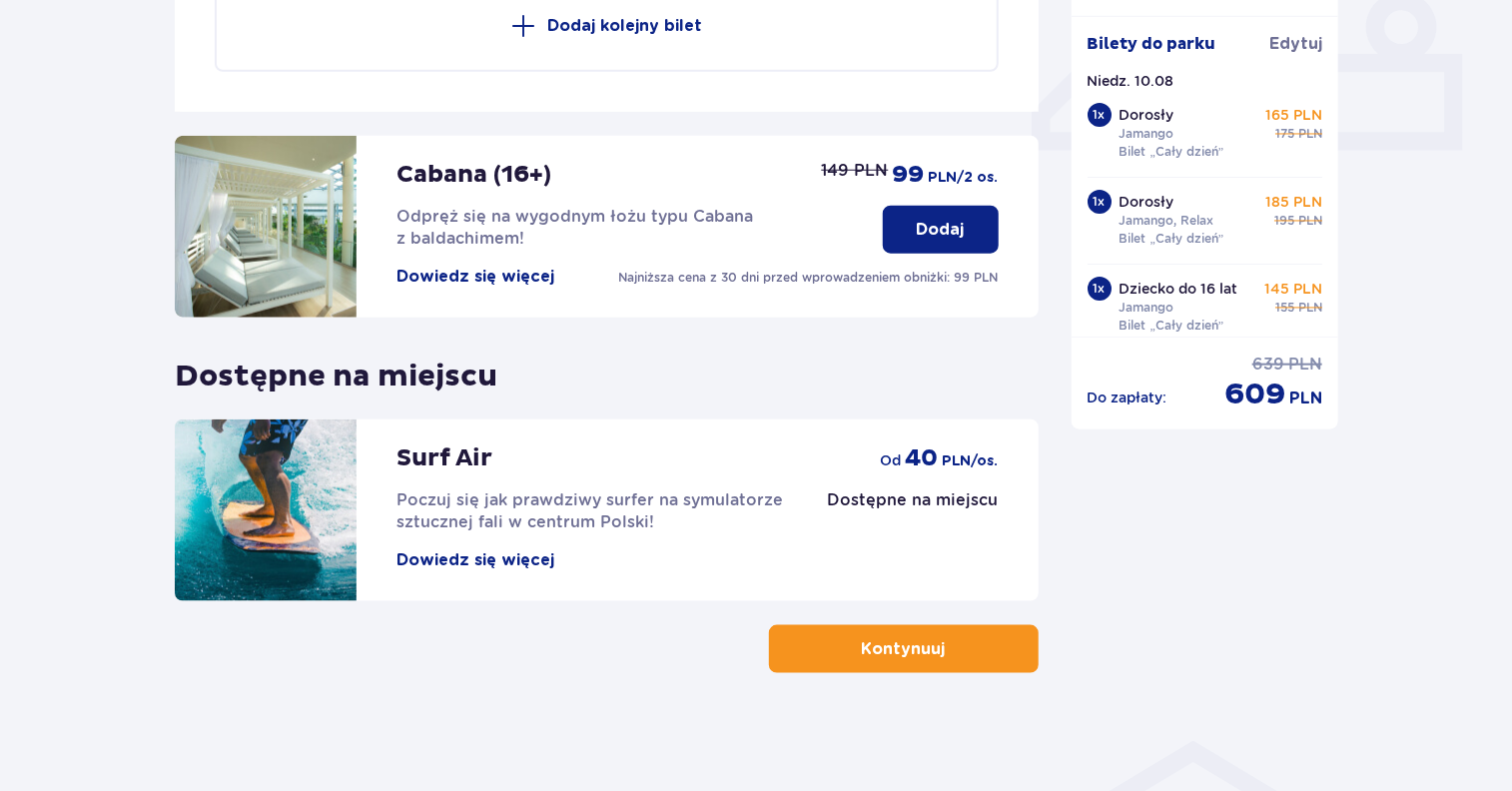 click on "Kontynuuj" at bounding box center (904, 649) 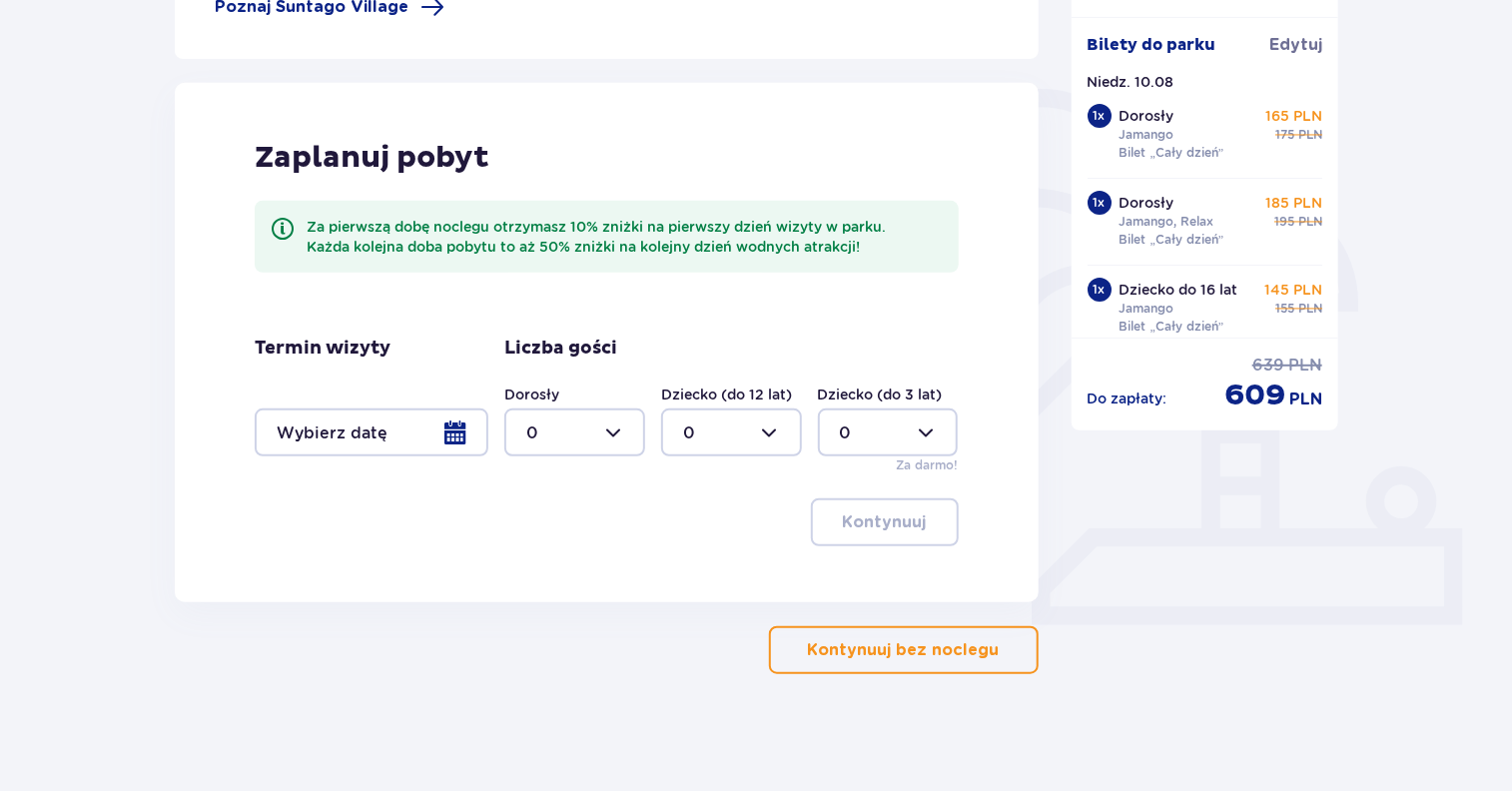 scroll, scrollTop: 405, scrollLeft: 0, axis: vertical 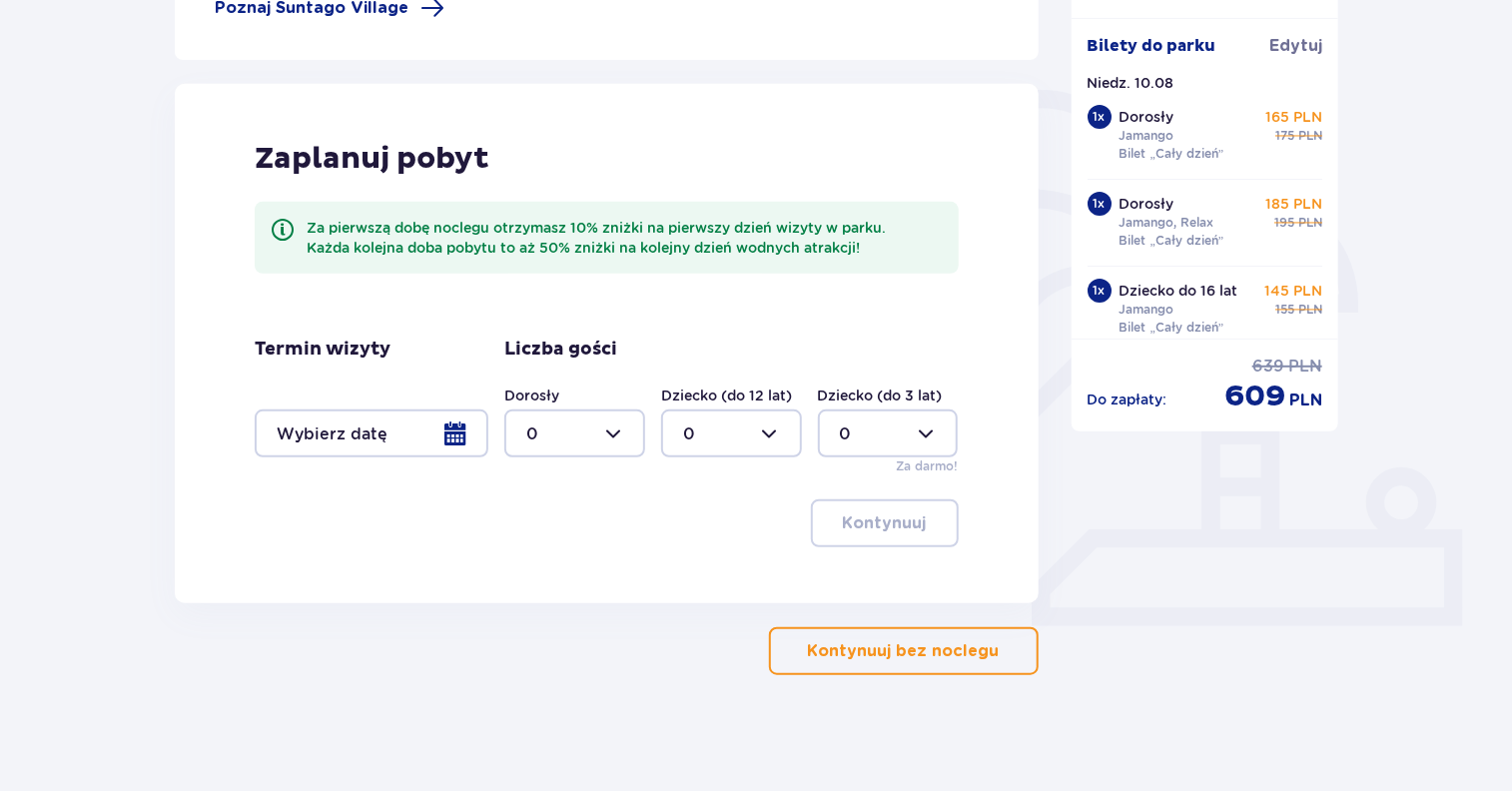 click on "Kontynuuj bez noclegu" at bounding box center [904, 651] 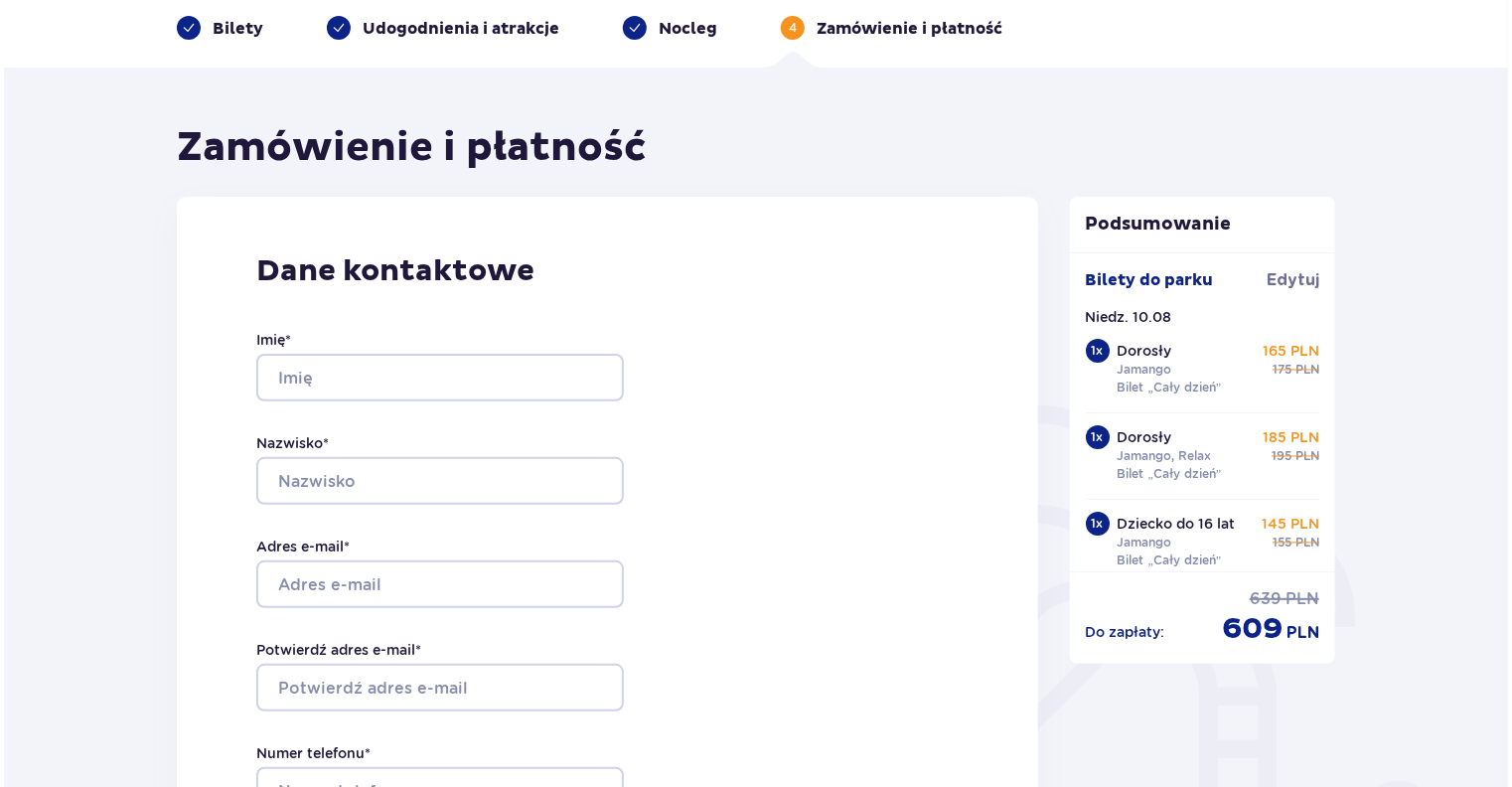 scroll, scrollTop: 85, scrollLeft: 0, axis: vertical 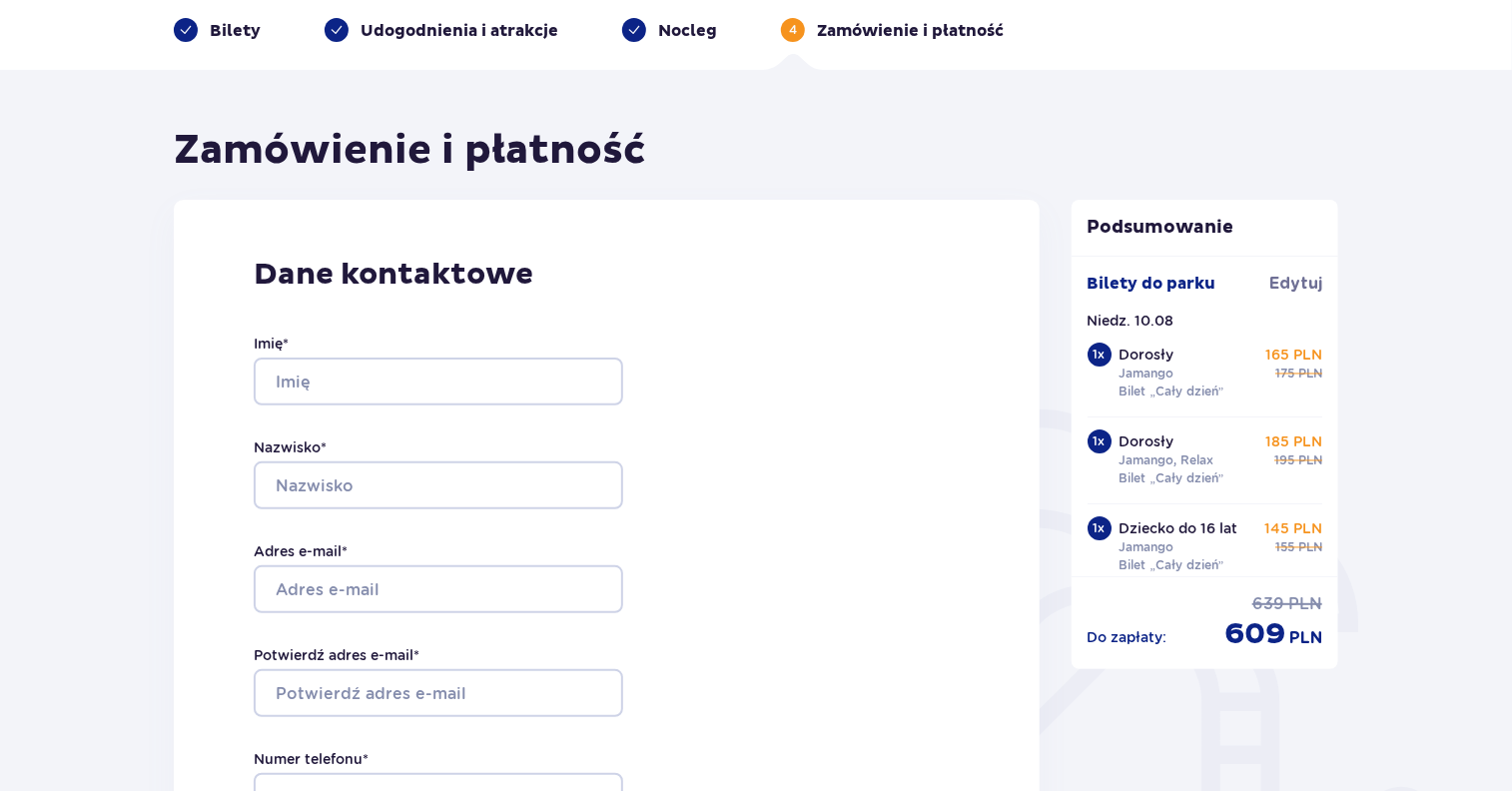 click on "Bilety" at bounding box center (235, 31) 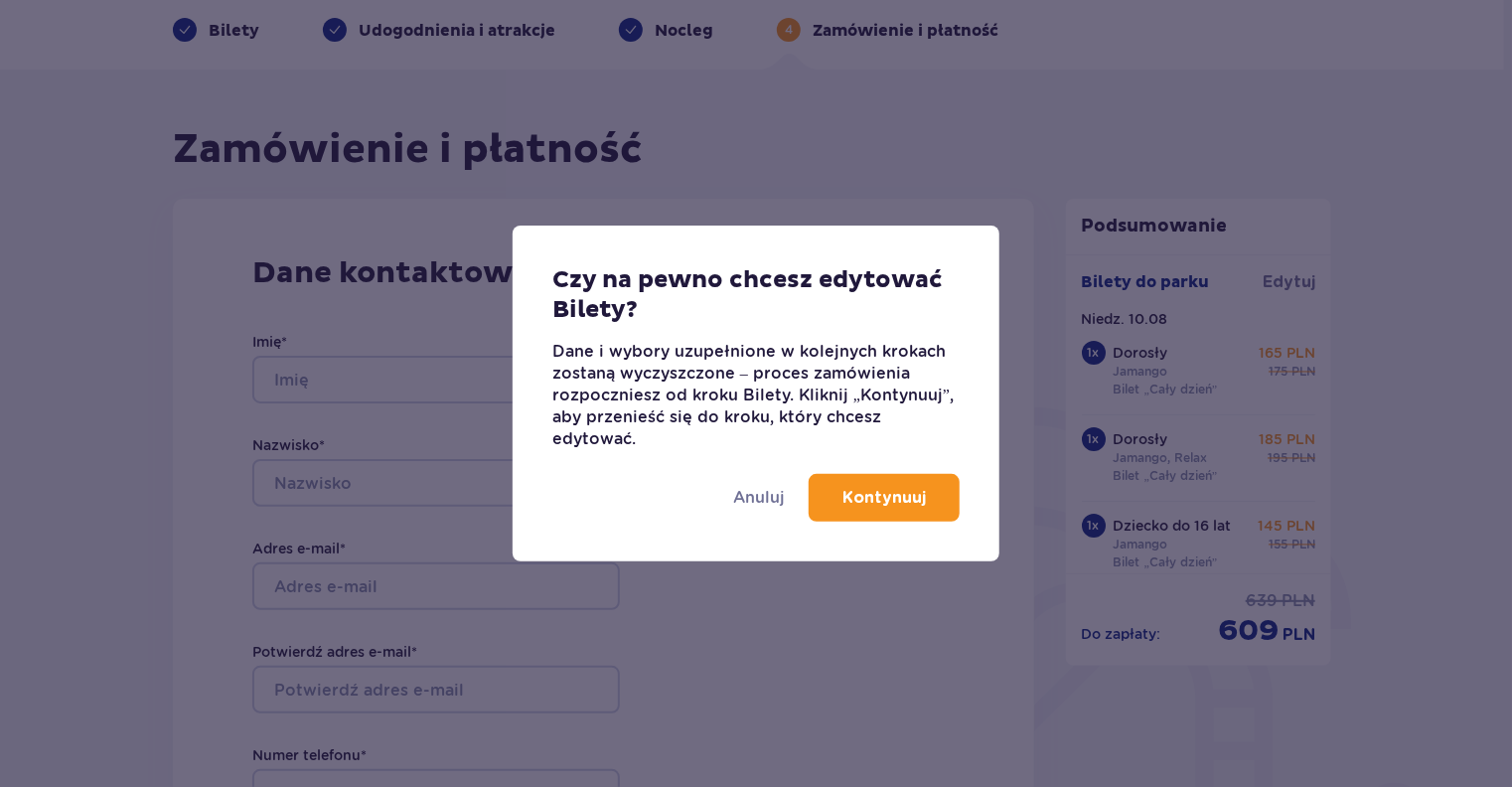 click on "Kontynuuj" at bounding box center [884, 498] 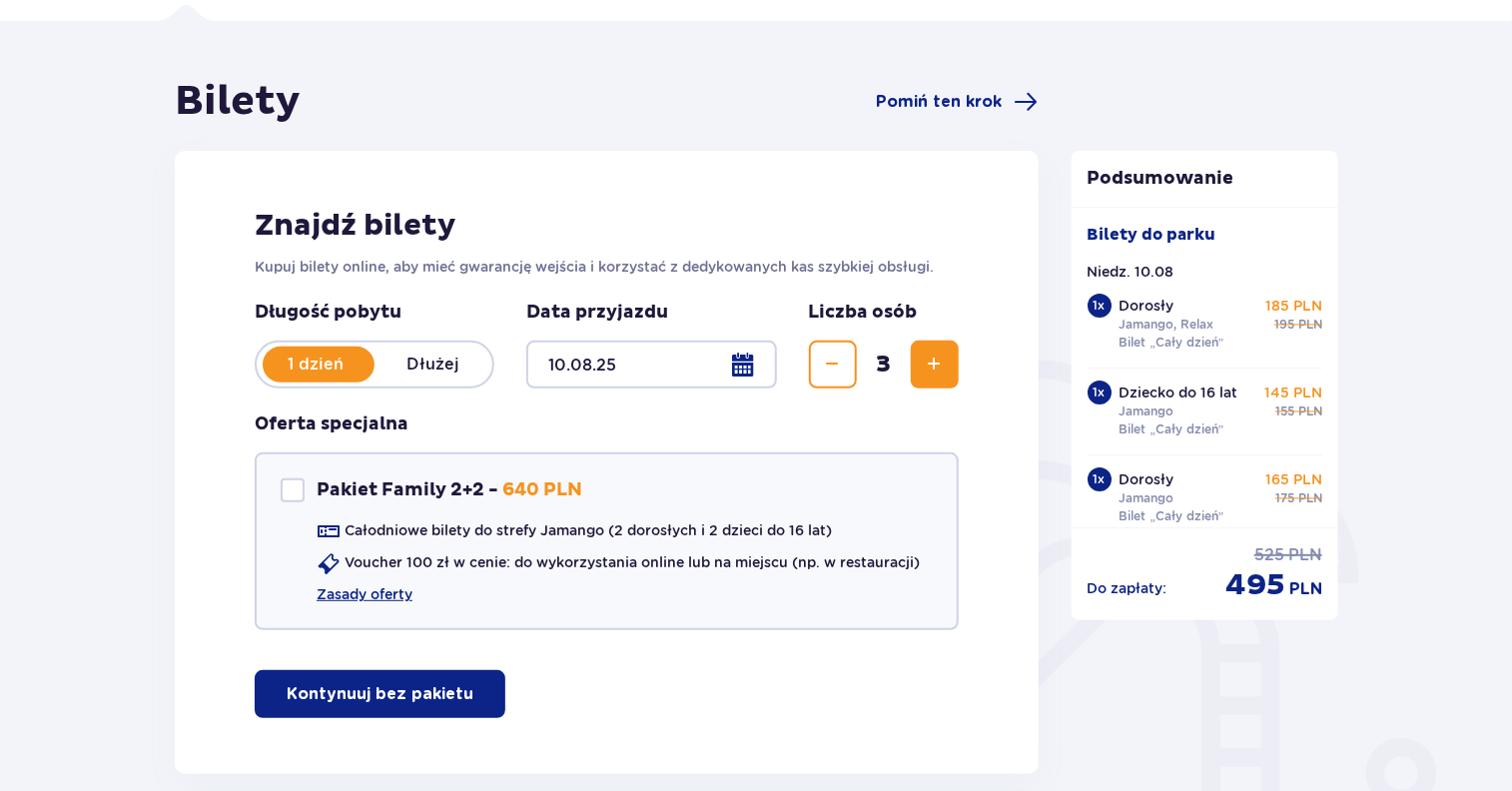 scroll, scrollTop: 136, scrollLeft: 0, axis: vertical 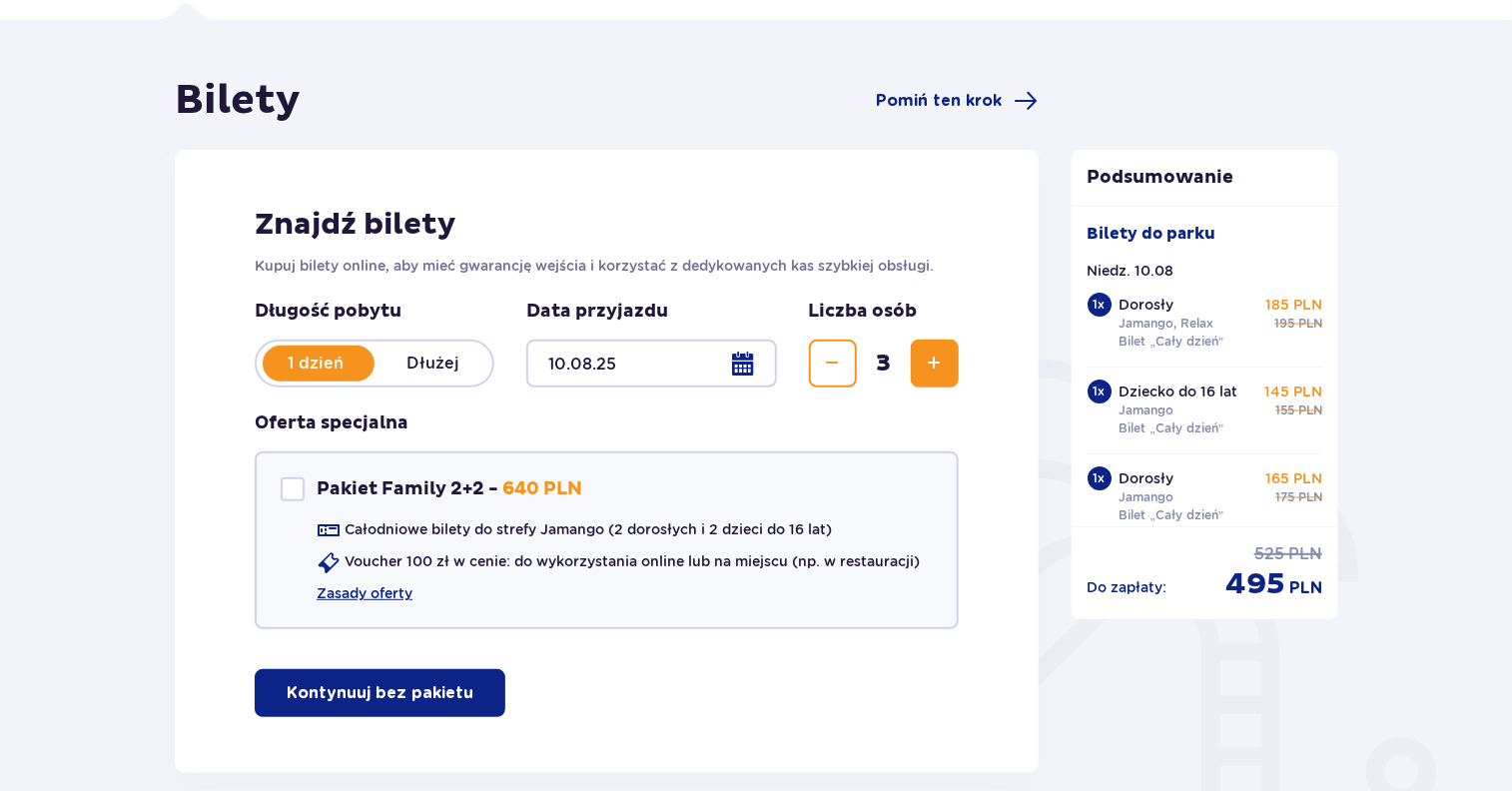 click at bounding box center [833, 364] 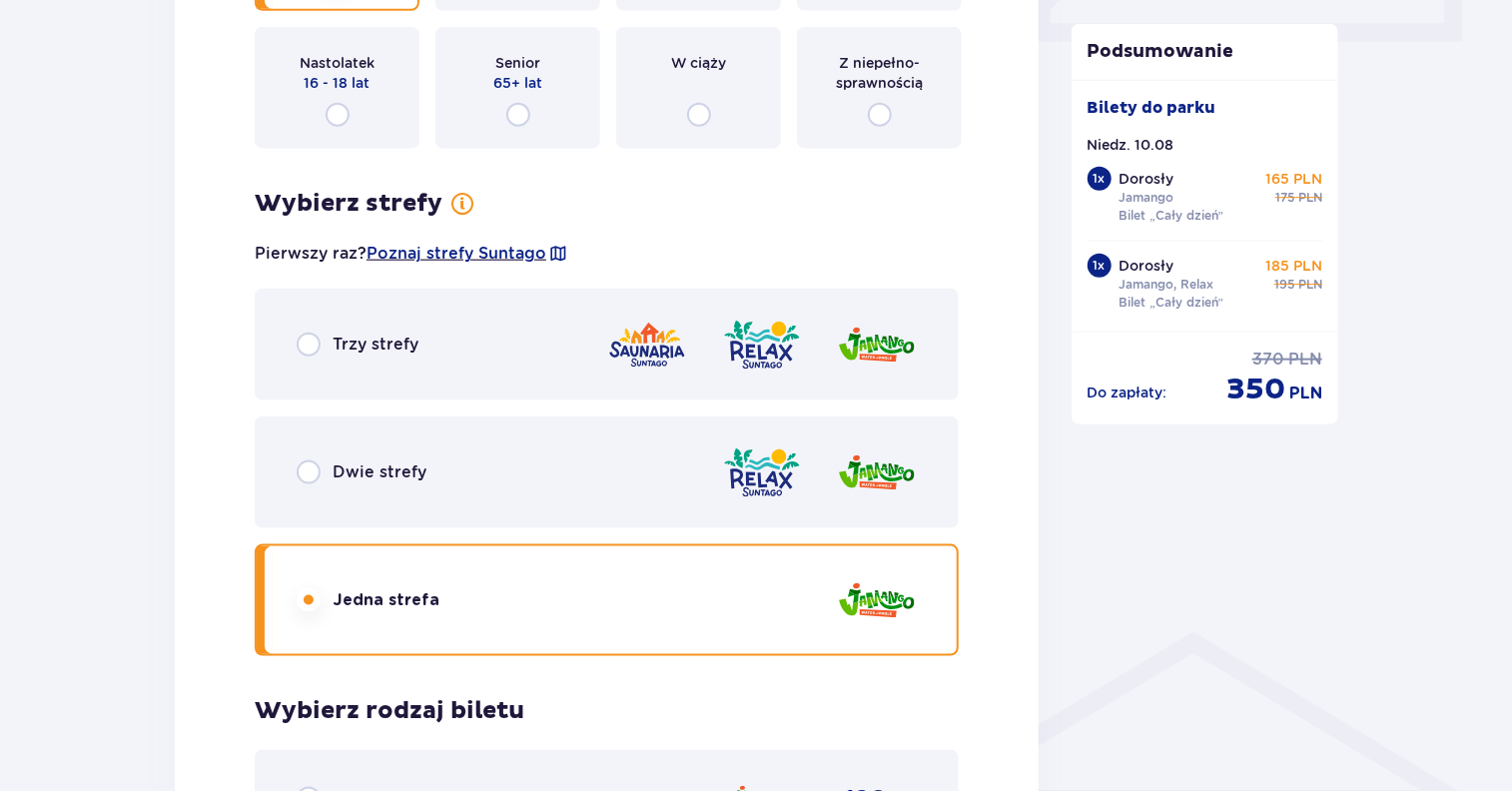 scroll, scrollTop: 991, scrollLeft: 0, axis: vertical 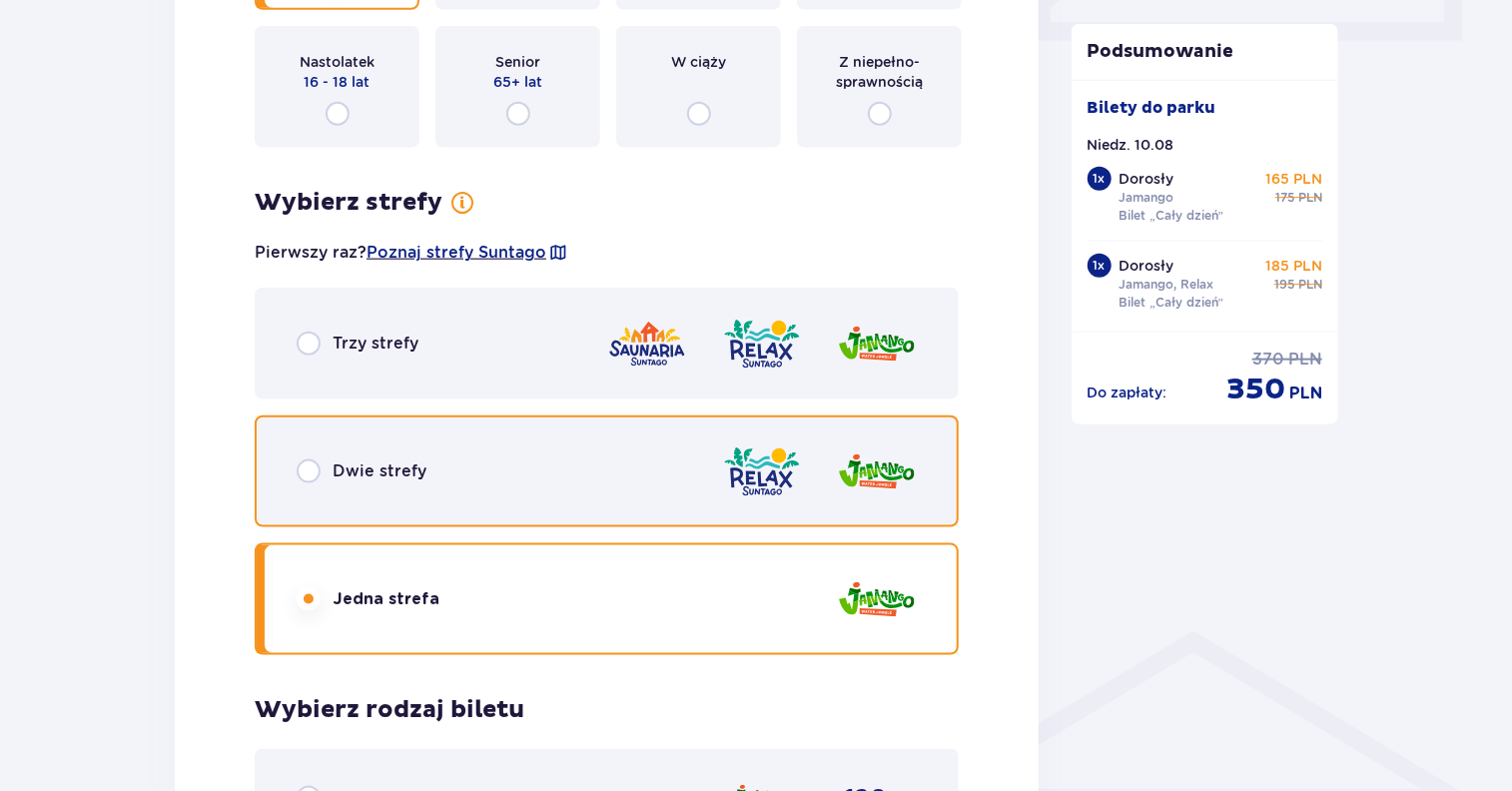 click at bounding box center (309, 471) 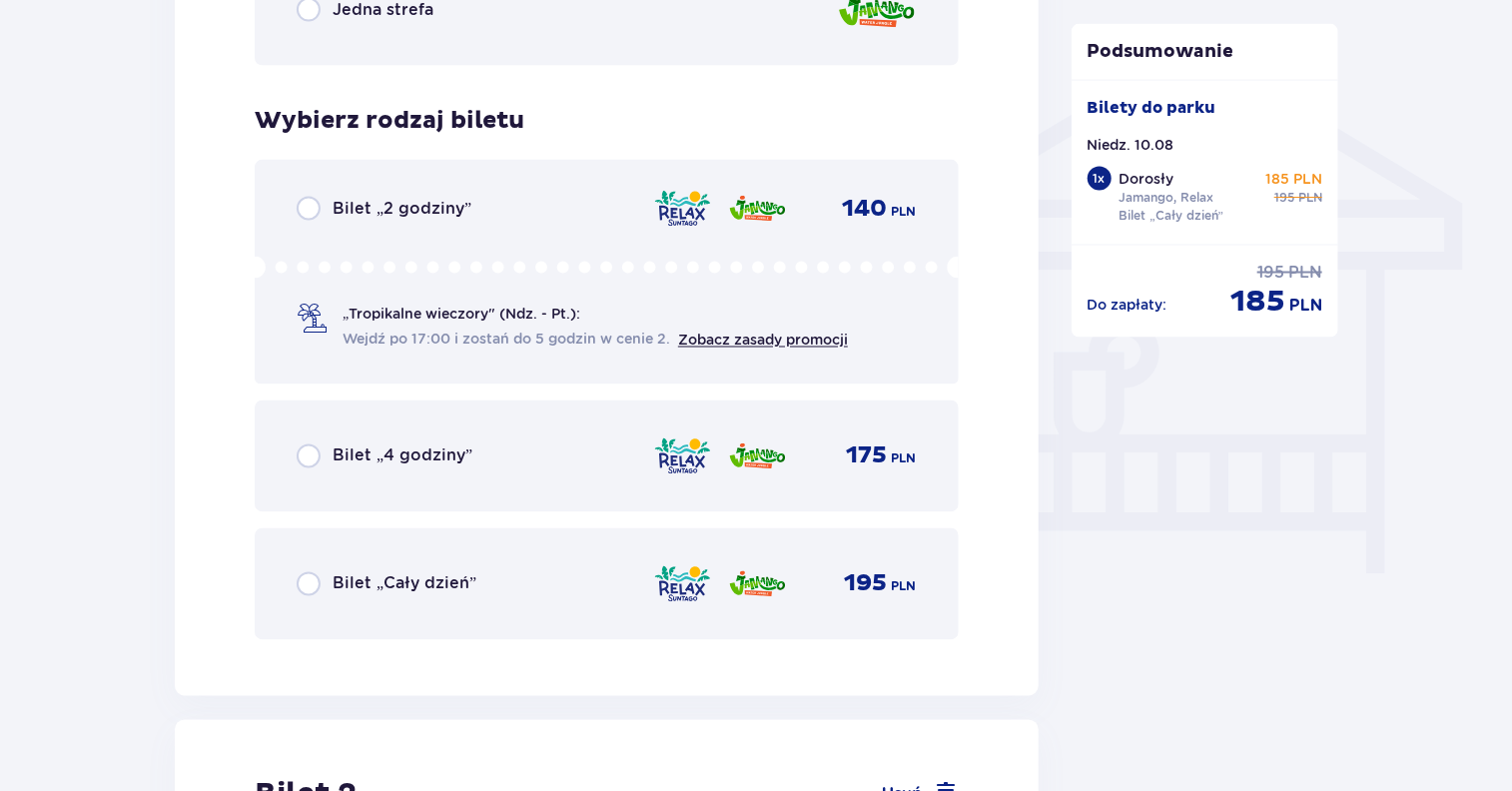 scroll, scrollTop: 1578, scrollLeft: 0, axis: vertical 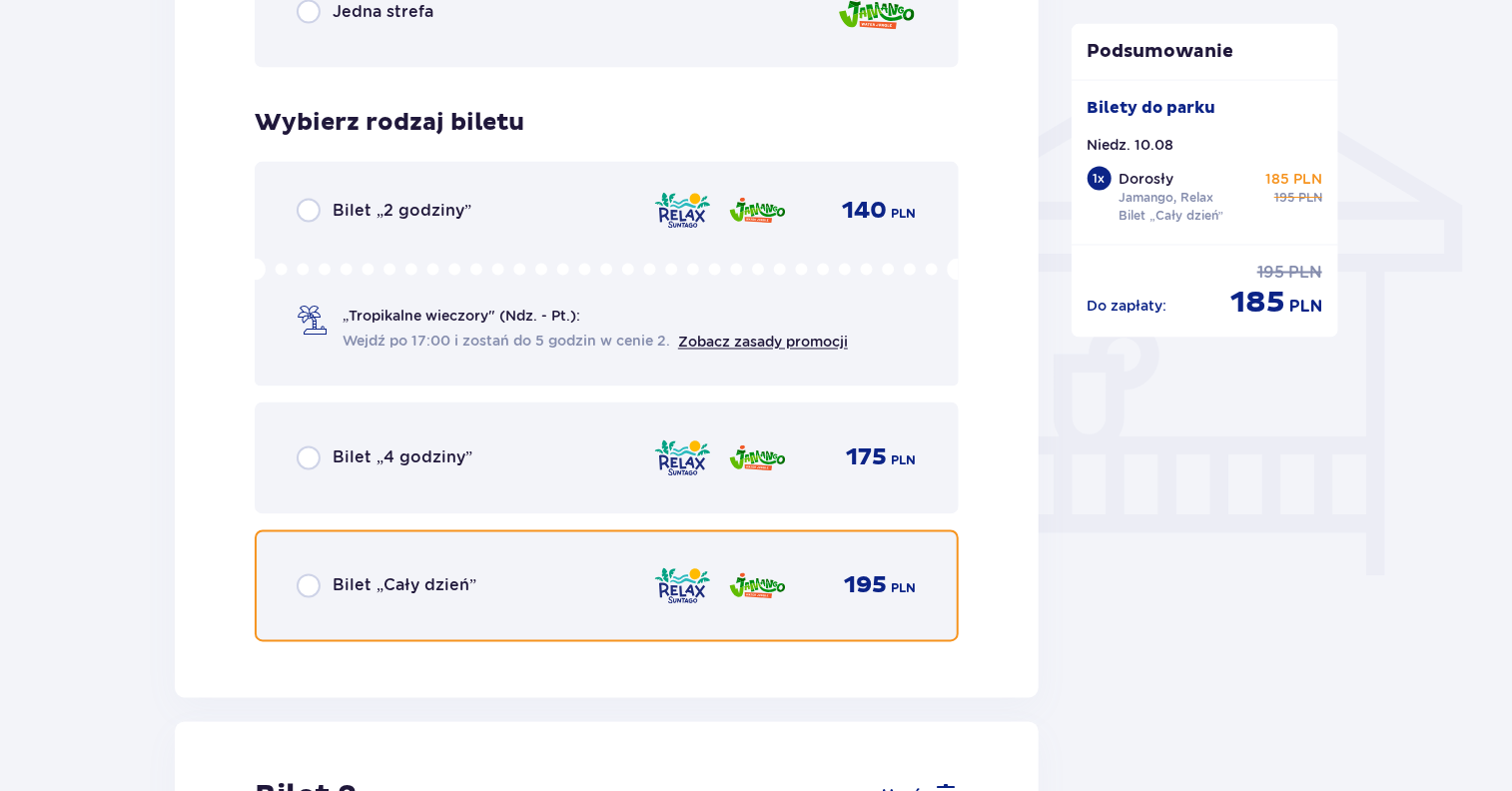 click at bounding box center [309, 586] 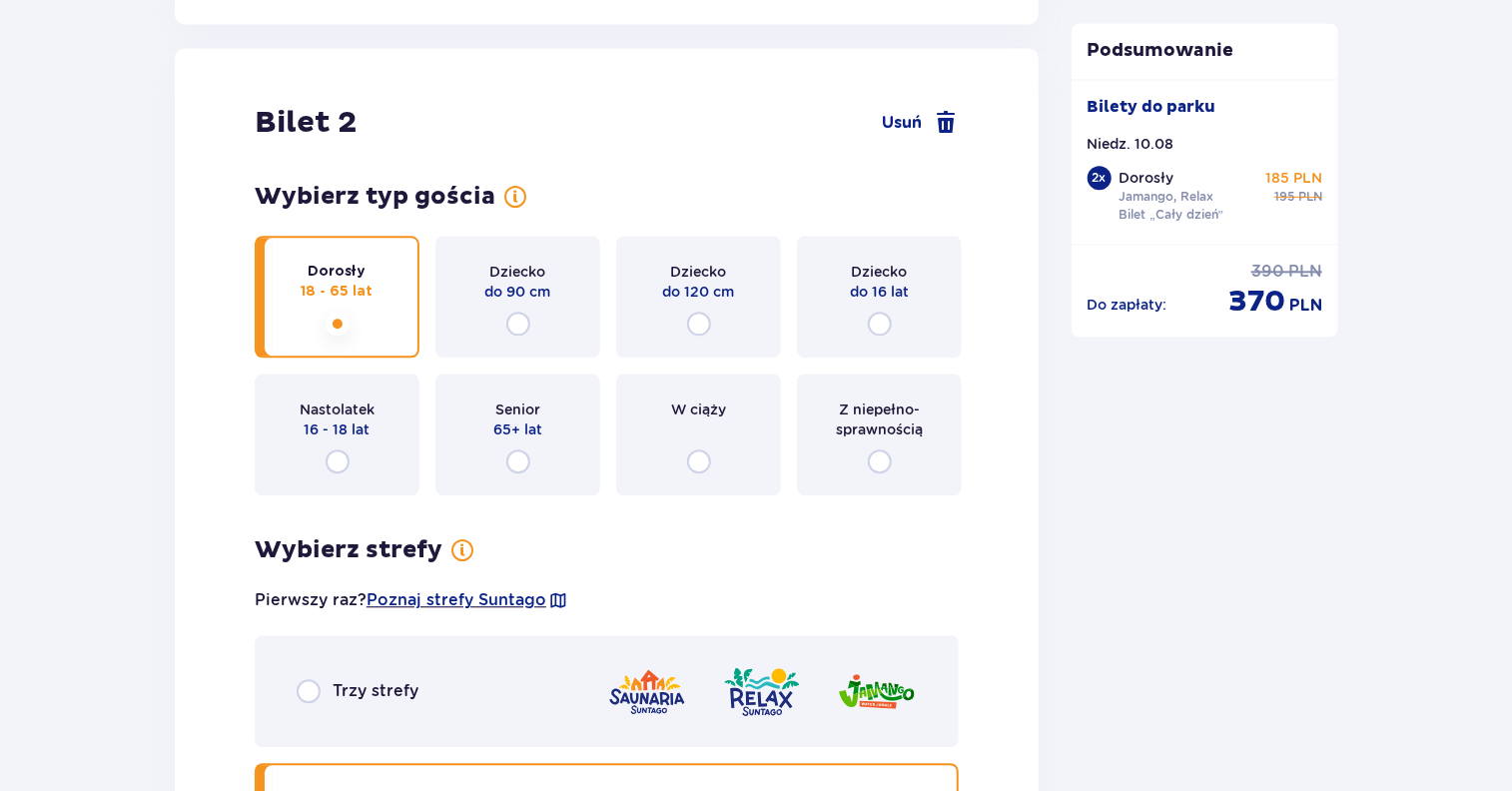 scroll, scrollTop: 2253, scrollLeft: 0, axis: vertical 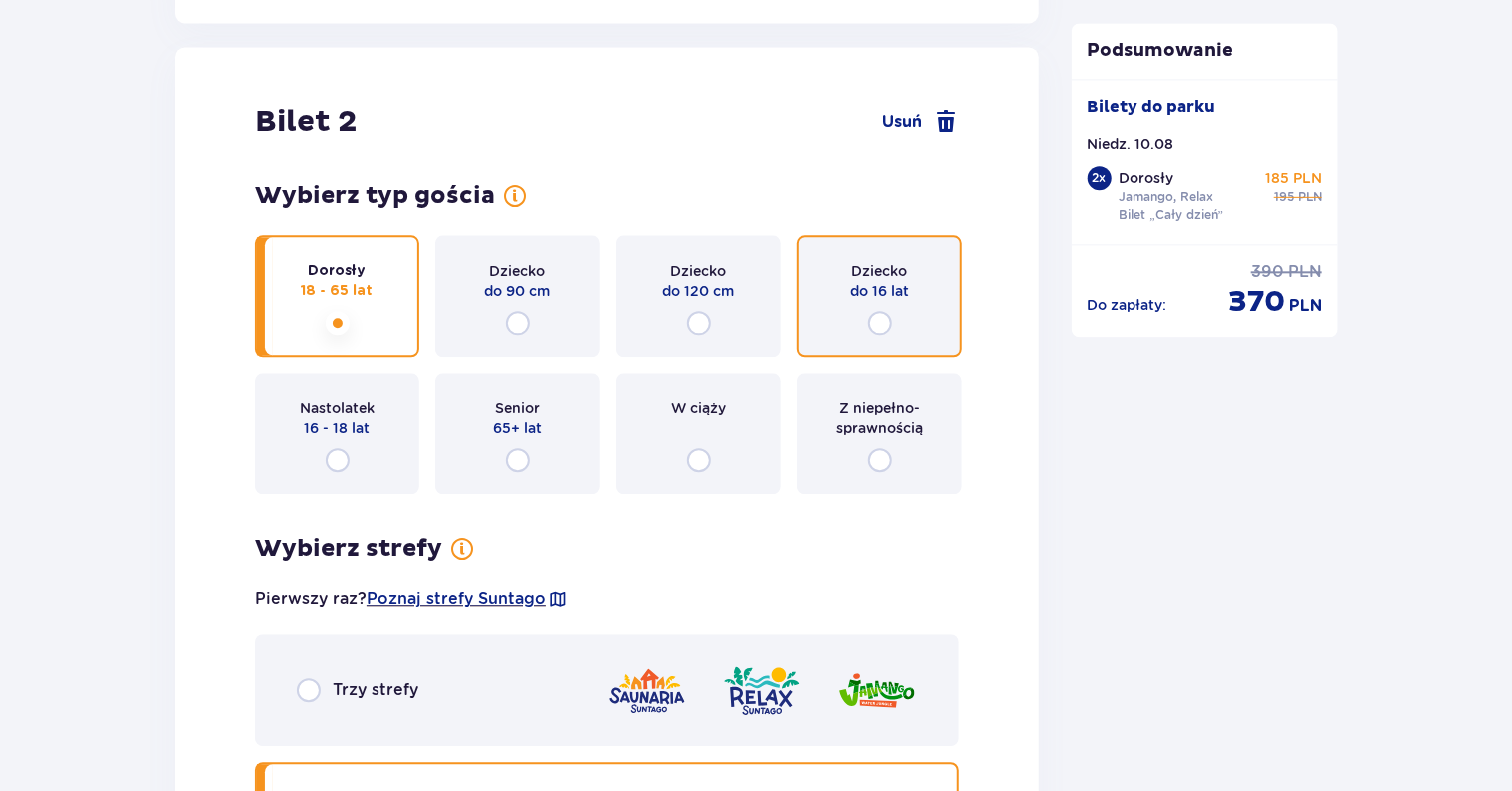click at bounding box center (880, 323) 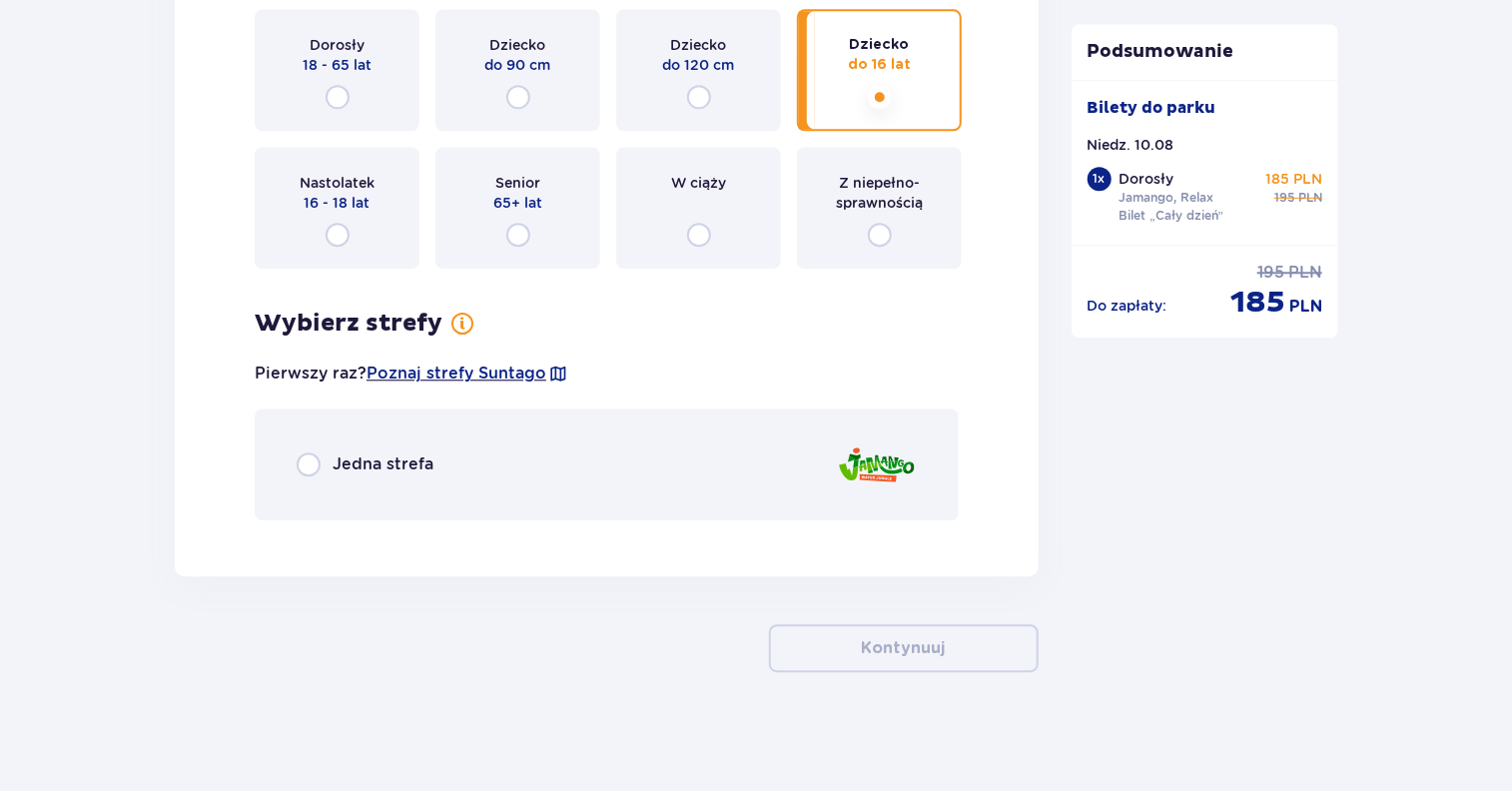 click on "Nastolatek 16 - 18 lat" at bounding box center [337, 208] 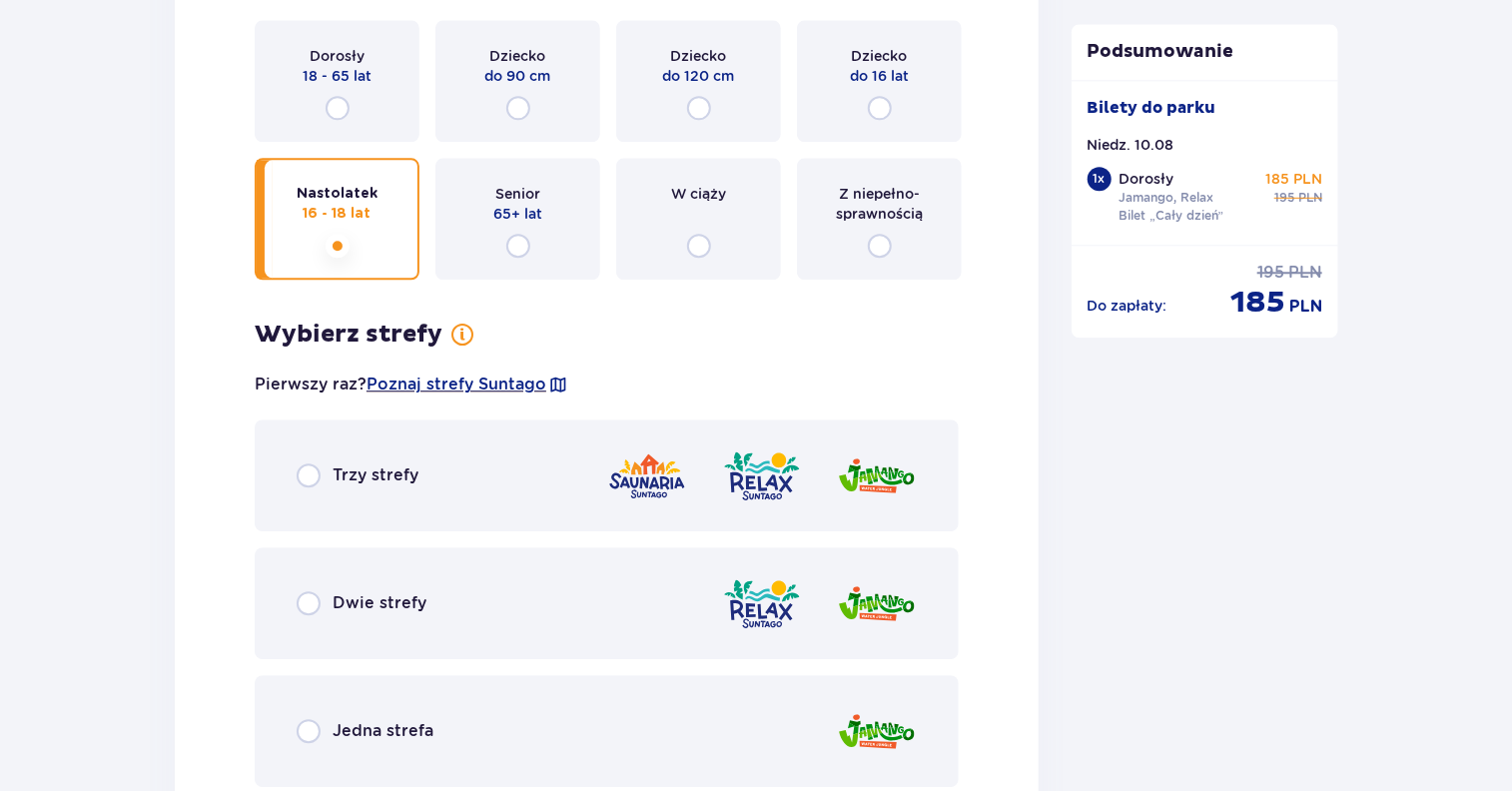 scroll, scrollTop: 2467, scrollLeft: 0, axis: vertical 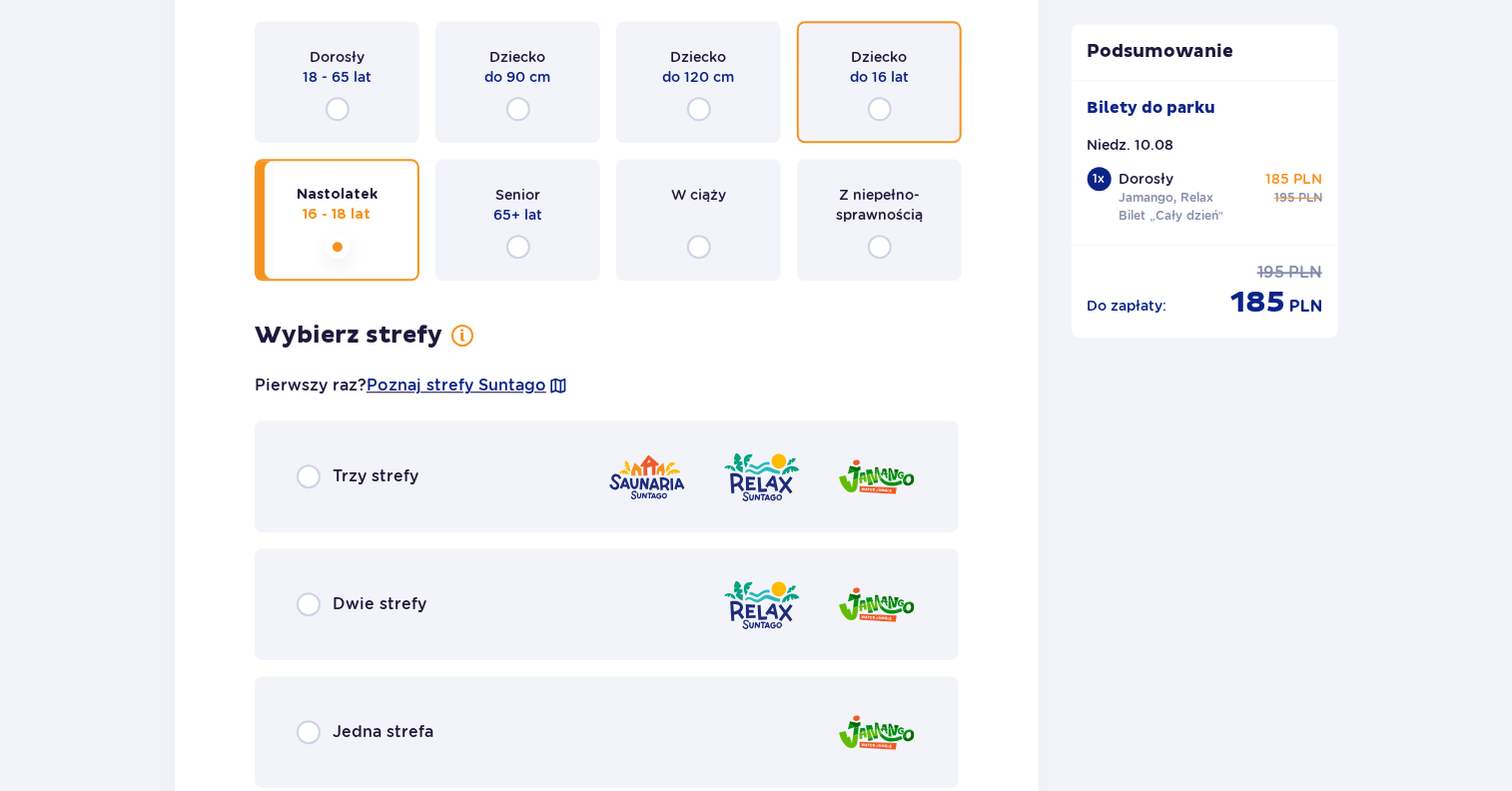 click at bounding box center (880, 109) 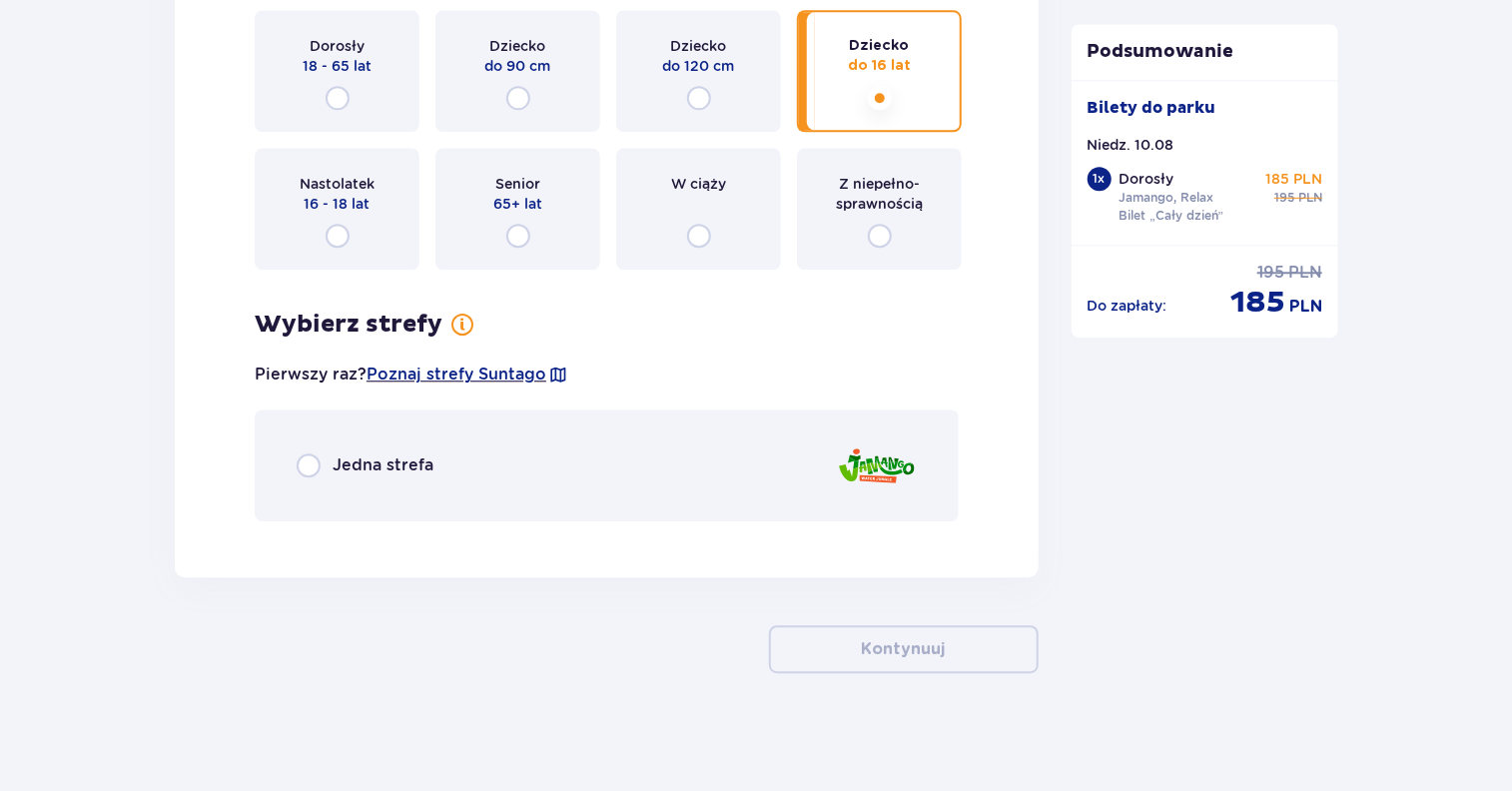 scroll, scrollTop: 2479, scrollLeft: 0, axis: vertical 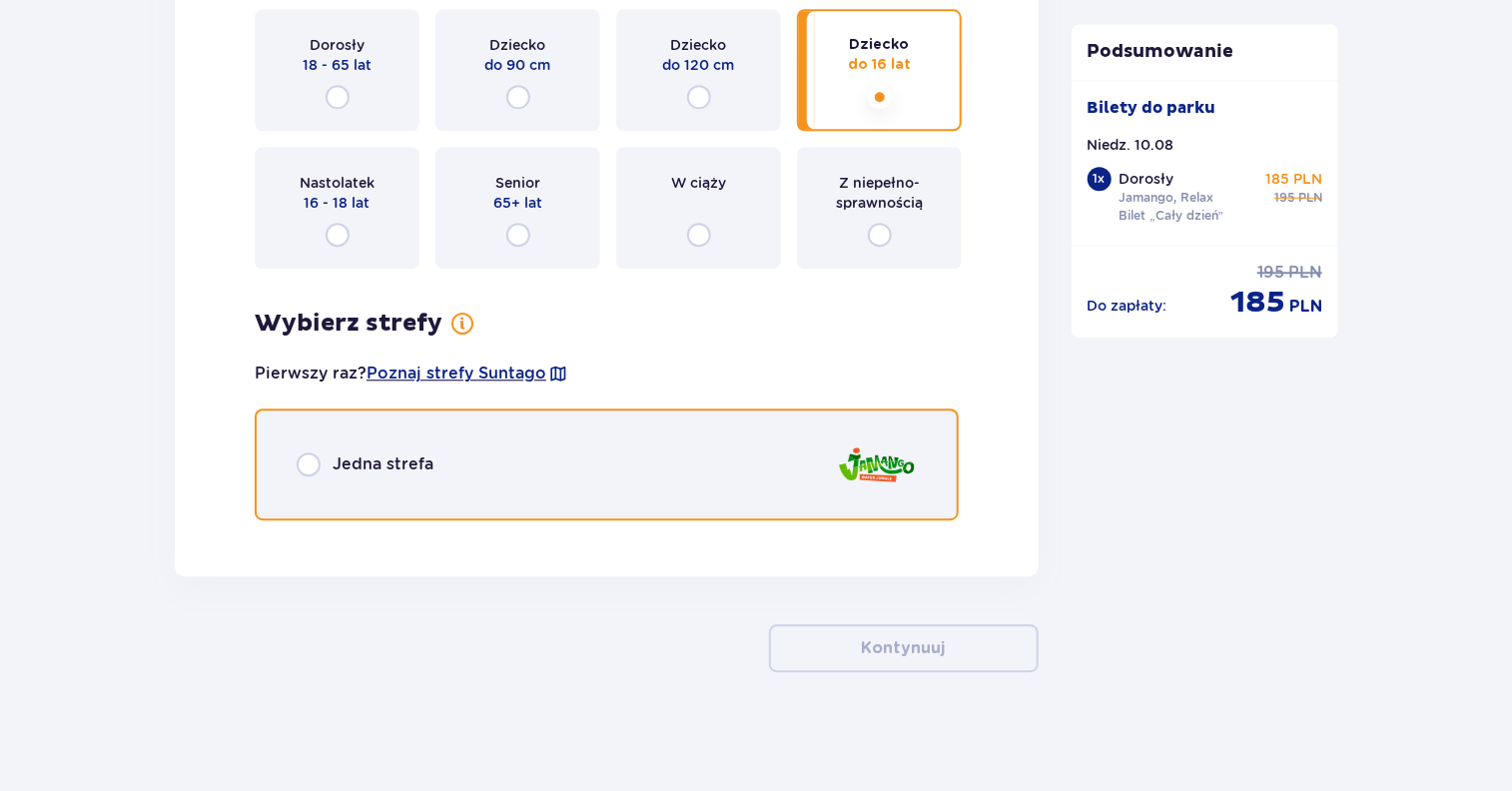 click at bounding box center [309, 464] 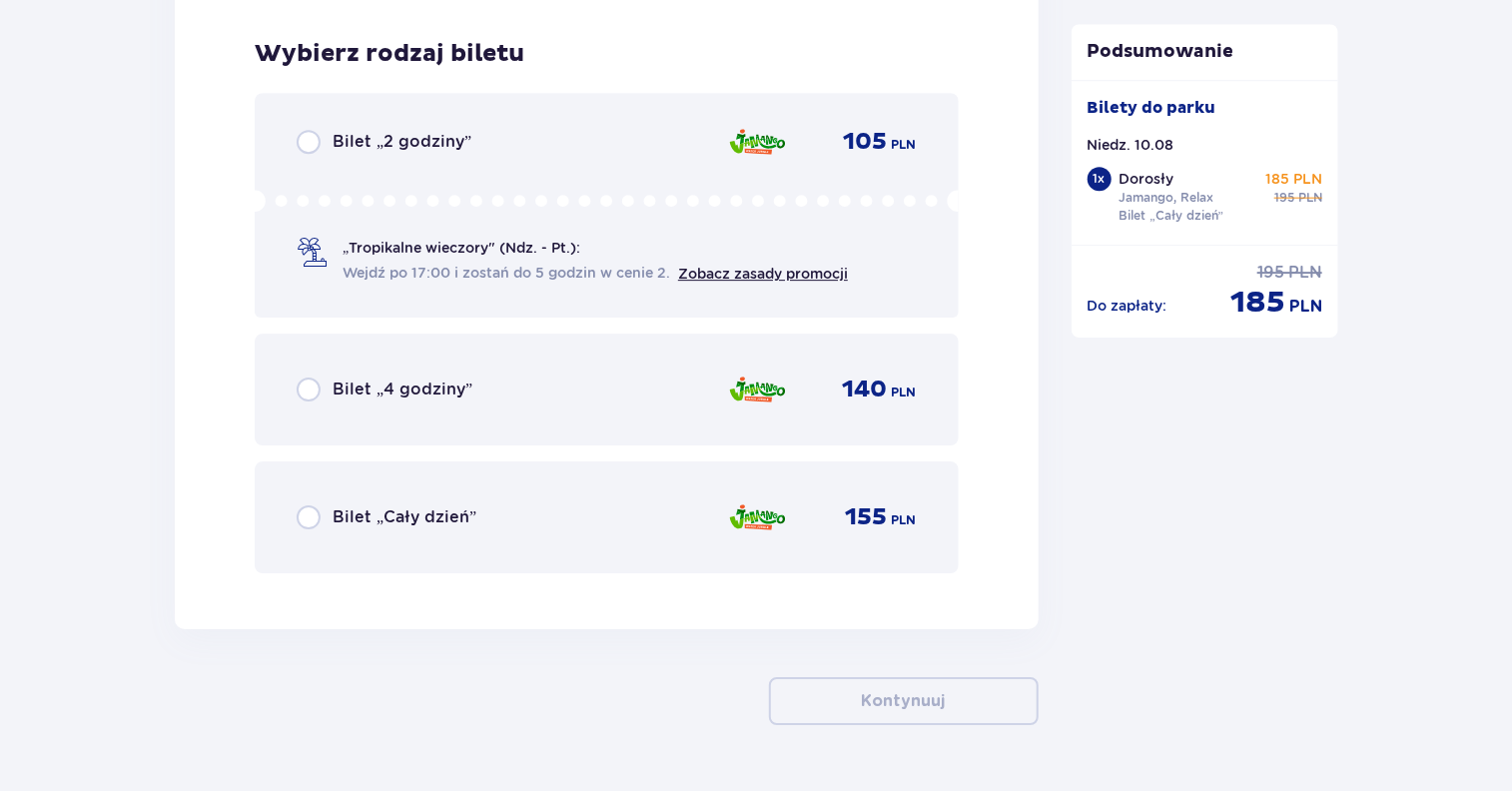 scroll, scrollTop: 3014, scrollLeft: 0, axis: vertical 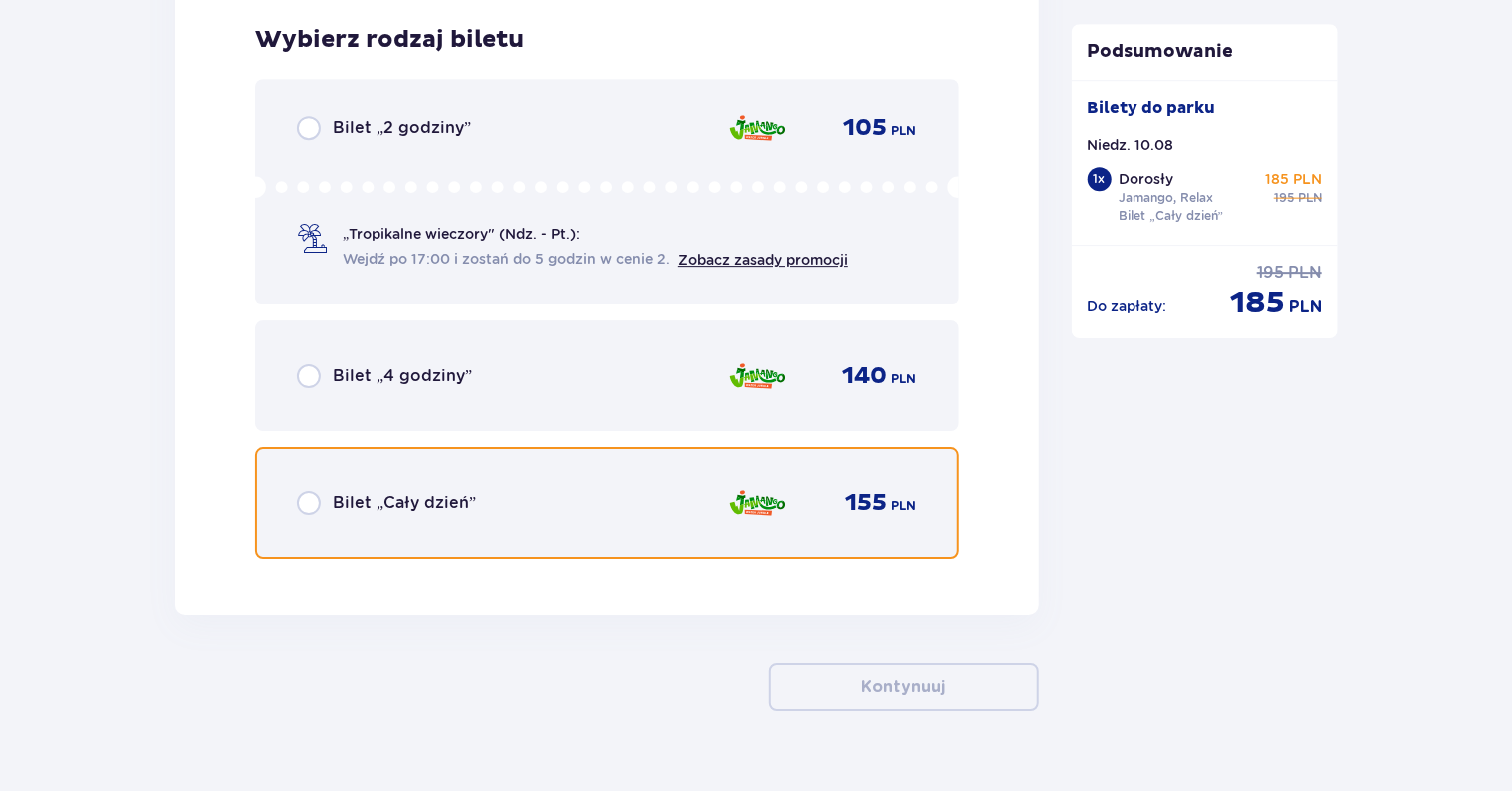 click at bounding box center [309, 503] 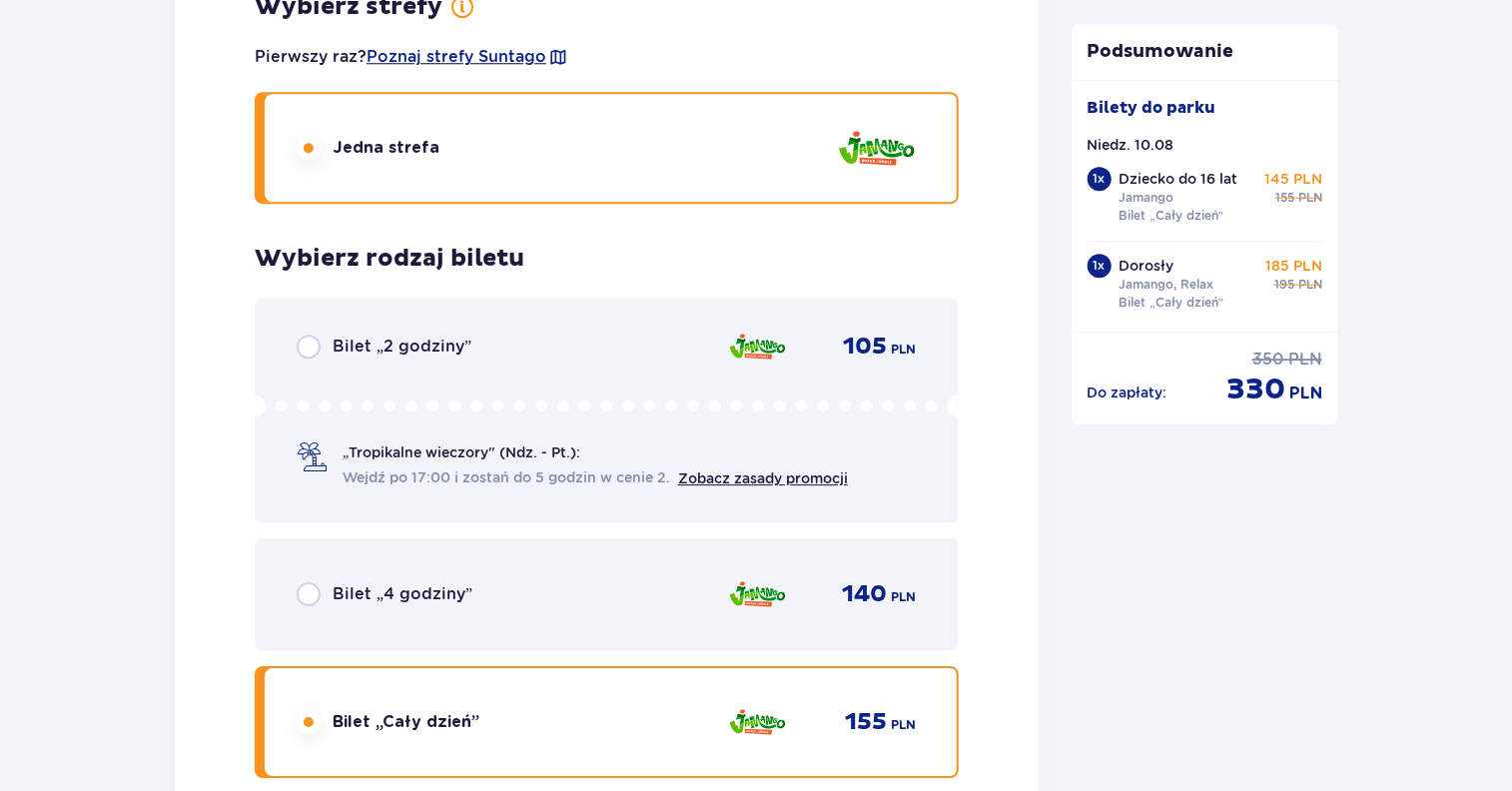 scroll, scrollTop: 3256, scrollLeft: 0, axis: vertical 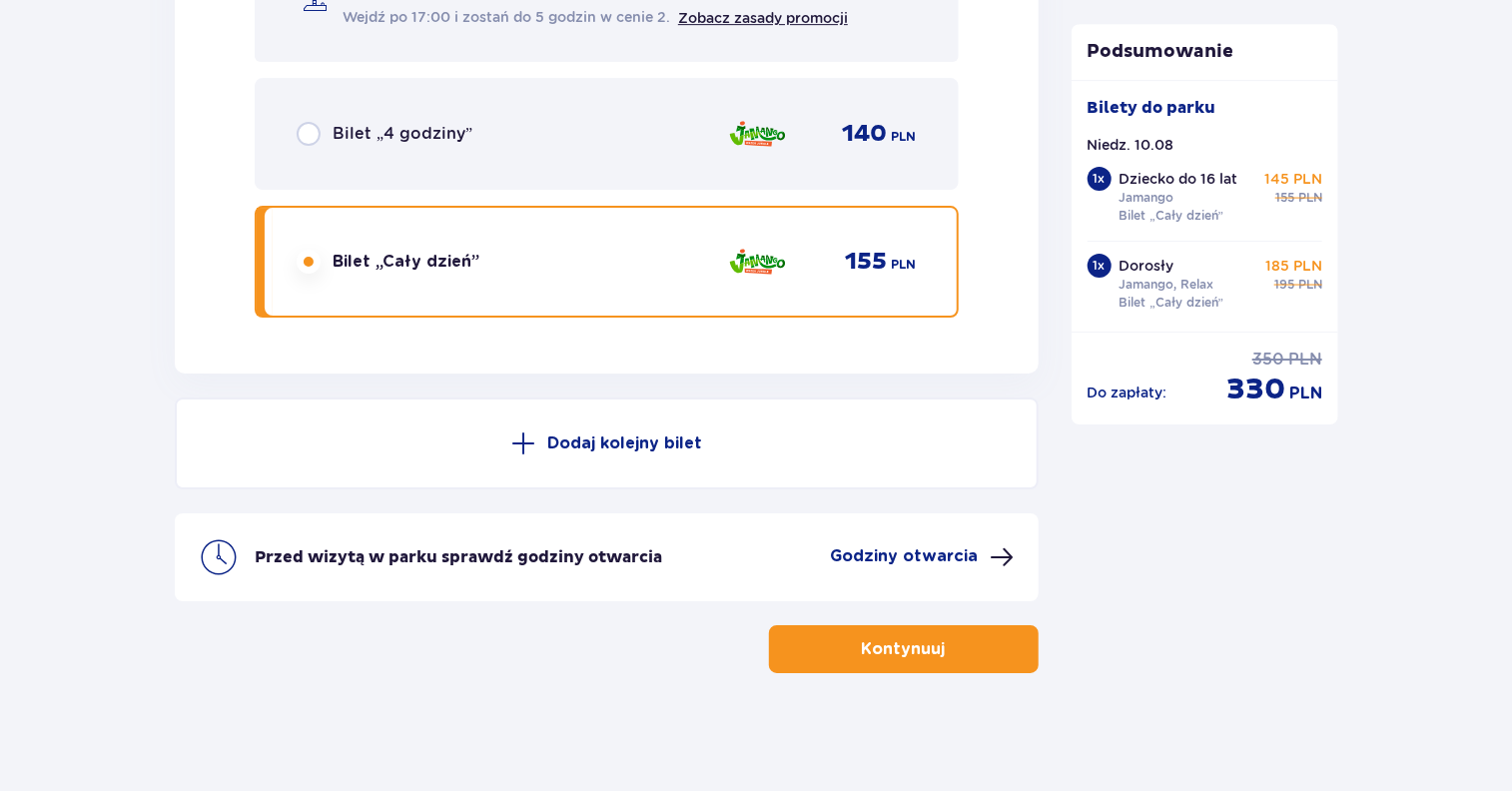 click on "Kontynuuj" at bounding box center (904, 649) 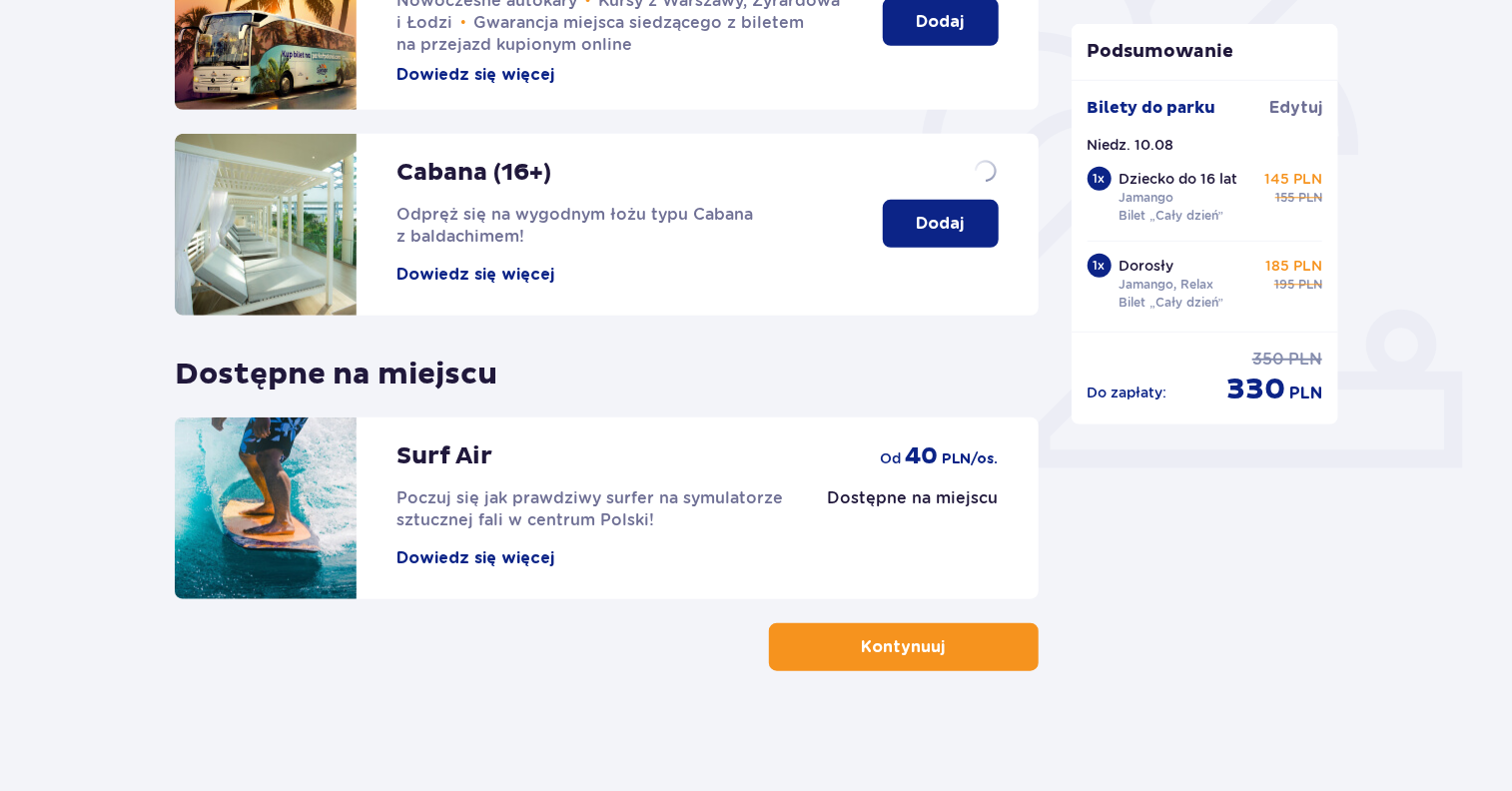 scroll, scrollTop: 0, scrollLeft: 0, axis: both 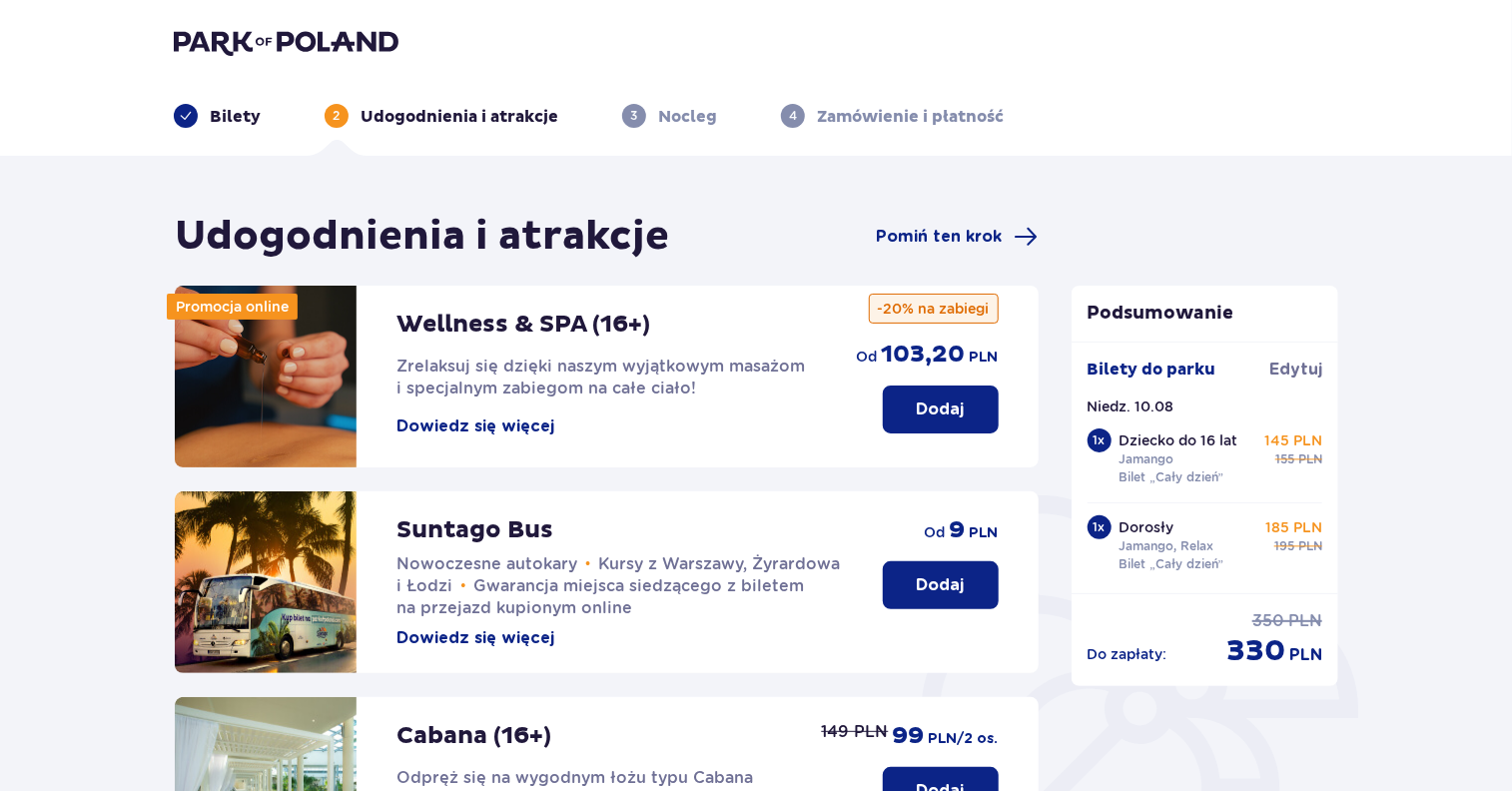click on "Dodaj" at bounding box center (941, 585) 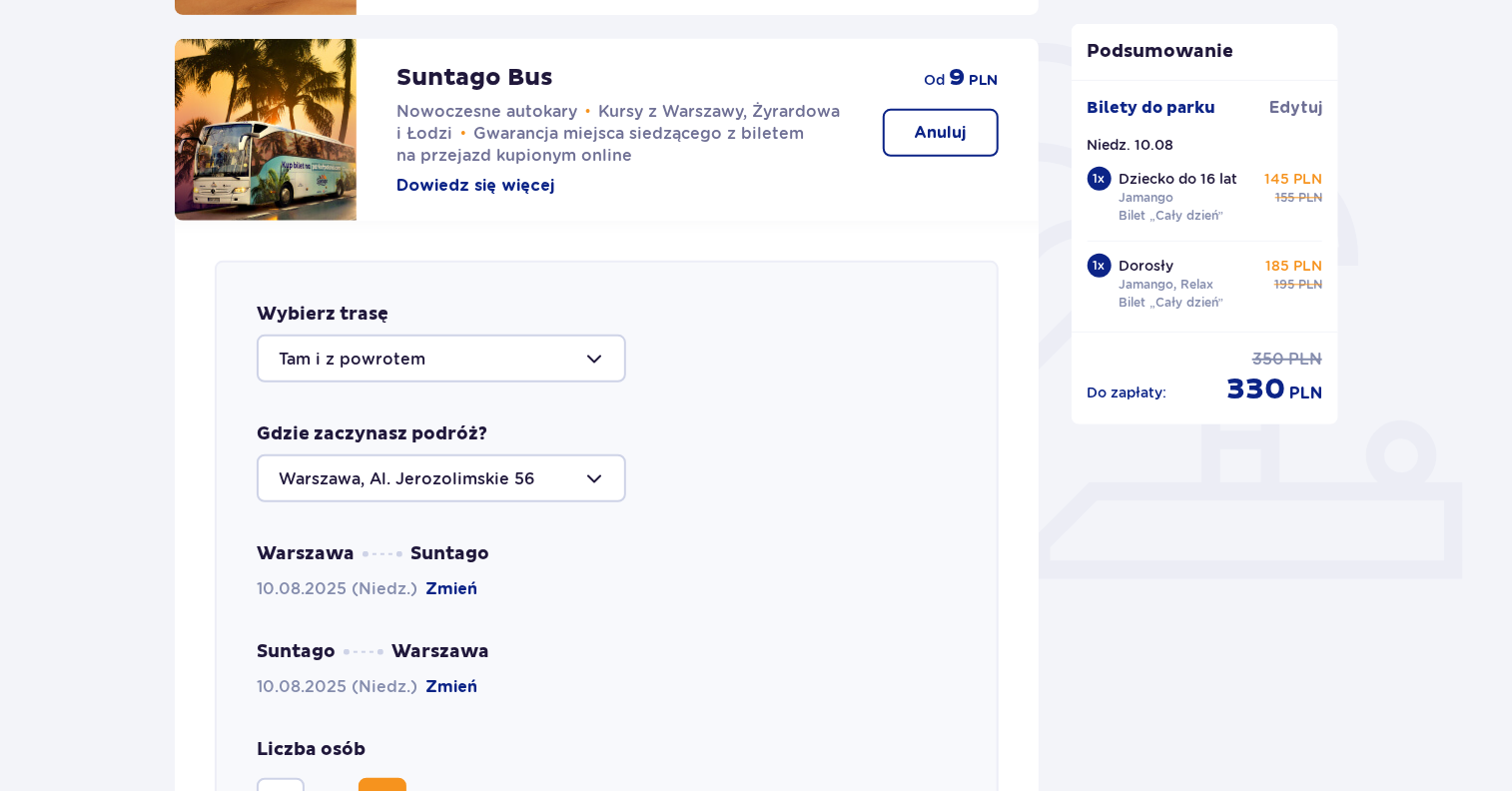 scroll, scrollTop: 689, scrollLeft: 0, axis: vertical 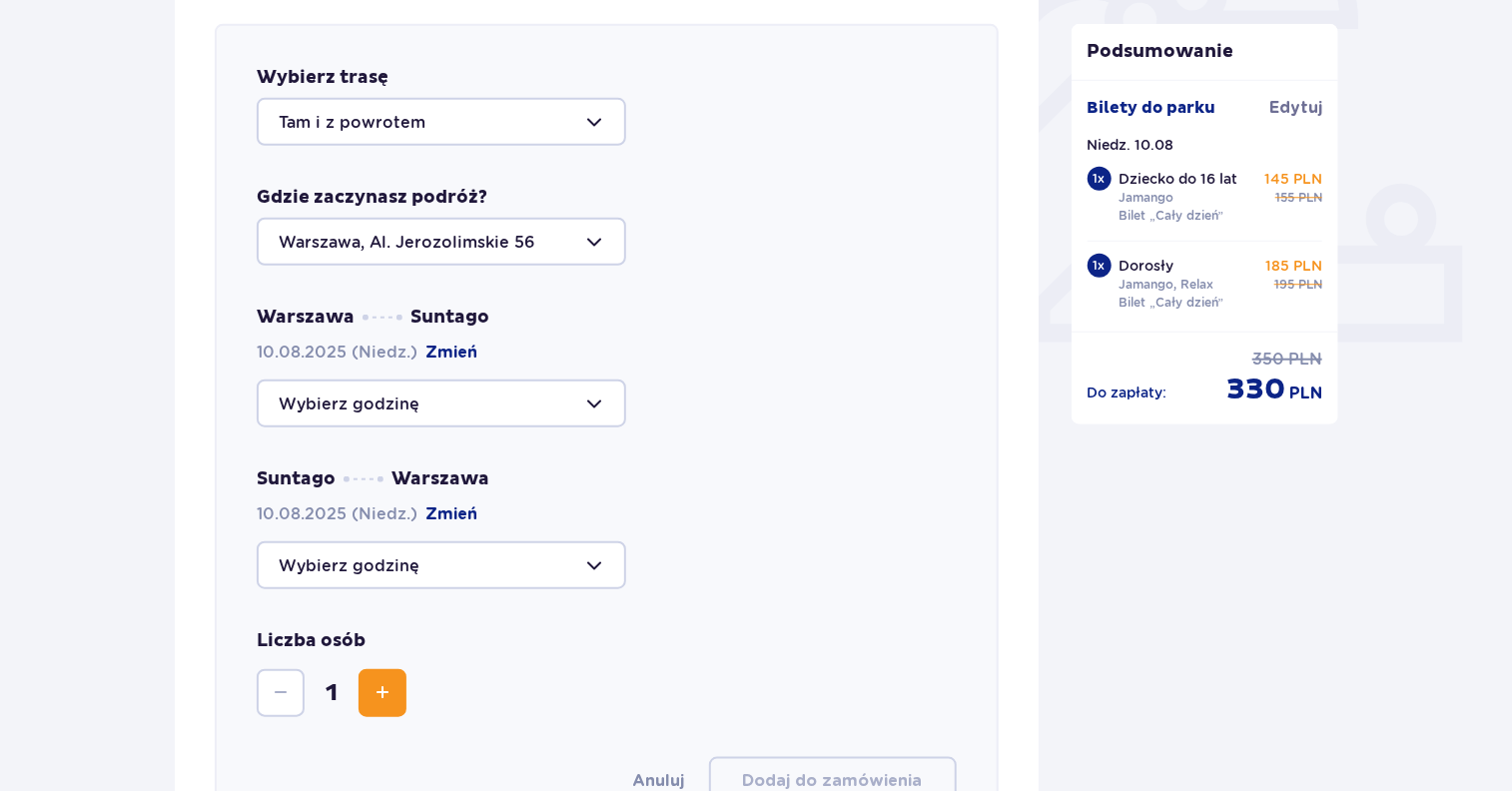 click at bounding box center (441, 403) 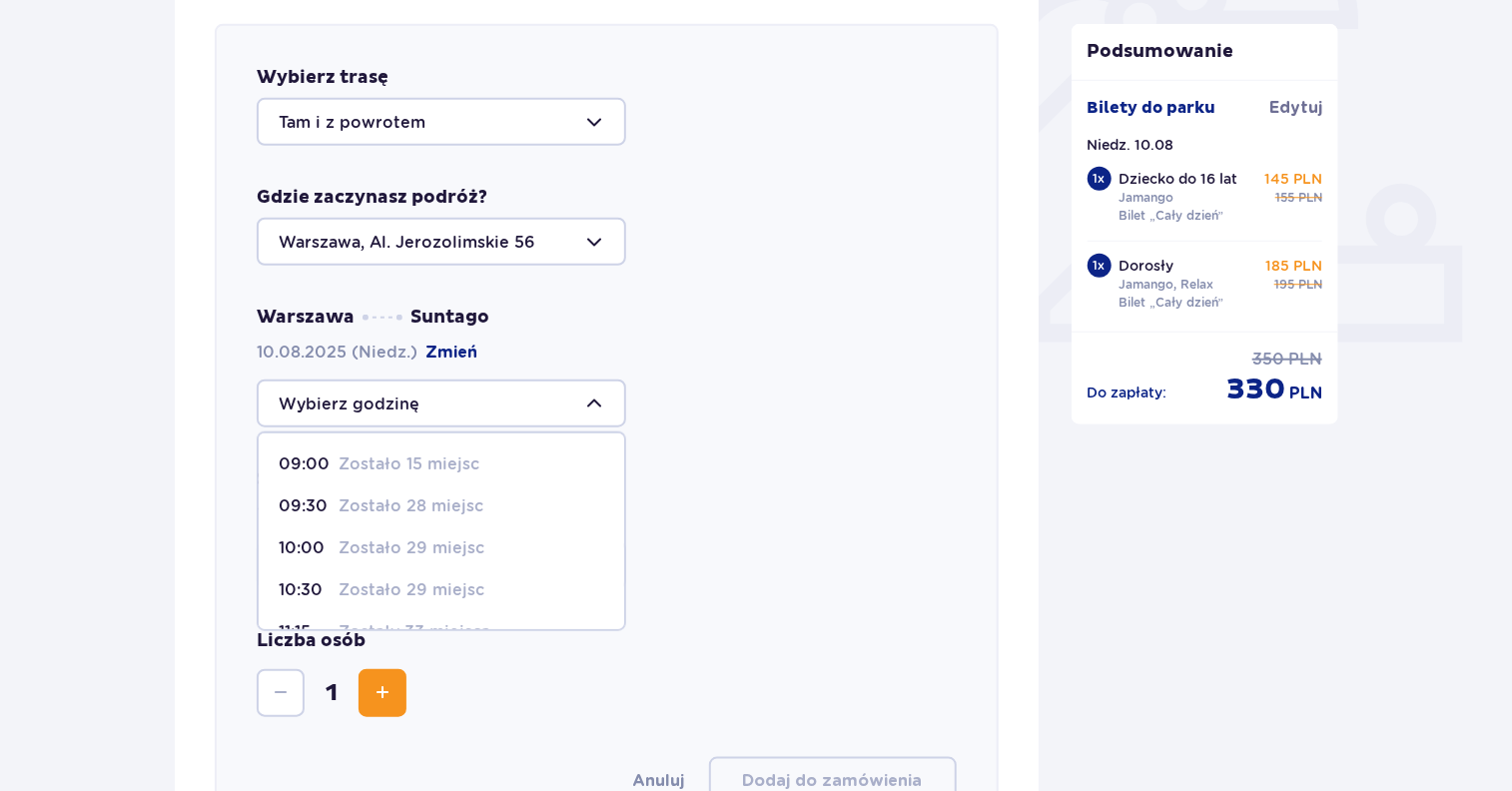 click on "09:00 Zostało 15 miejsc" at bounding box center [441, 464] 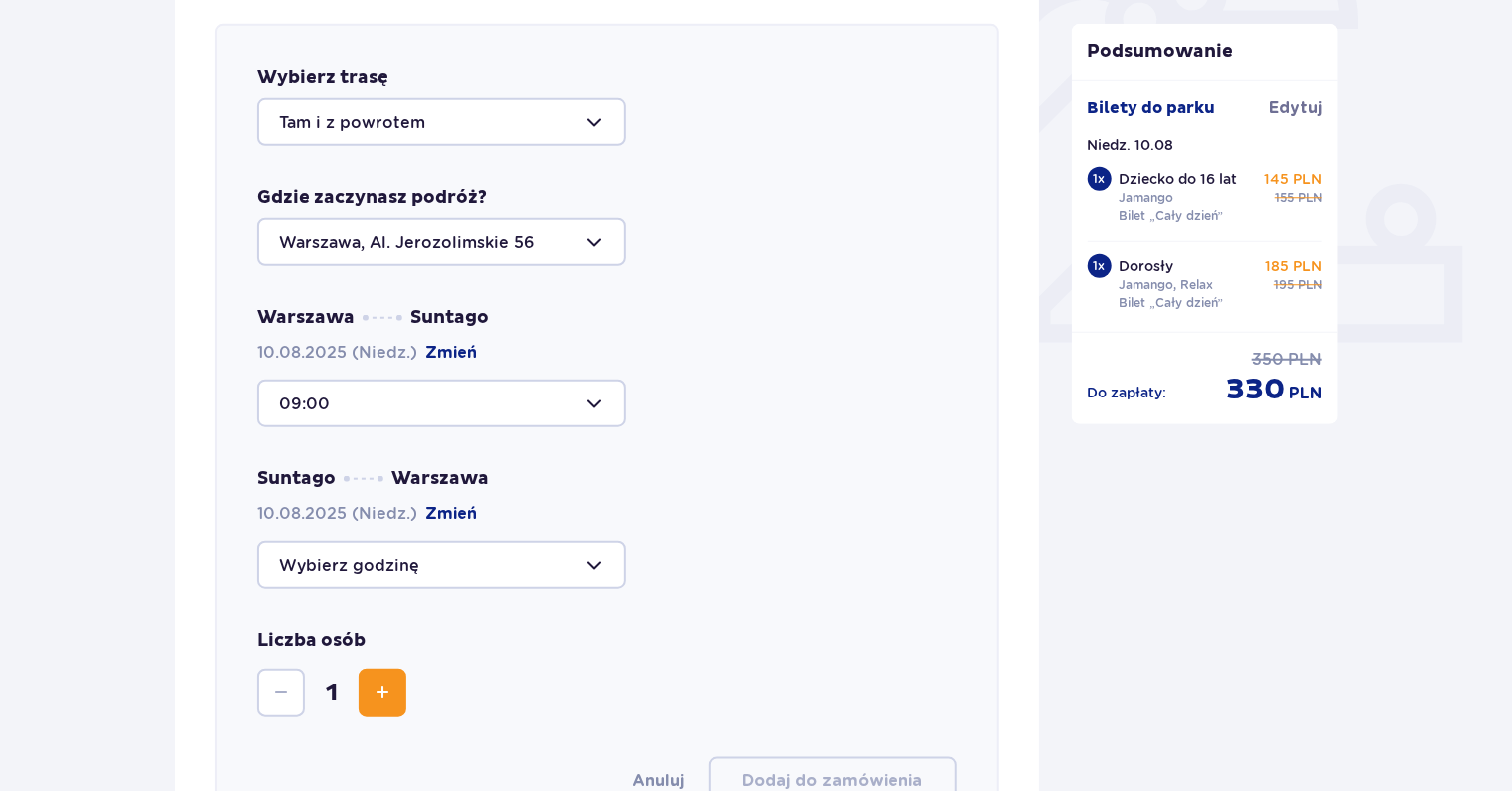 click at bounding box center [441, 565] 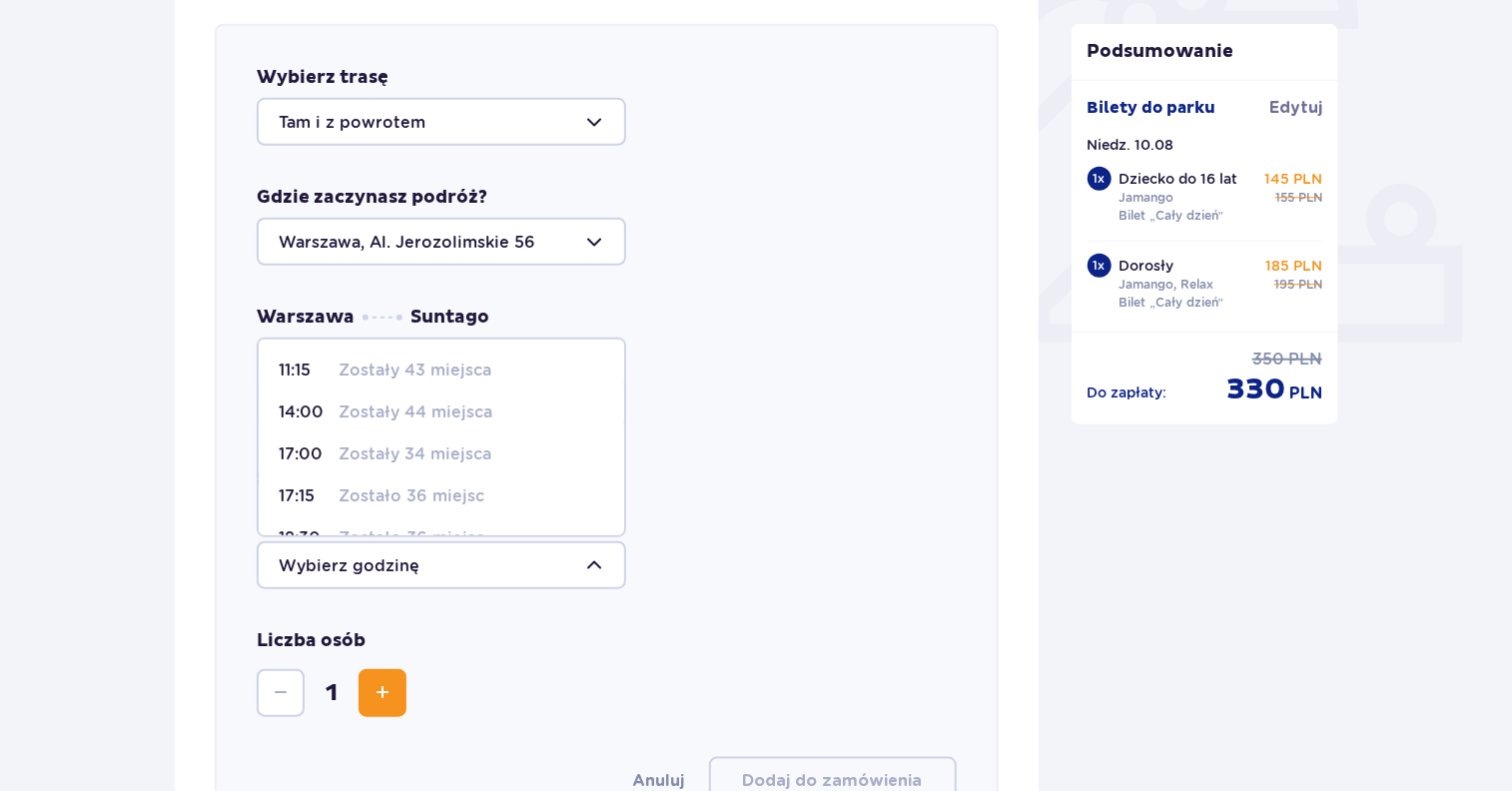 scroll, scrollTop: 243, scrollLeft: 0, axis: vertical 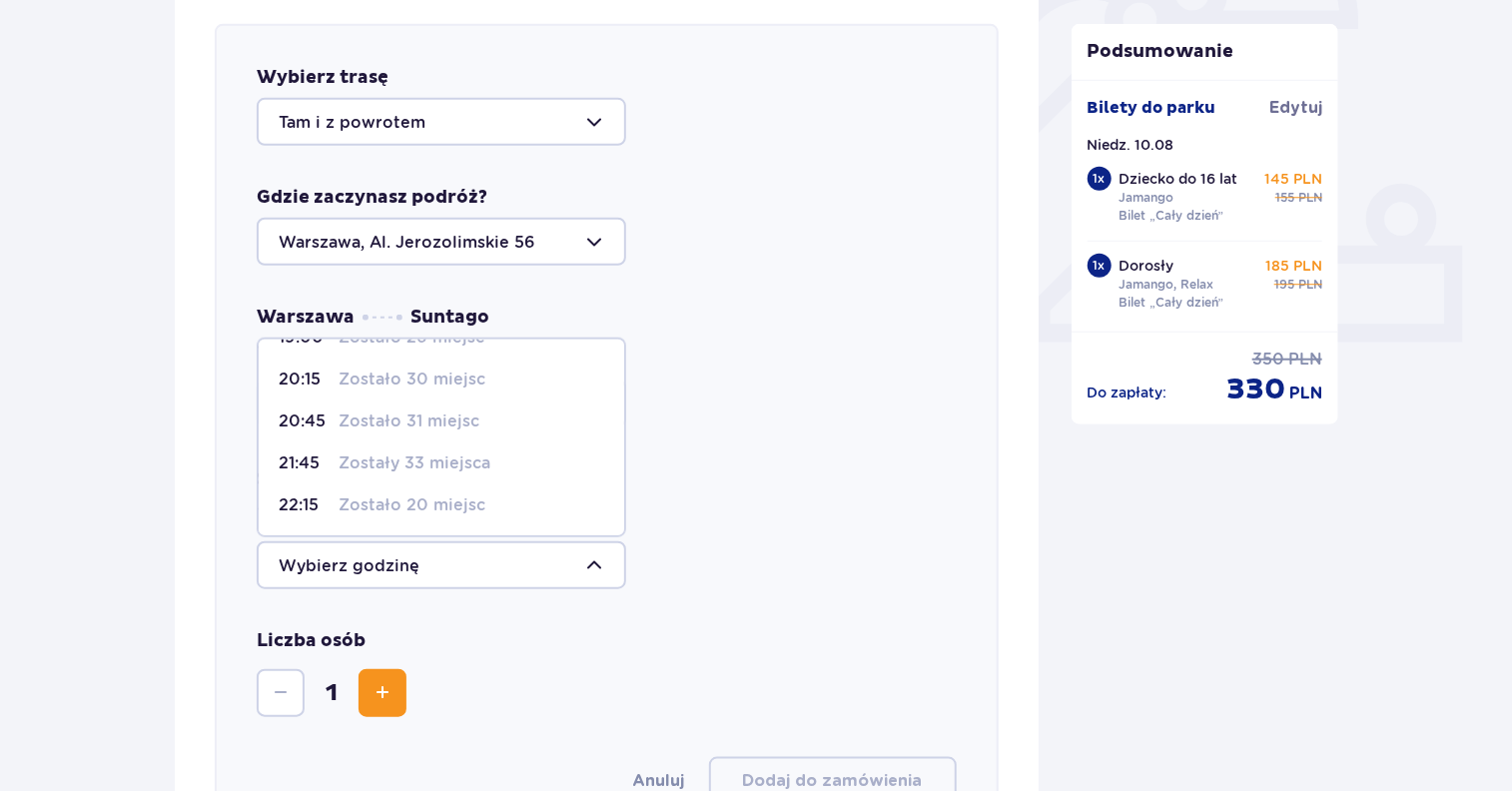 click on "Zostało 20 miejsc" at bounding box center (411, 505) 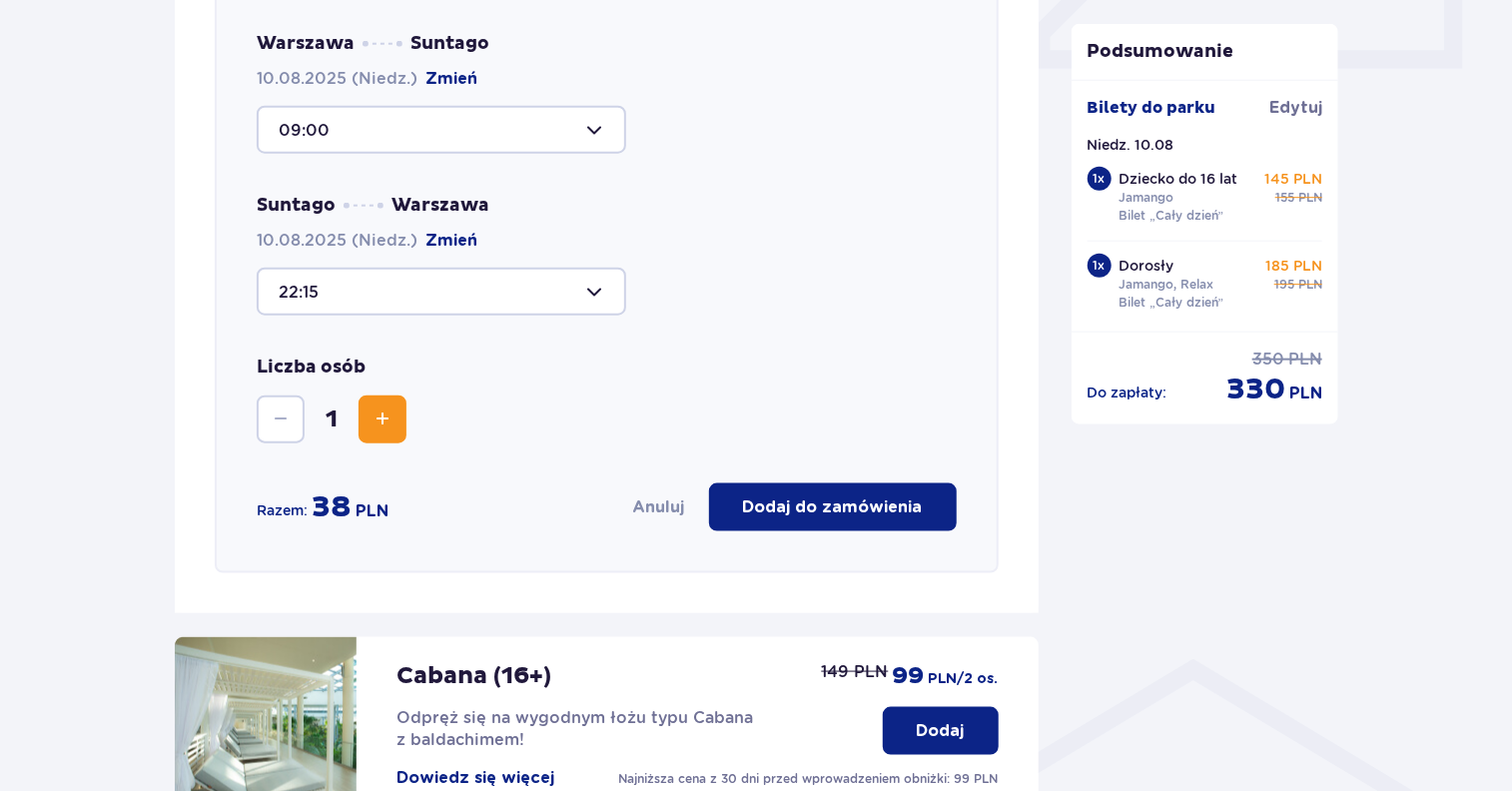 scroll, scrollTop: 964, scrollLeft: 0, axis: vertical 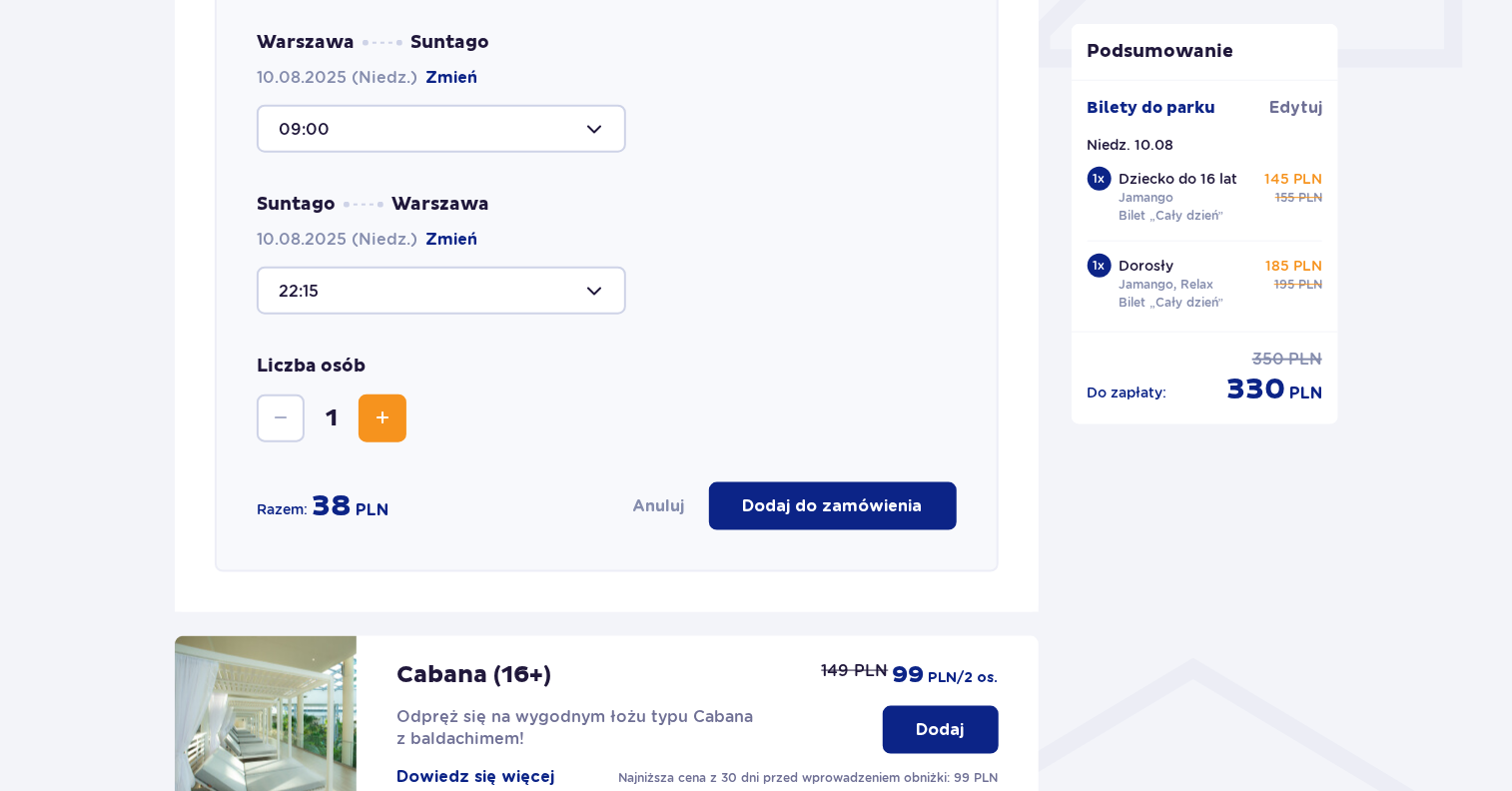 click at bounding box center [382, 418] 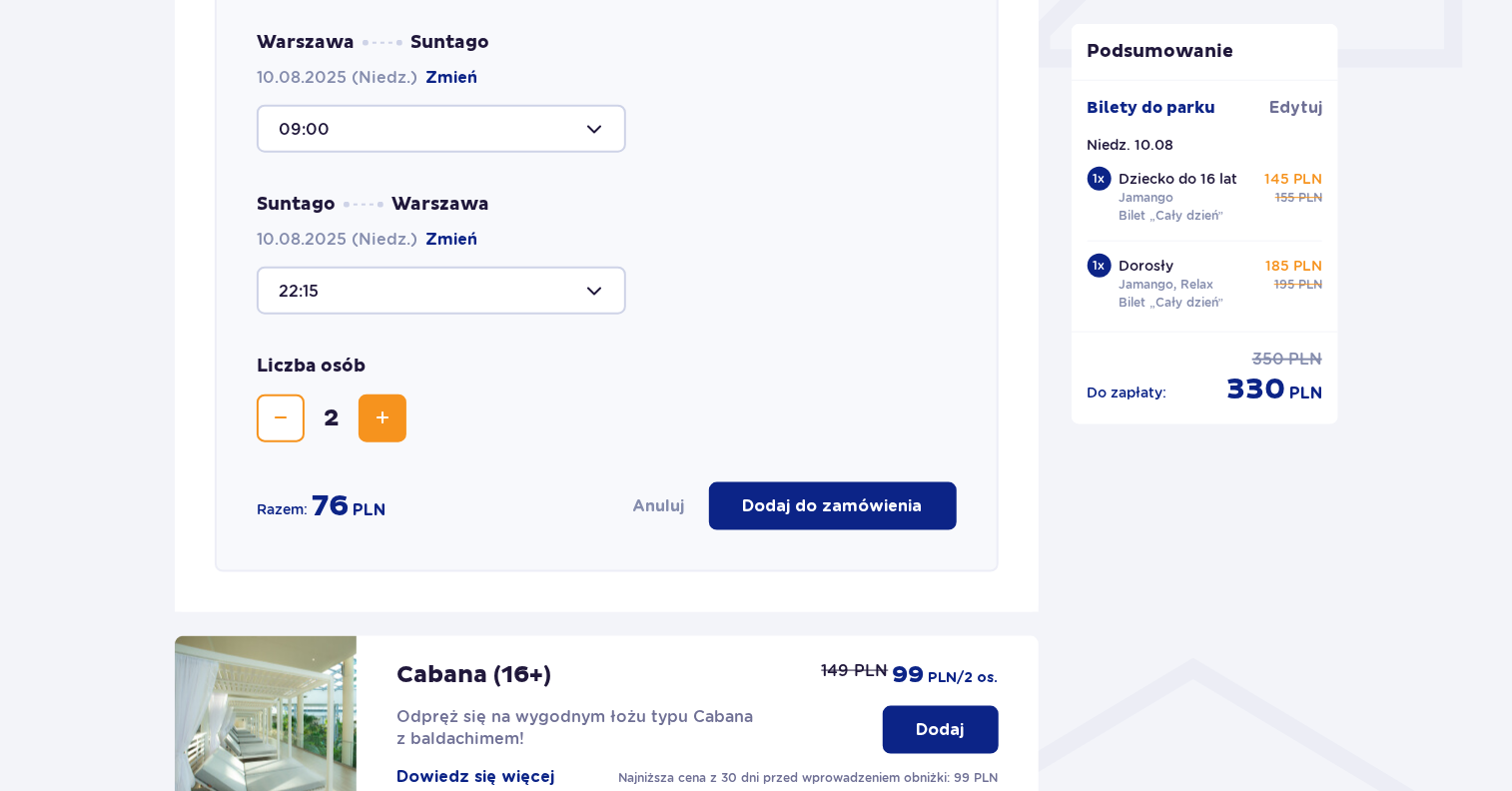 click on "Dodaj do zamówienia" at bounding box center (833, 506) 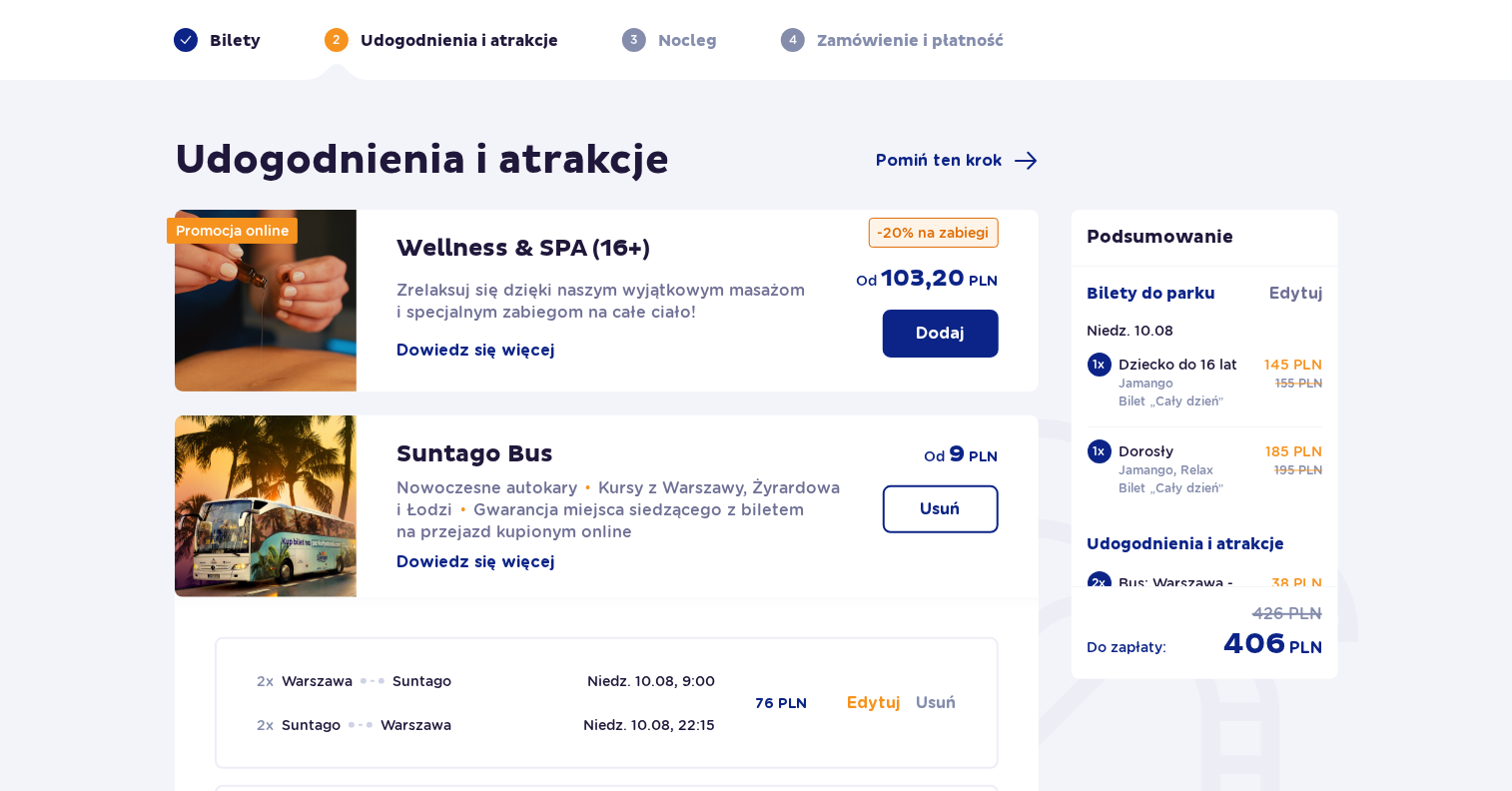 scroll, scrollTop: 76, scrollLeft: 0, axis: vertical 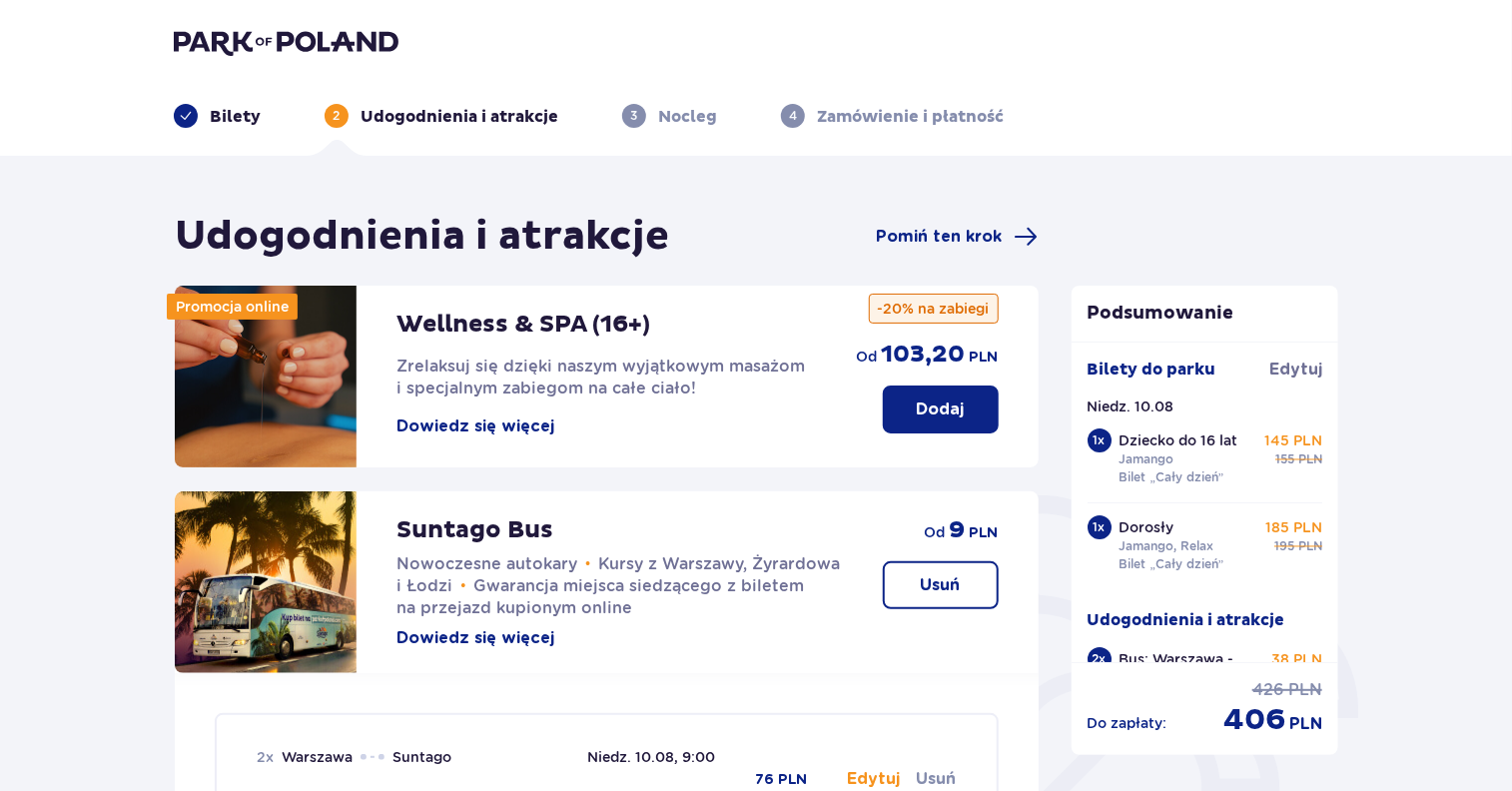 click on "Bilety" at bounding box center (235, 117) 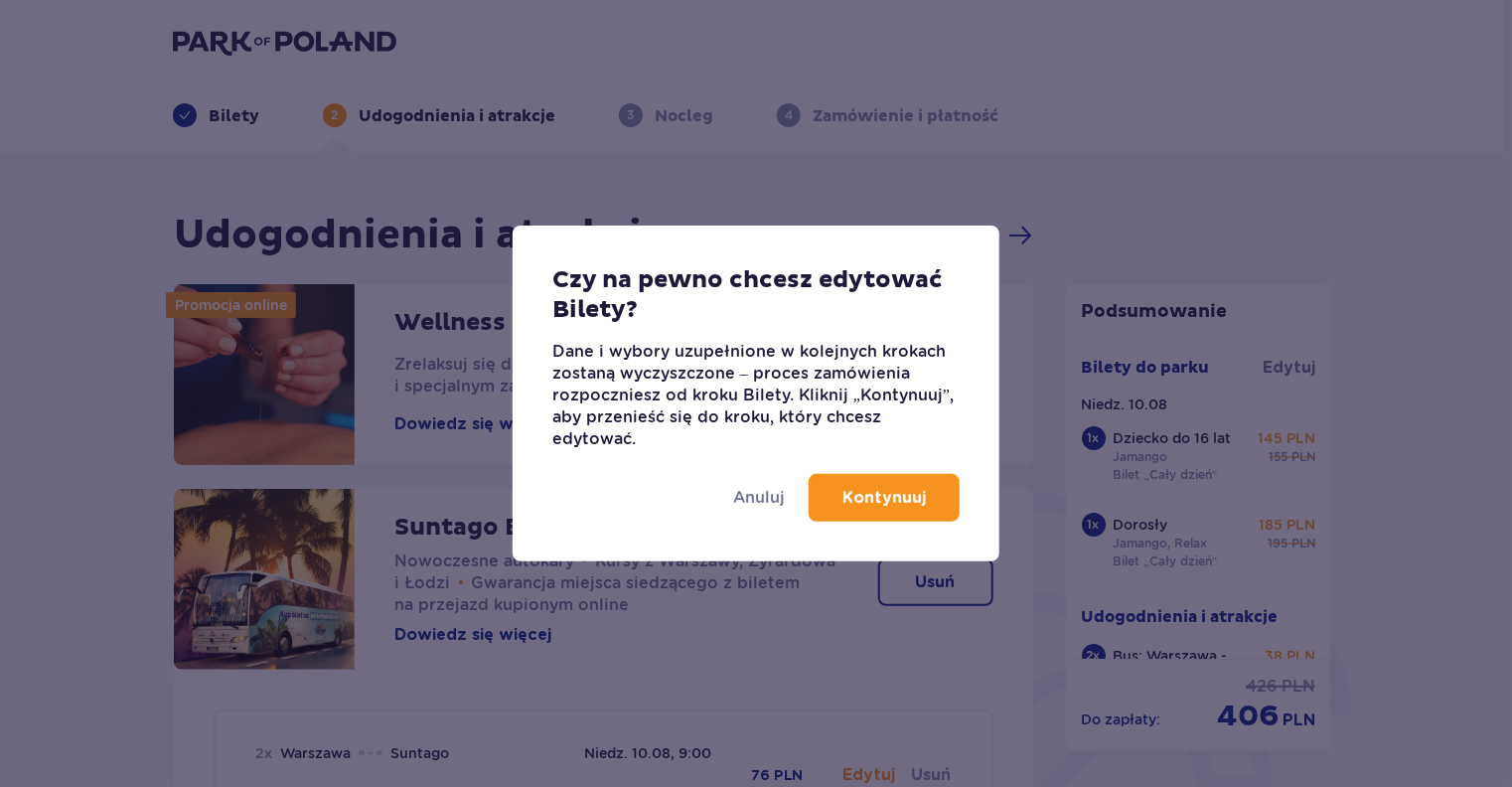 click on "Kontynuuj" at bounding box center (884, 498) 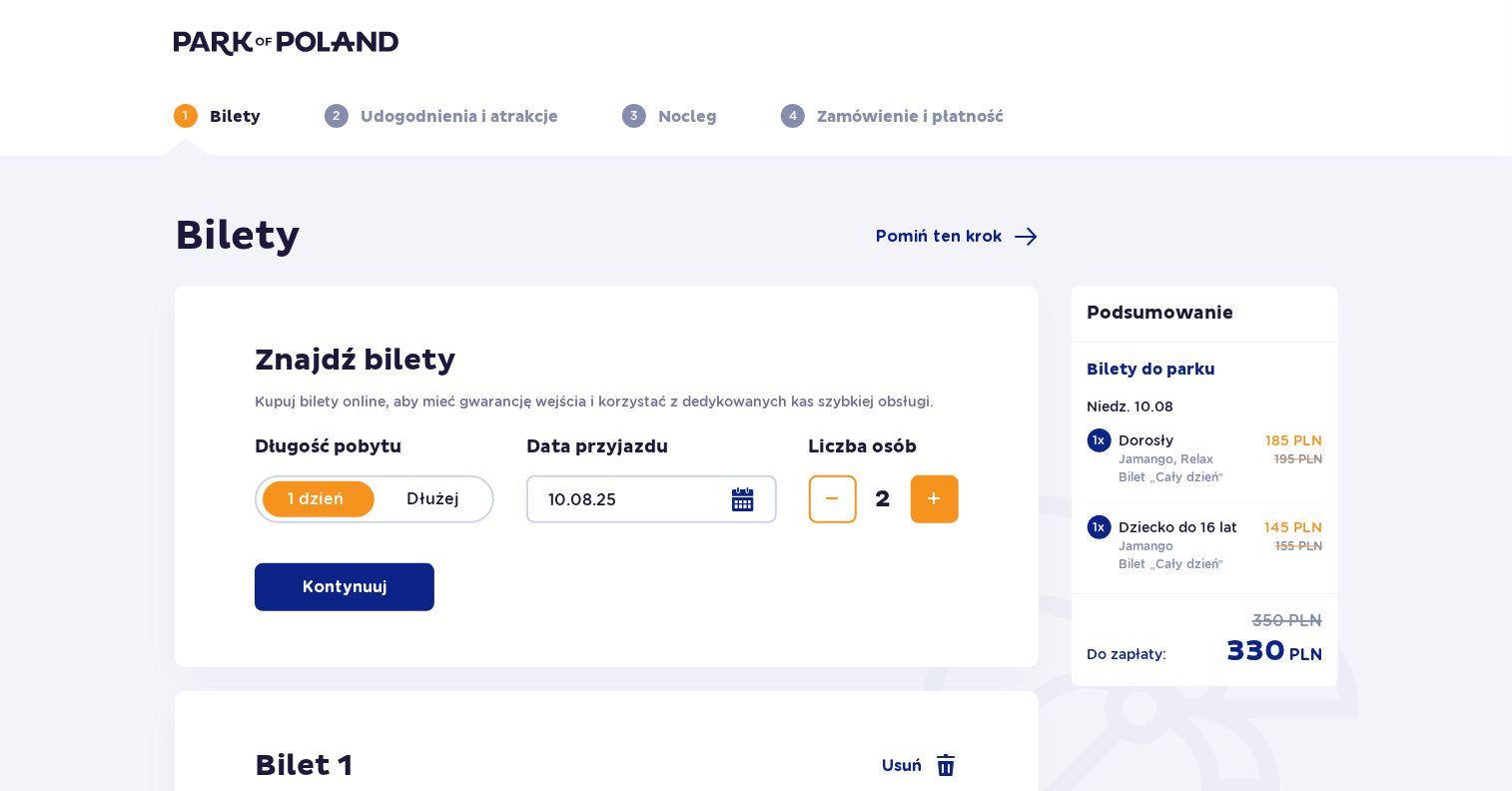 click at bounding box center (935, 499) 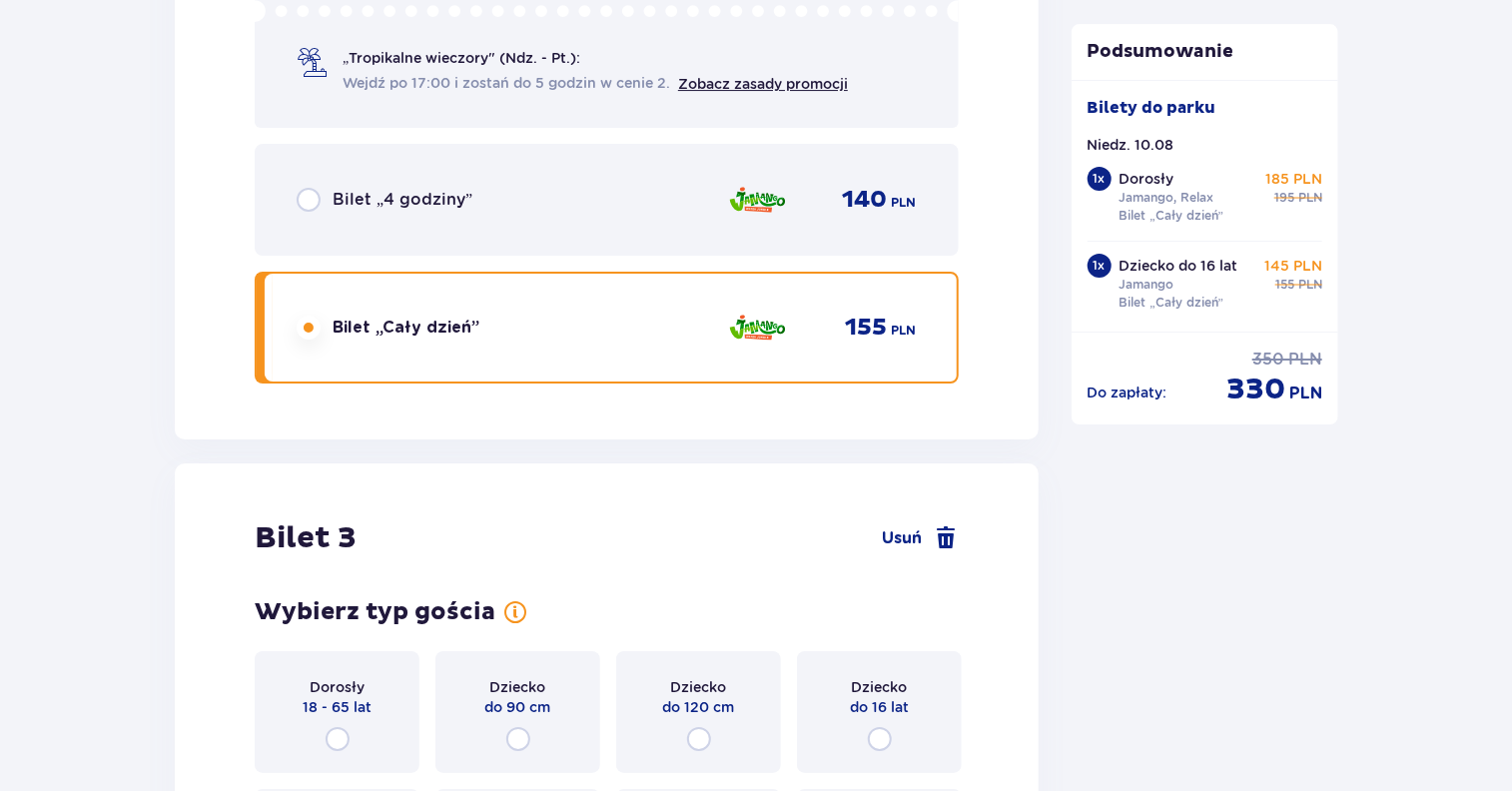 scroll, scrollTop: 3820, scrollLeft: 0, axis: vertical 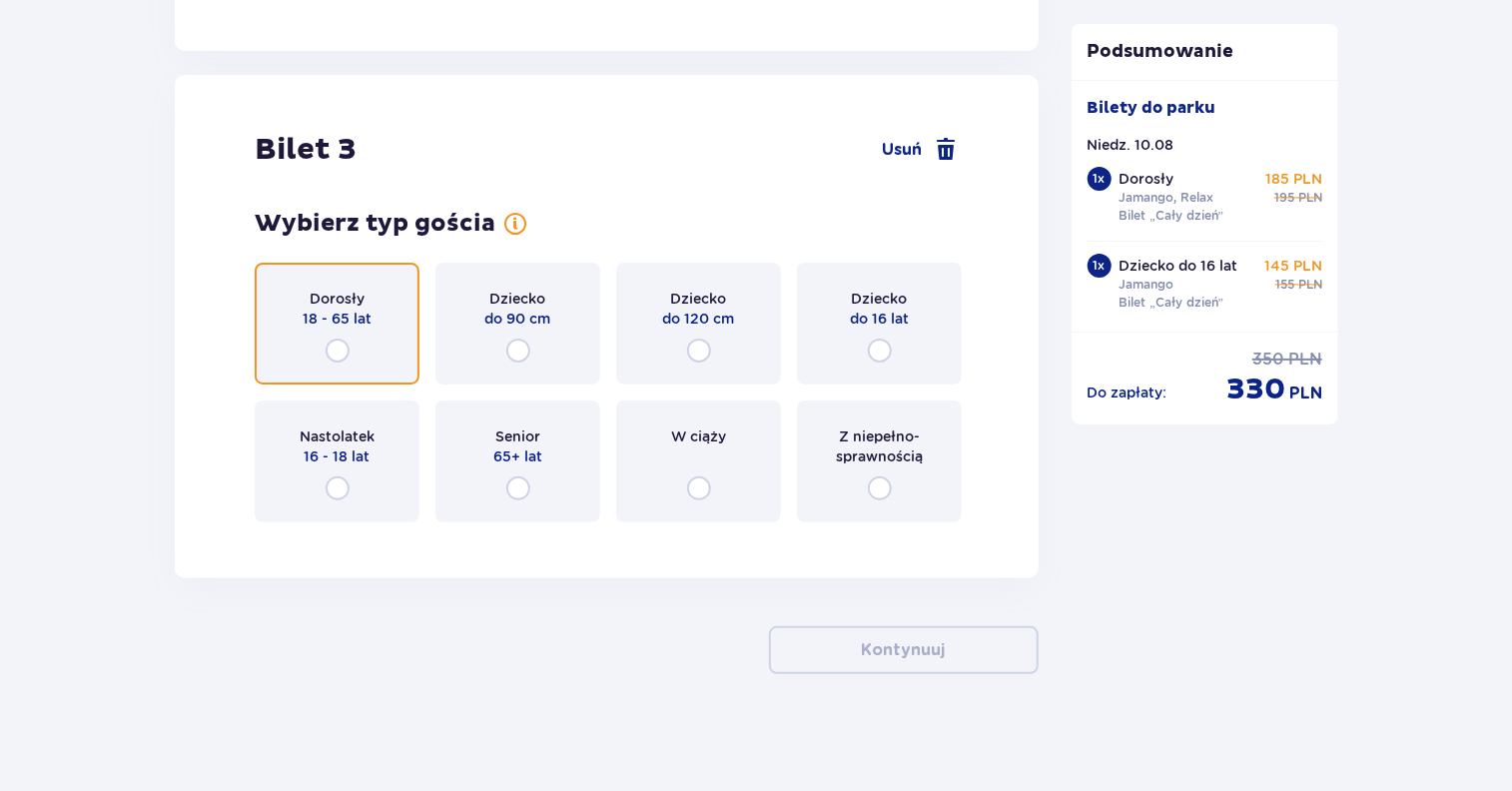 click at bounding box center [338, 351] 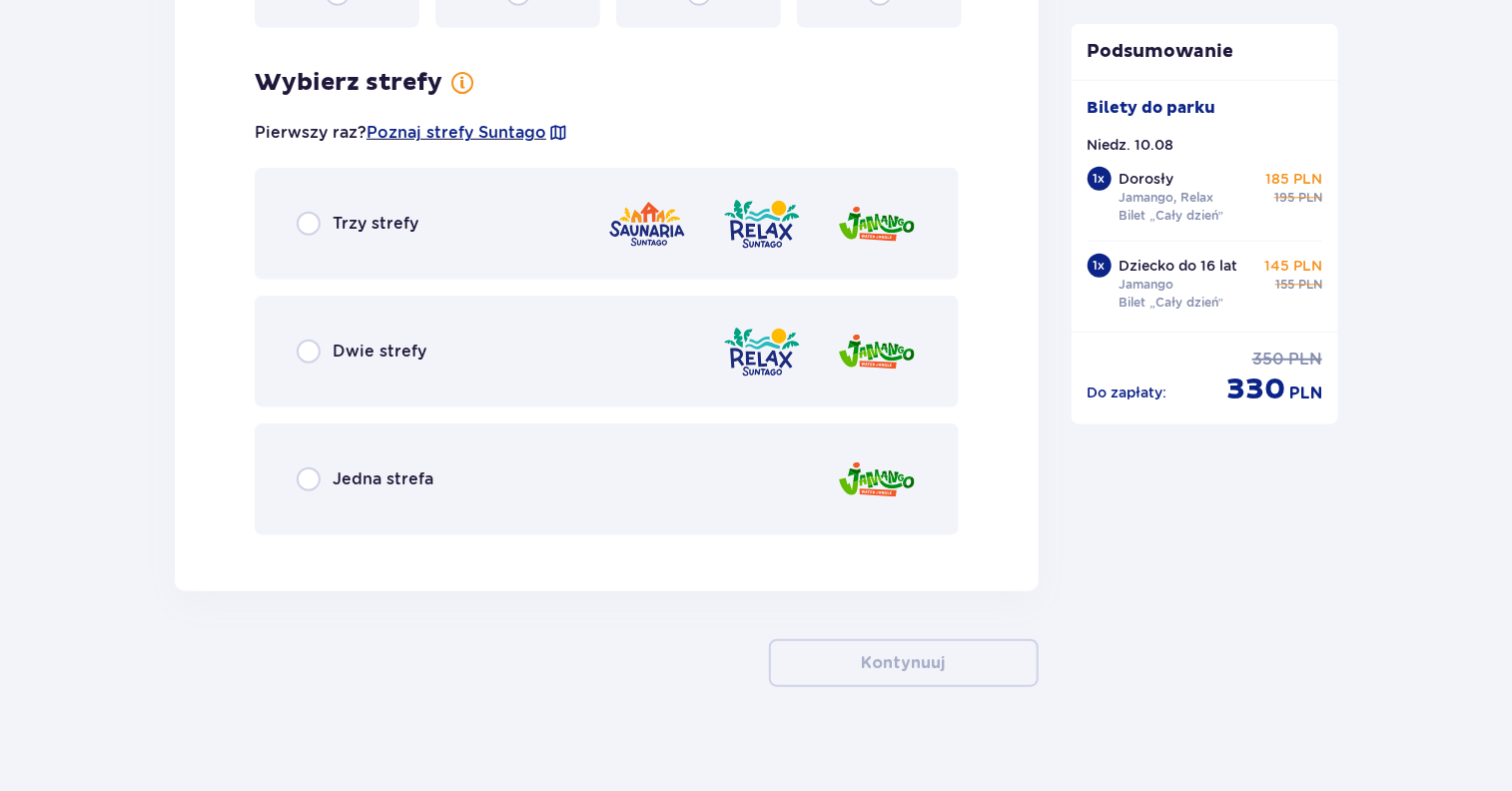 scroll, scrollTop: 4328, scrollLeft: 0, axis: vertical 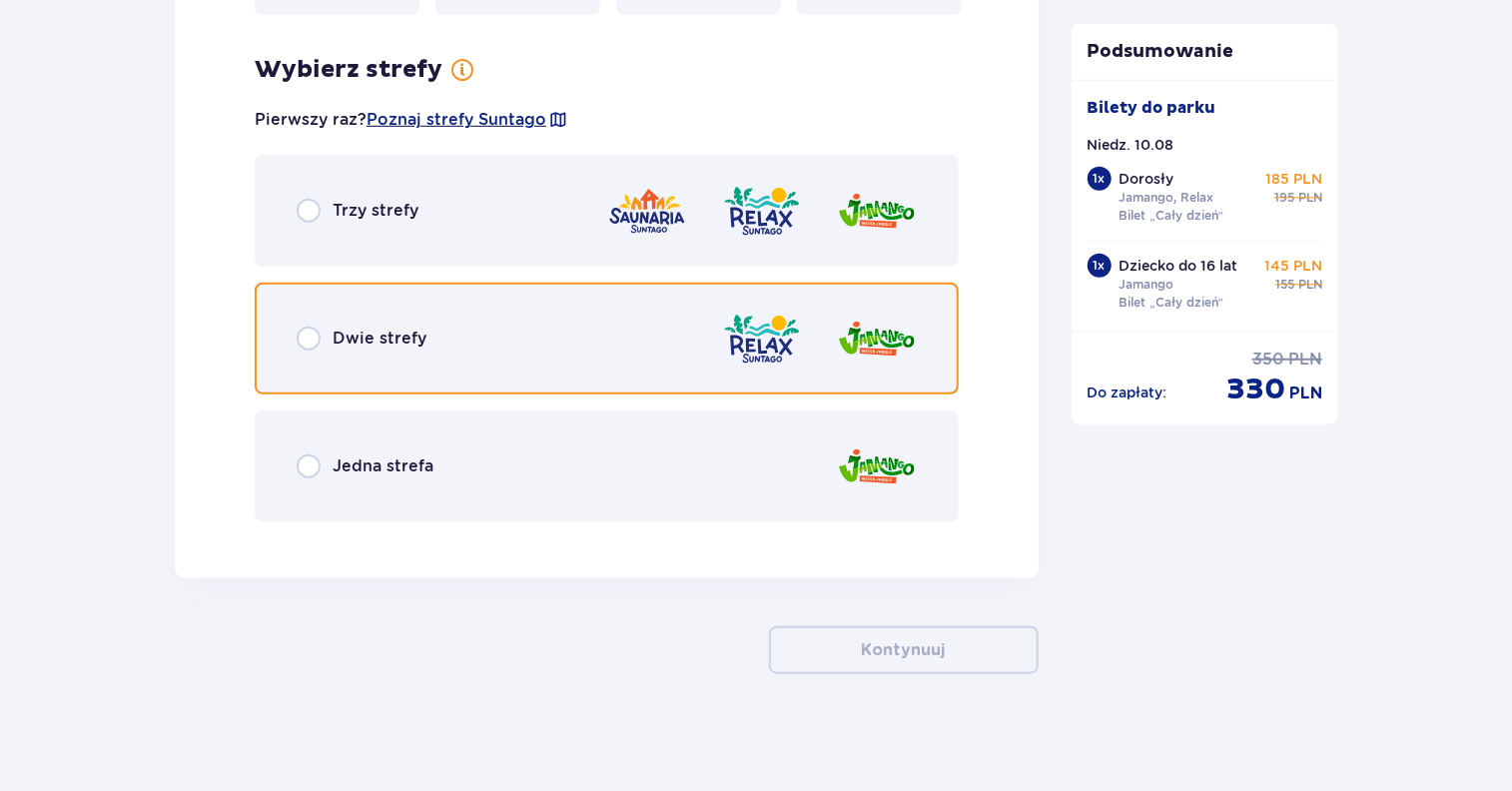click at bounding box center [309, 339] 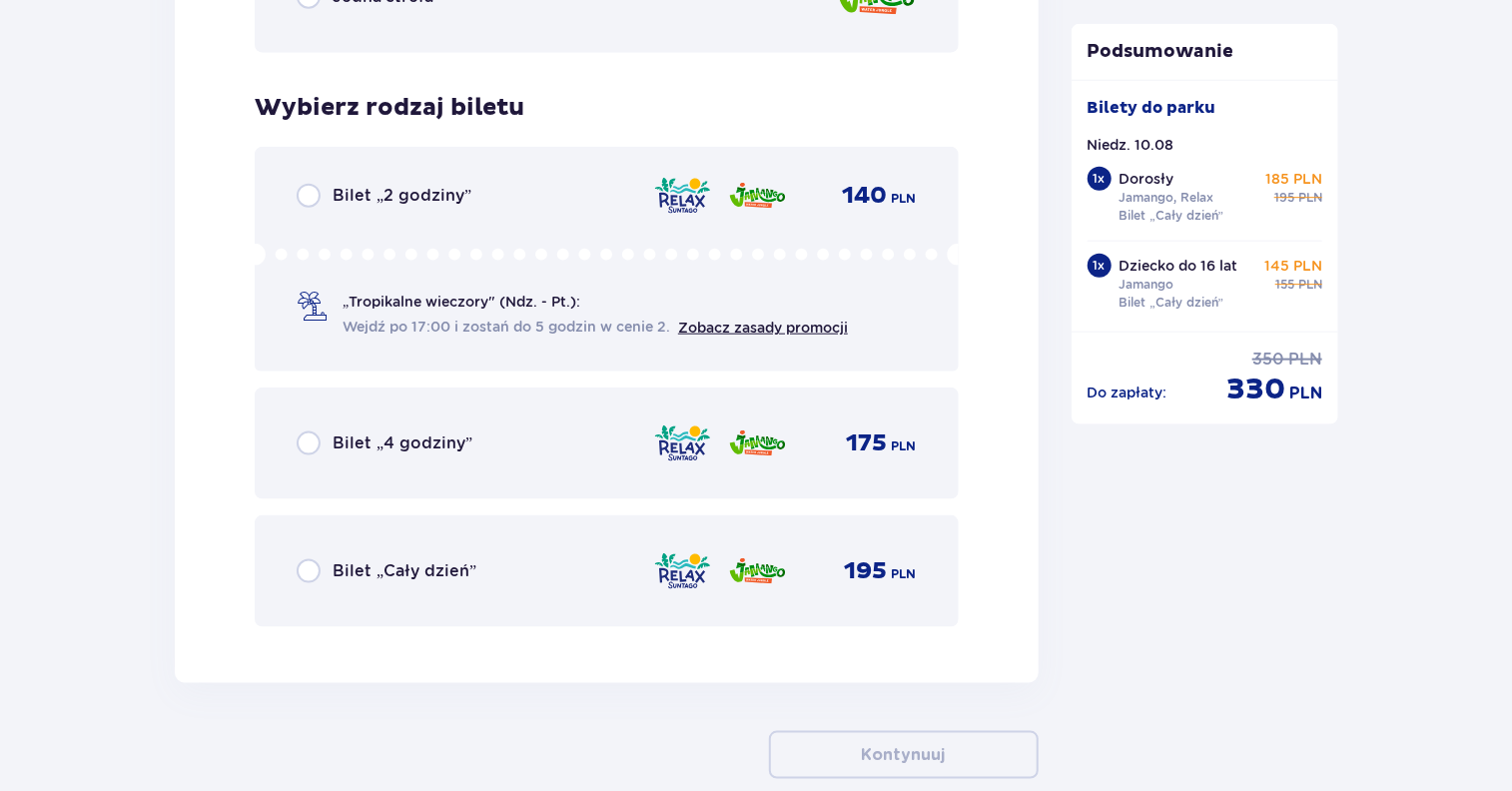 scroll, scrollTop: 4863, scrollLeft: 0, axis: vertical 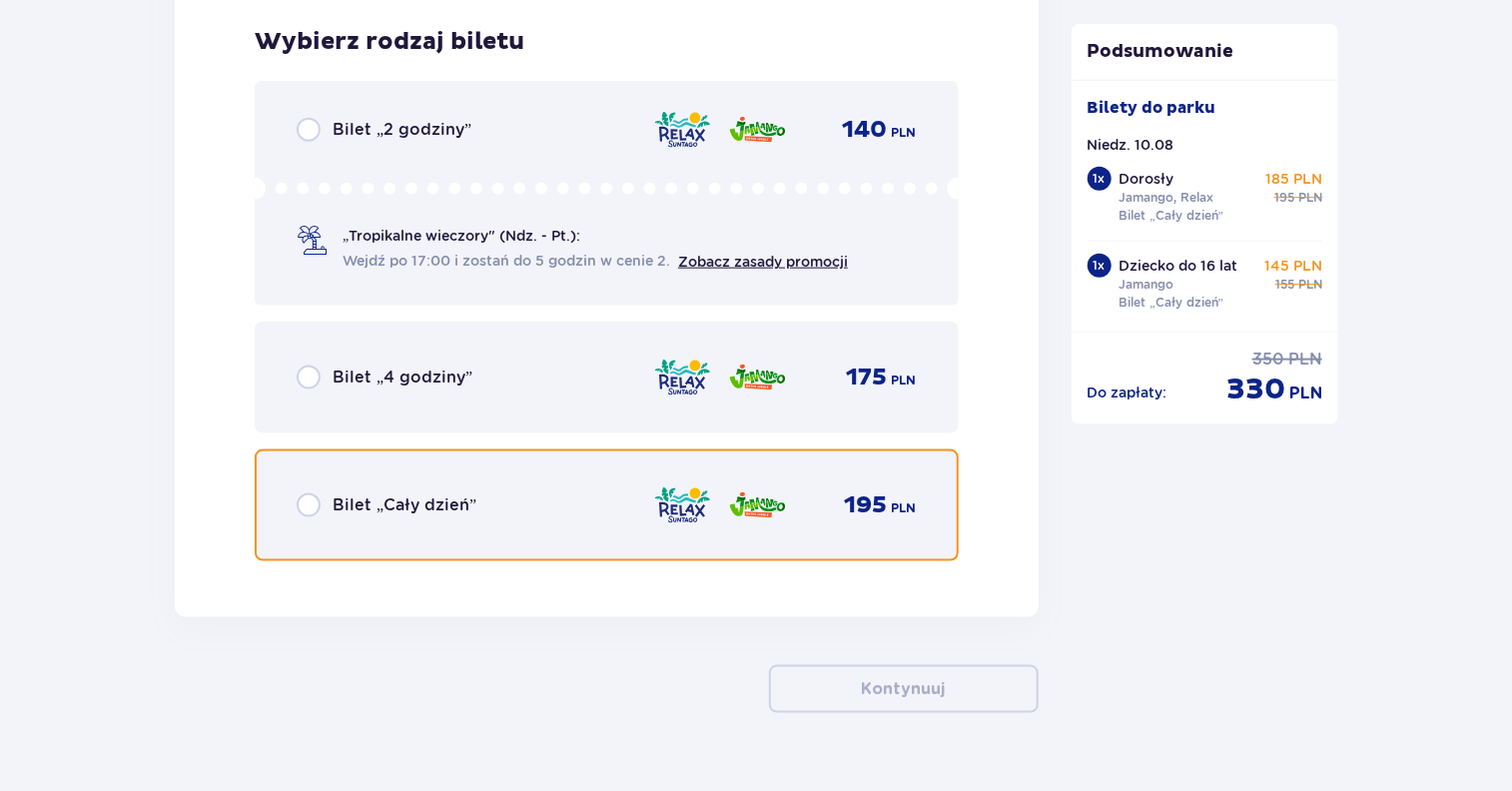 click at bounding box center [309, 505] 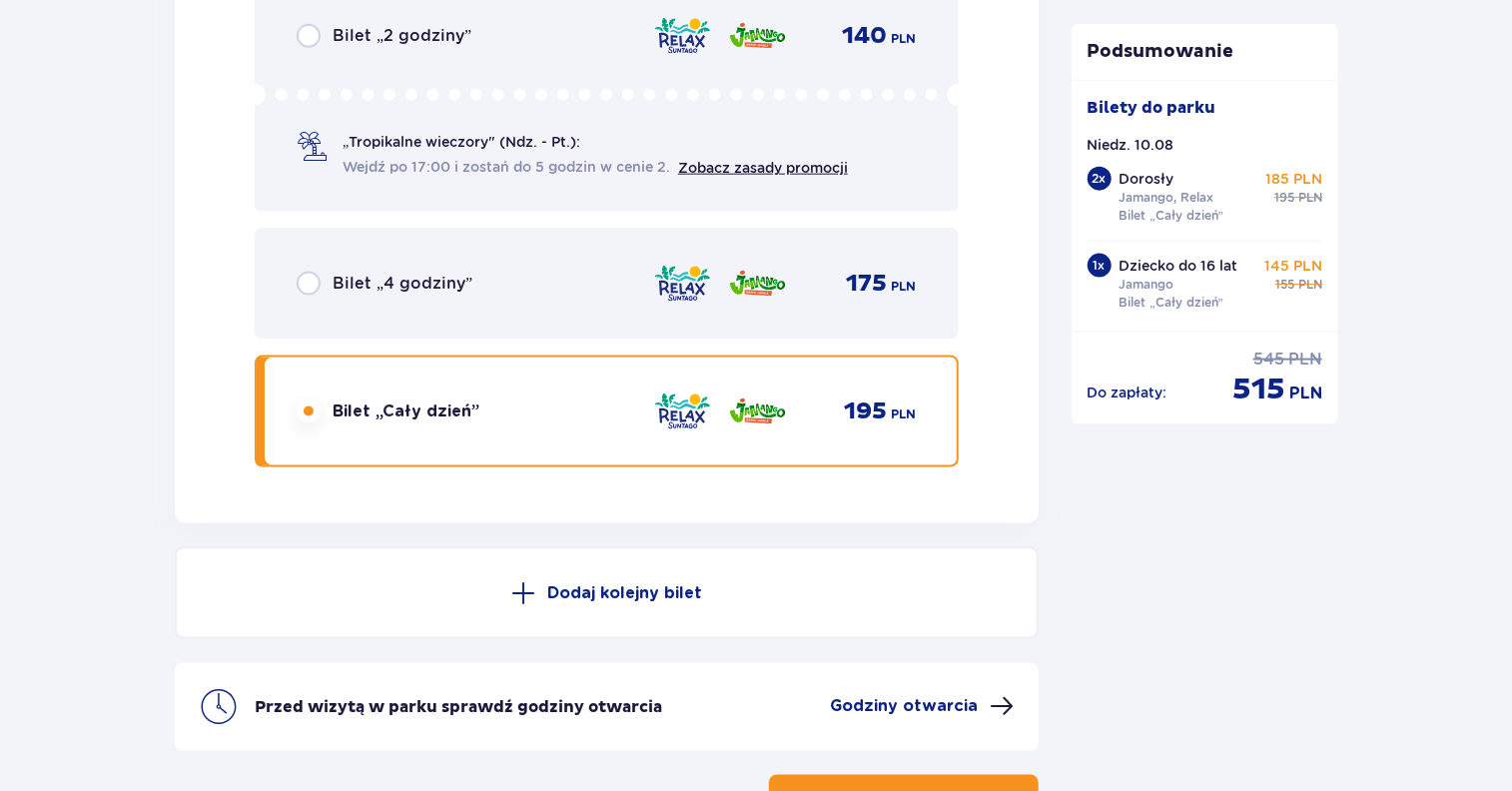 scroll, scrollTop: 5105, scrollLeft: 0, axis: vertical 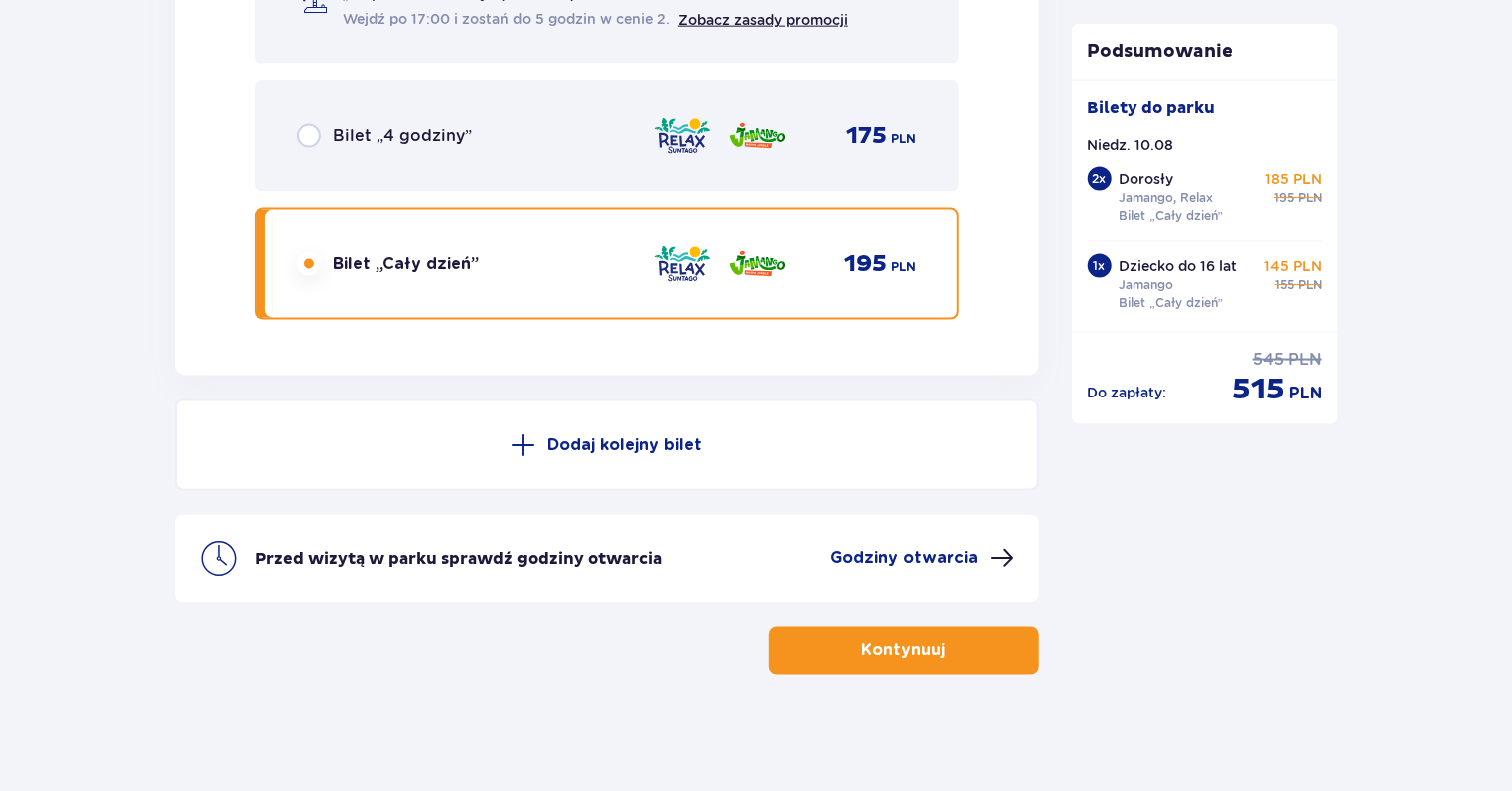 click on "Kontynuuj" at bounding box center (904, 651) 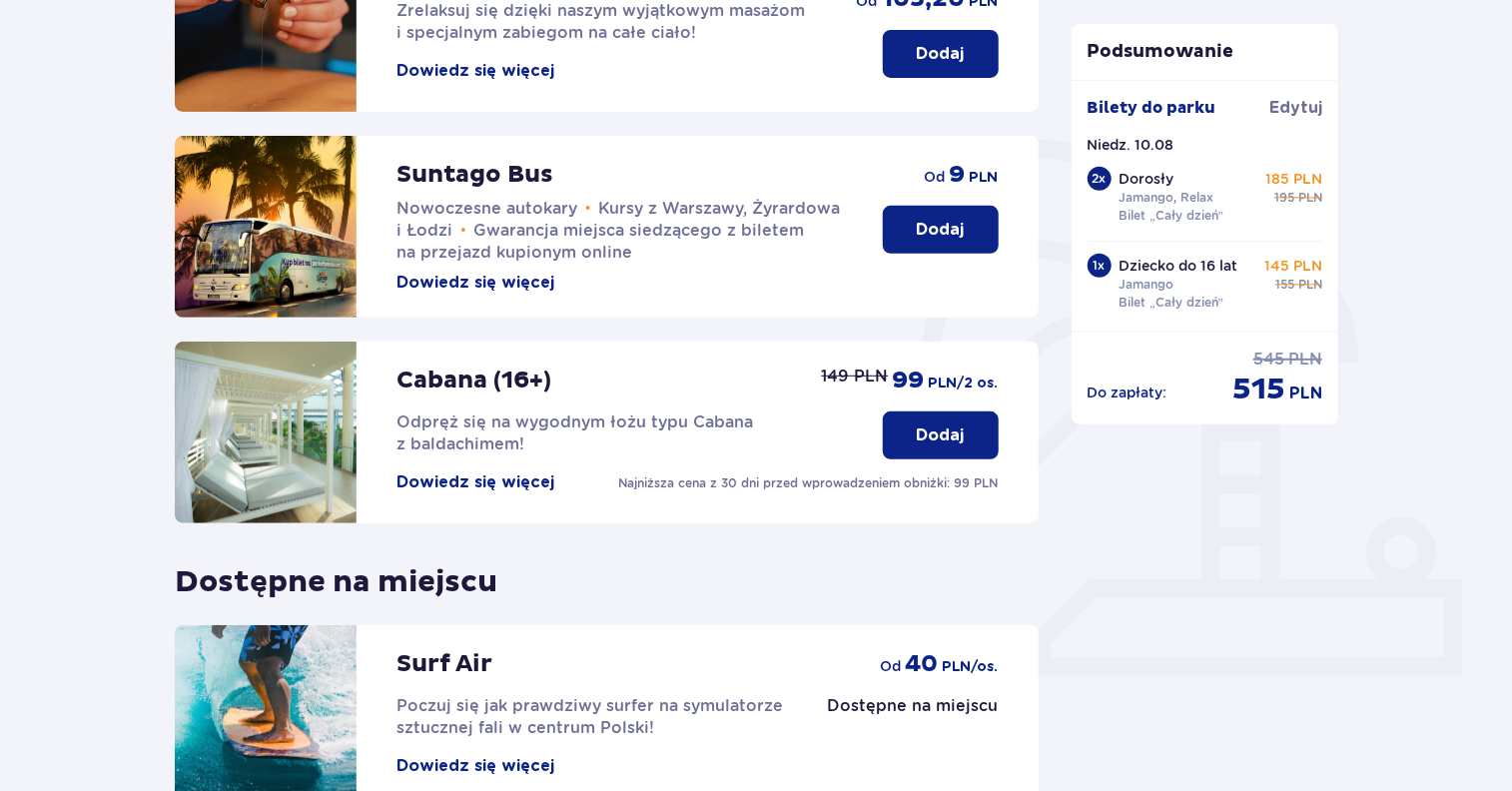 scroll, scrollTop: 359, scrollLeft: 0, axis: vertical 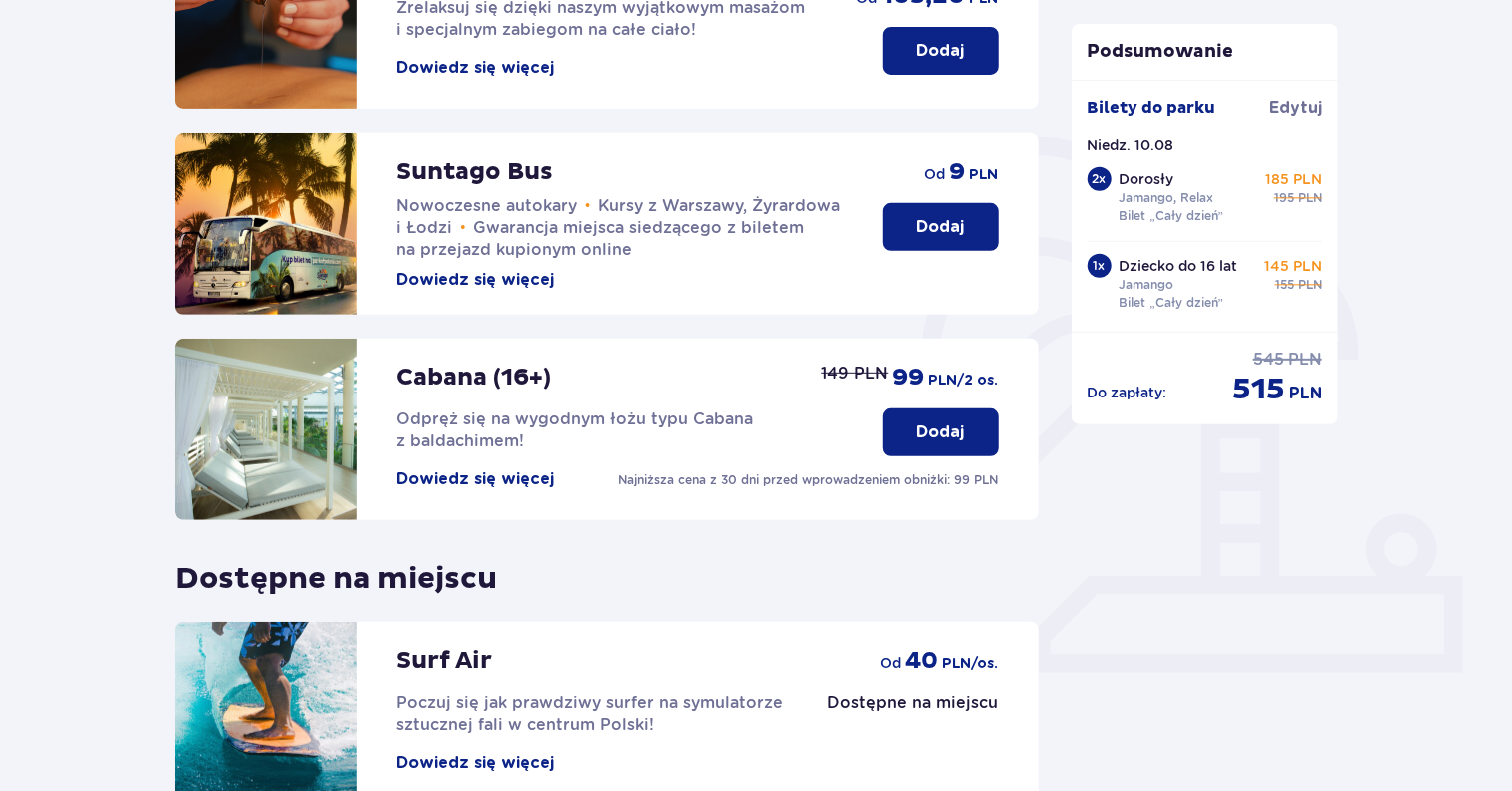 click on "Dodaj" at bounding box center (941, 227) 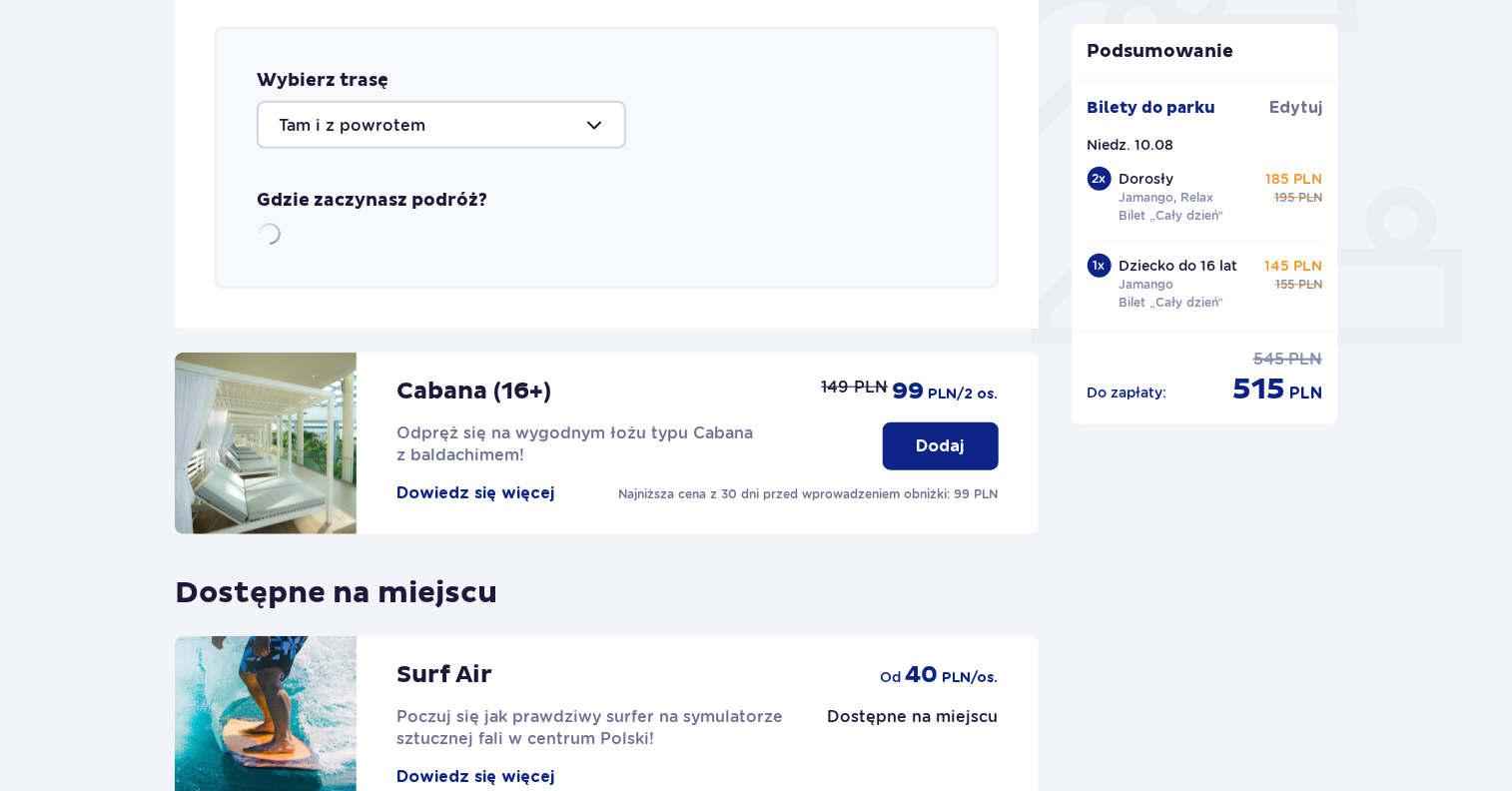 scroll, scrollTop: 689, scrollLeft: 0, axis: vertical 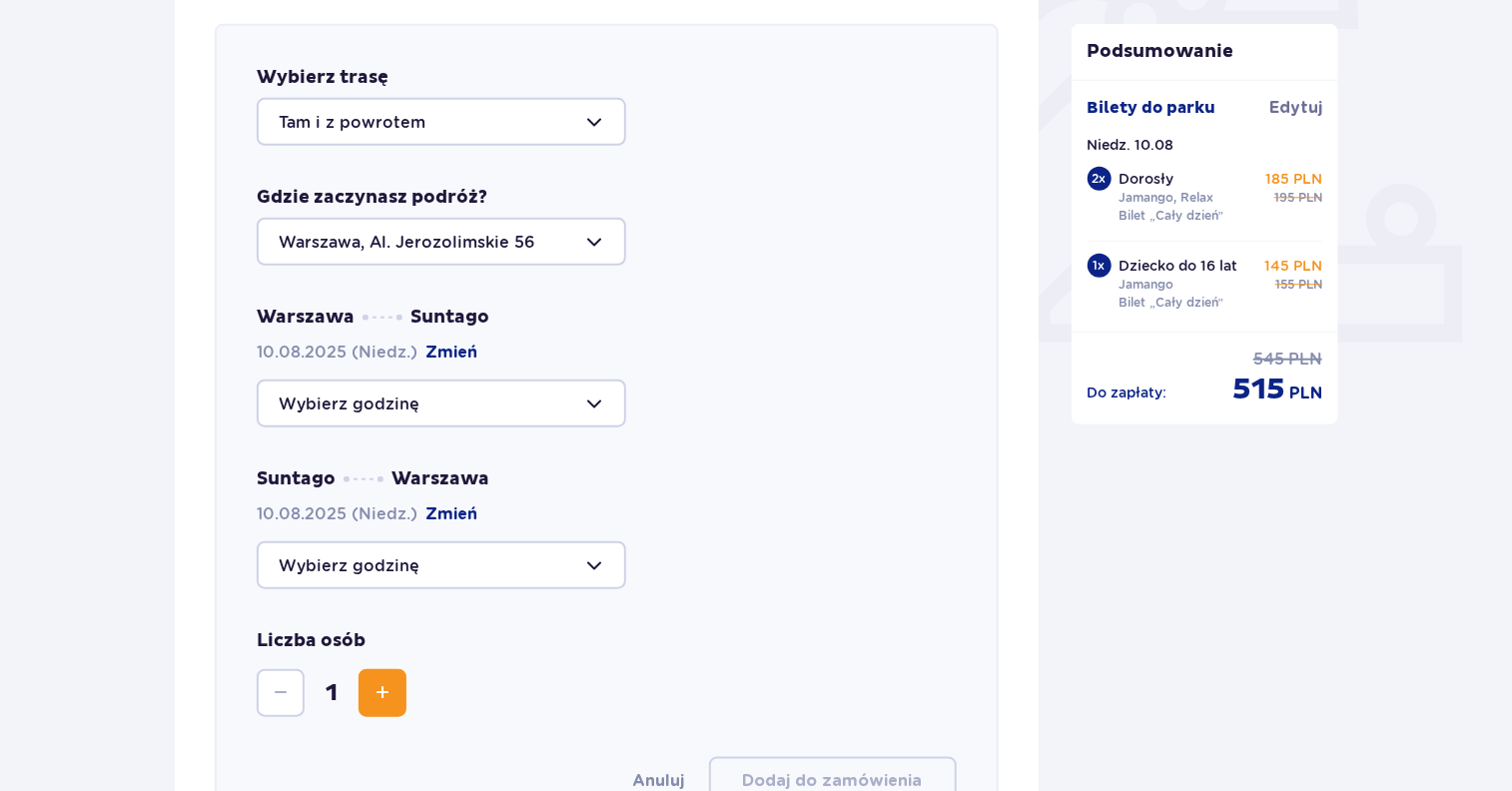 click at bounding box center [441, 403] 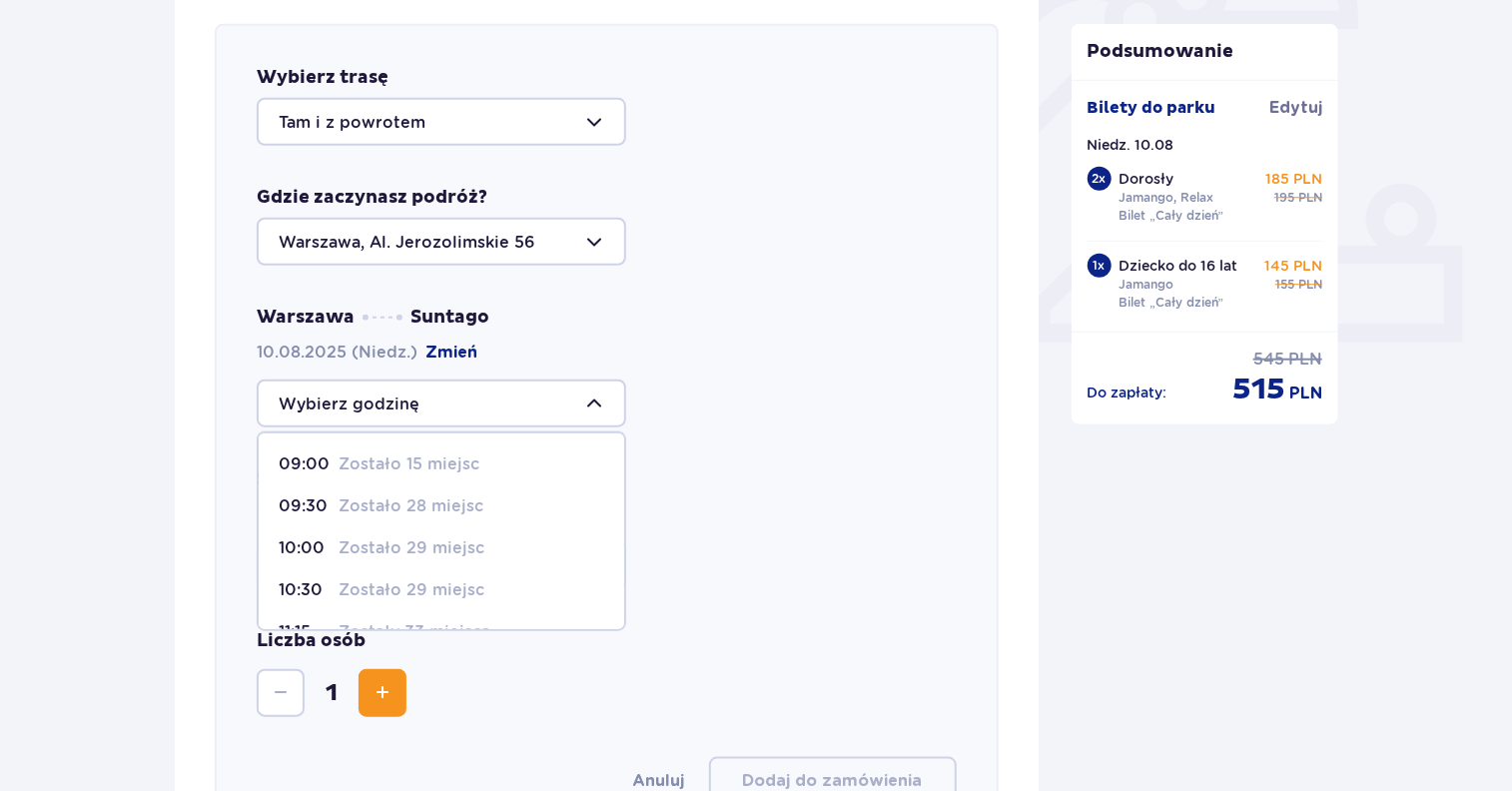 click on "09:00 Zostało 15 miejsc" at bounding box center [441, 464] 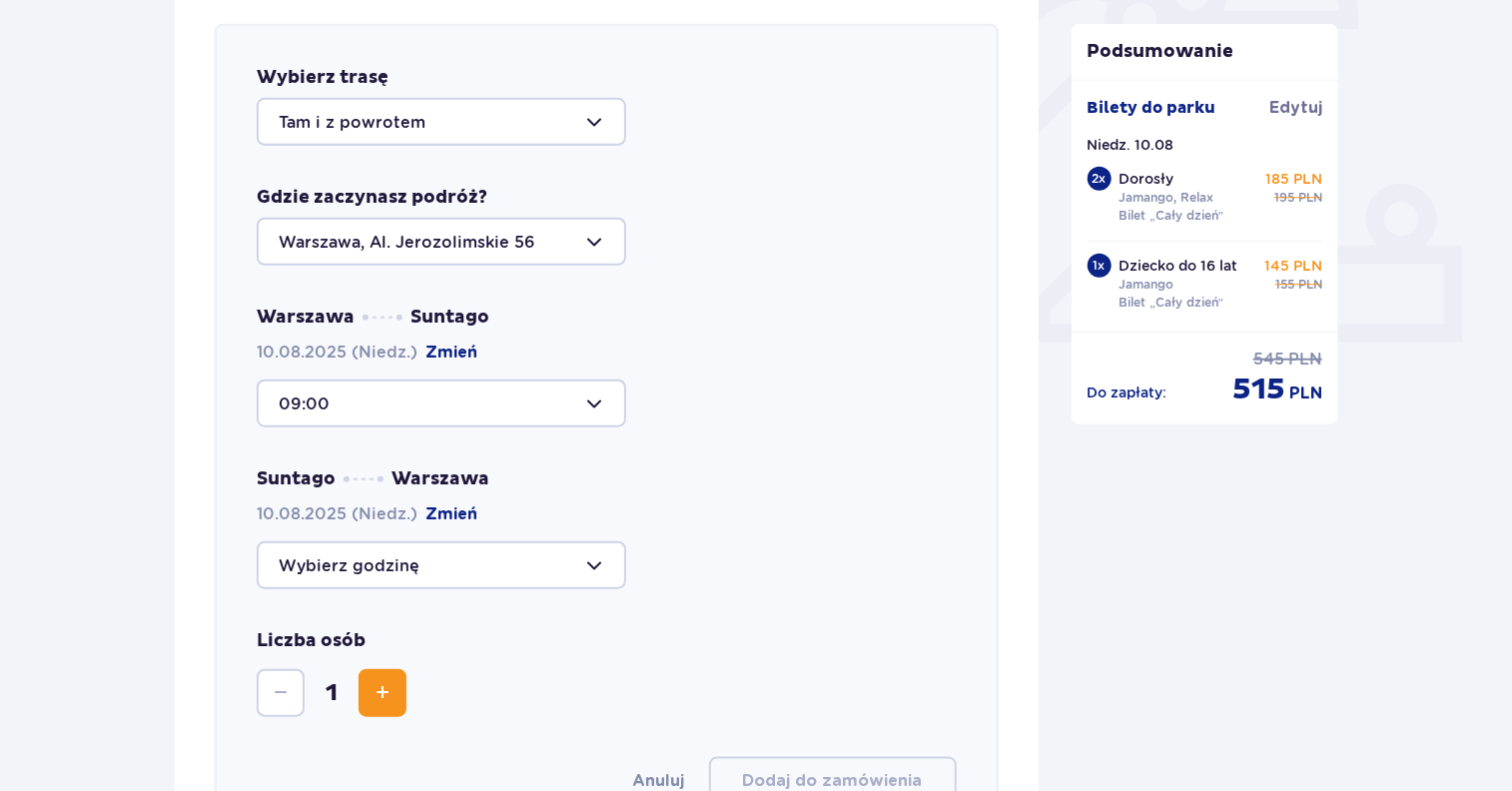 click at bounding box center [441, 565] 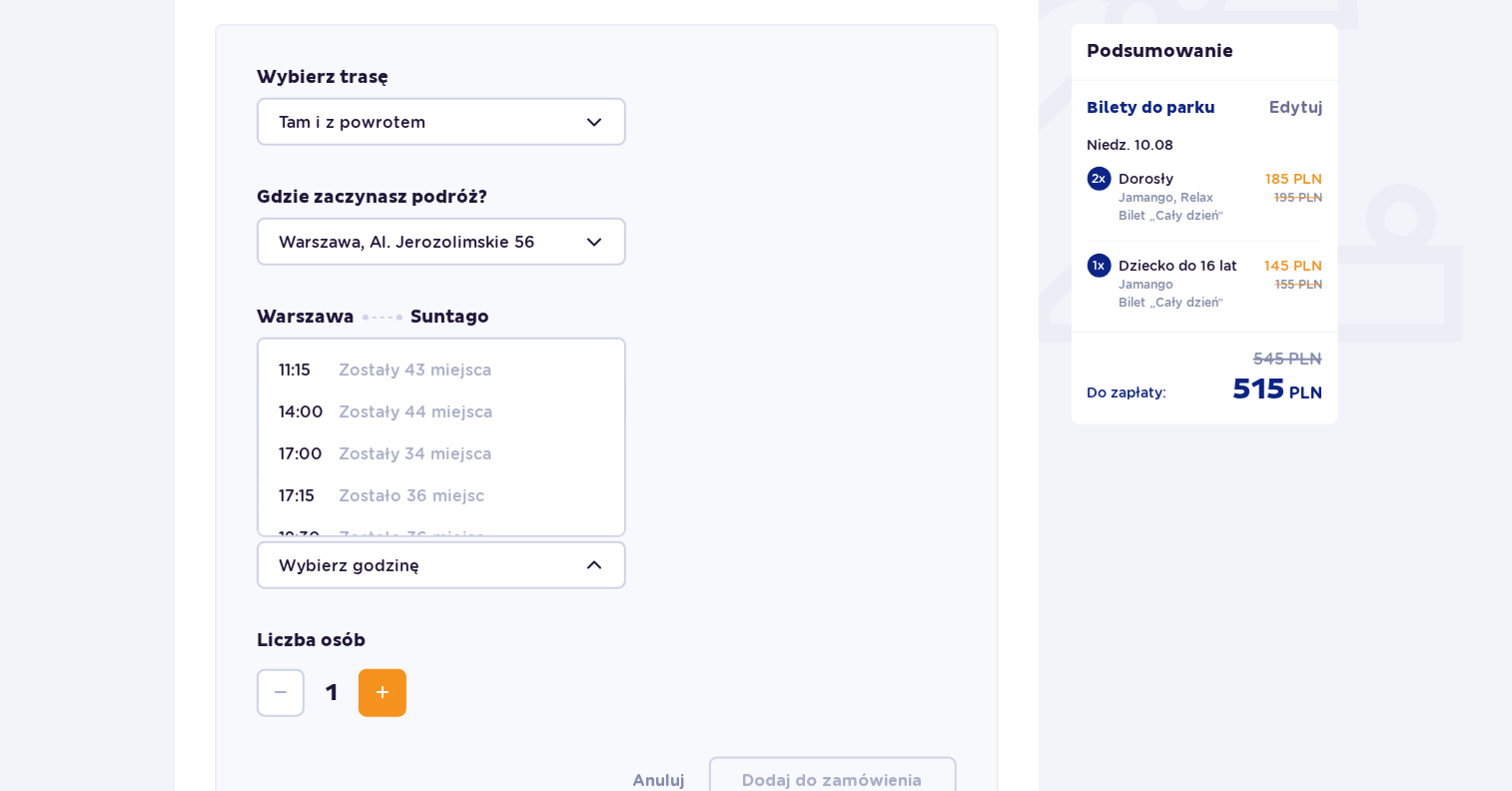 scroll, scrollTop: 243, scrollLeft: 0, axis: vertical 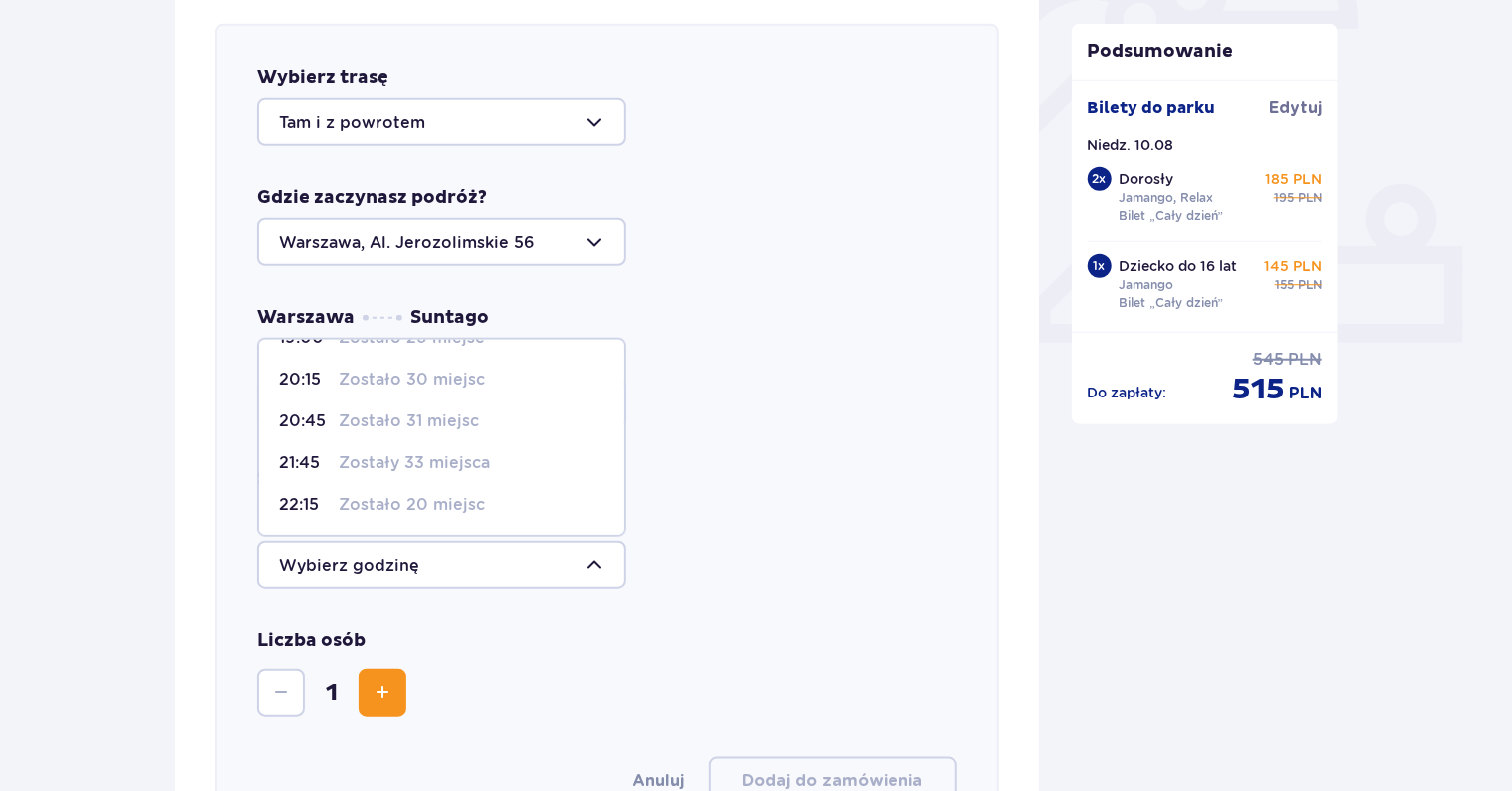click on "Zostało 20 miejsc" at bounding box center (411, 505) 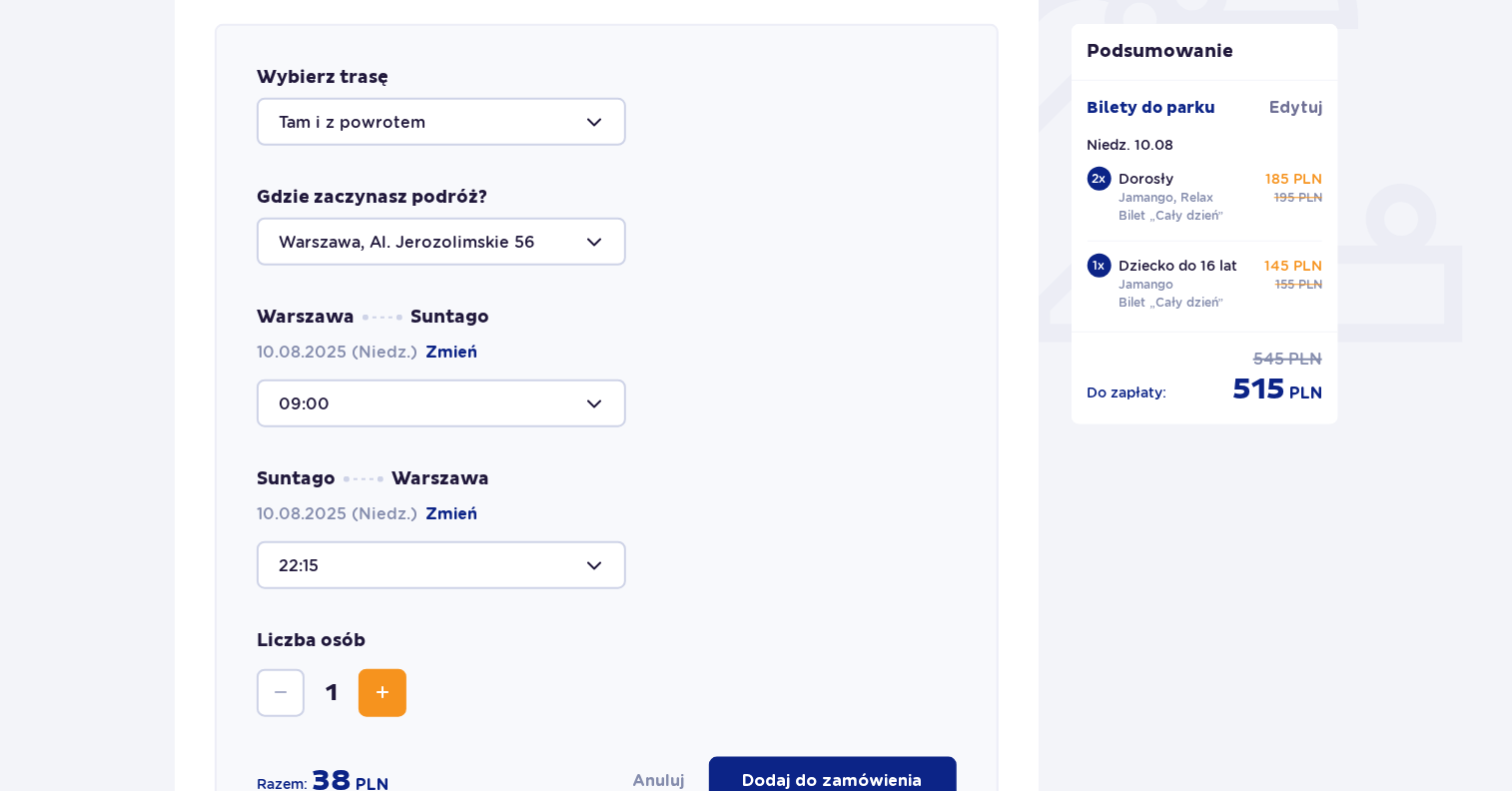 click at bounding box center [382, 693] 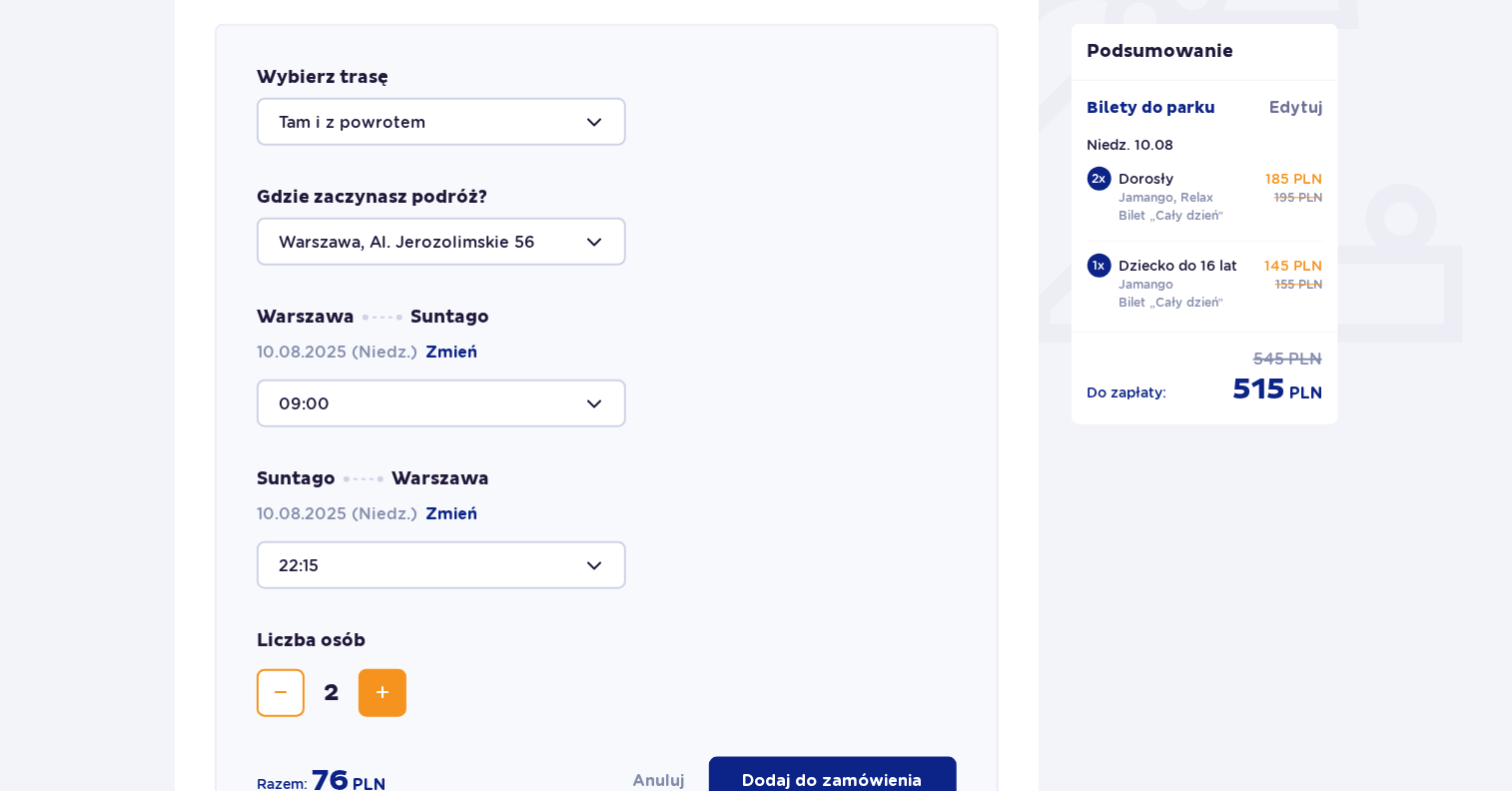 click at bounding box center [382, 693] 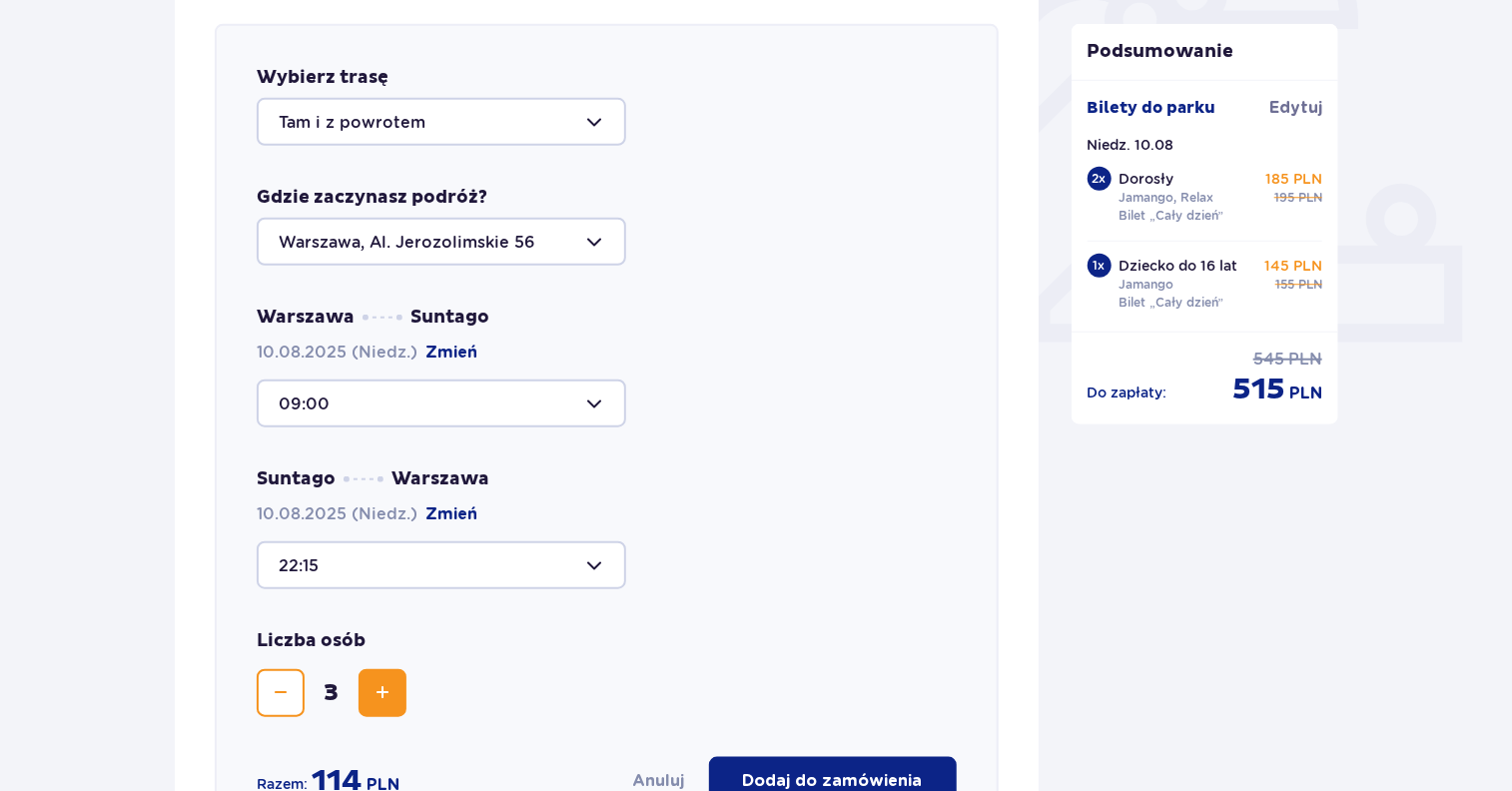 click on "Dodaj do zamówienia" at bounding box center (833, 781) 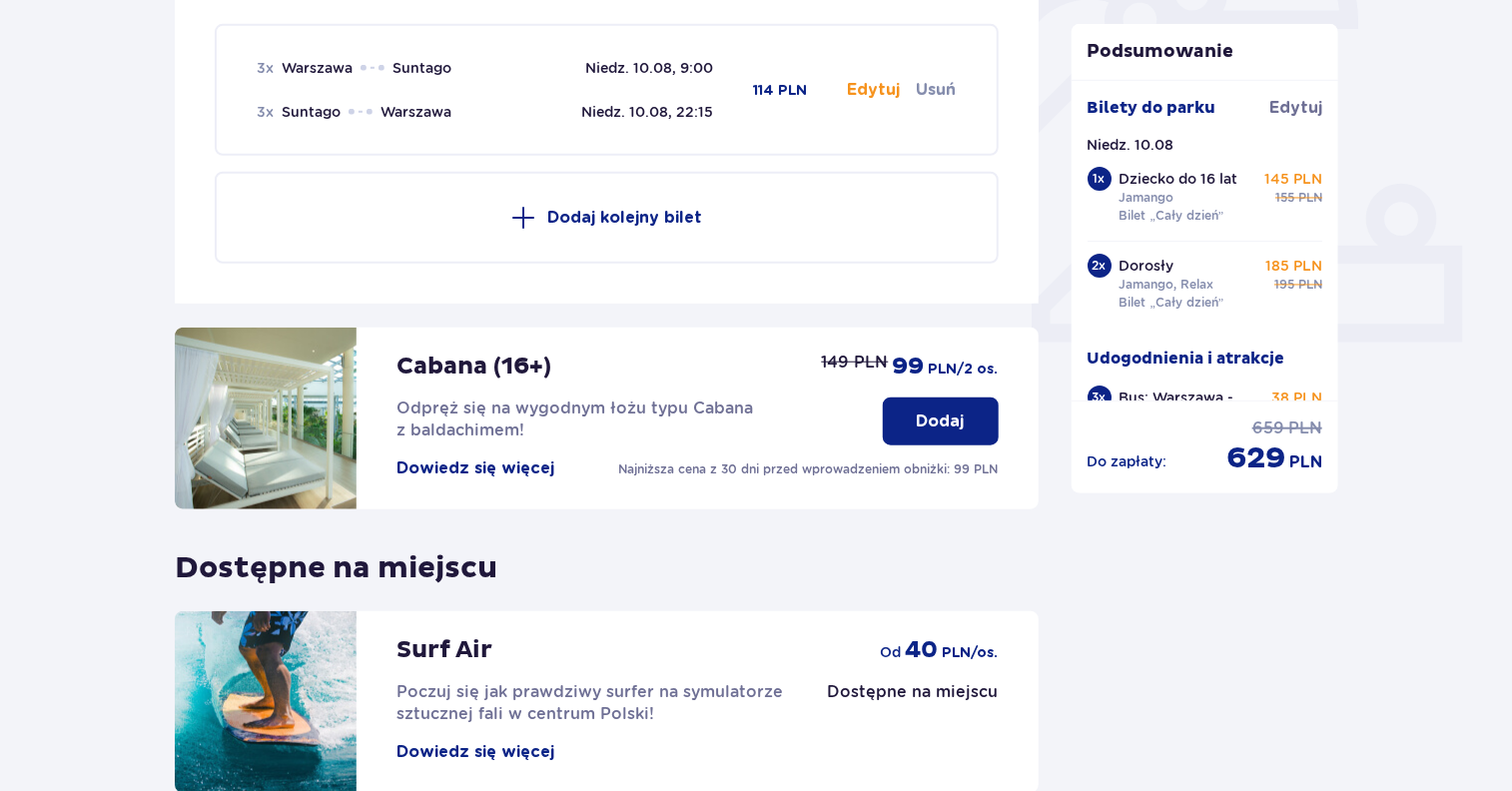 scroll, scrollTop: 120, scrollLeft: 0, axis: vertical 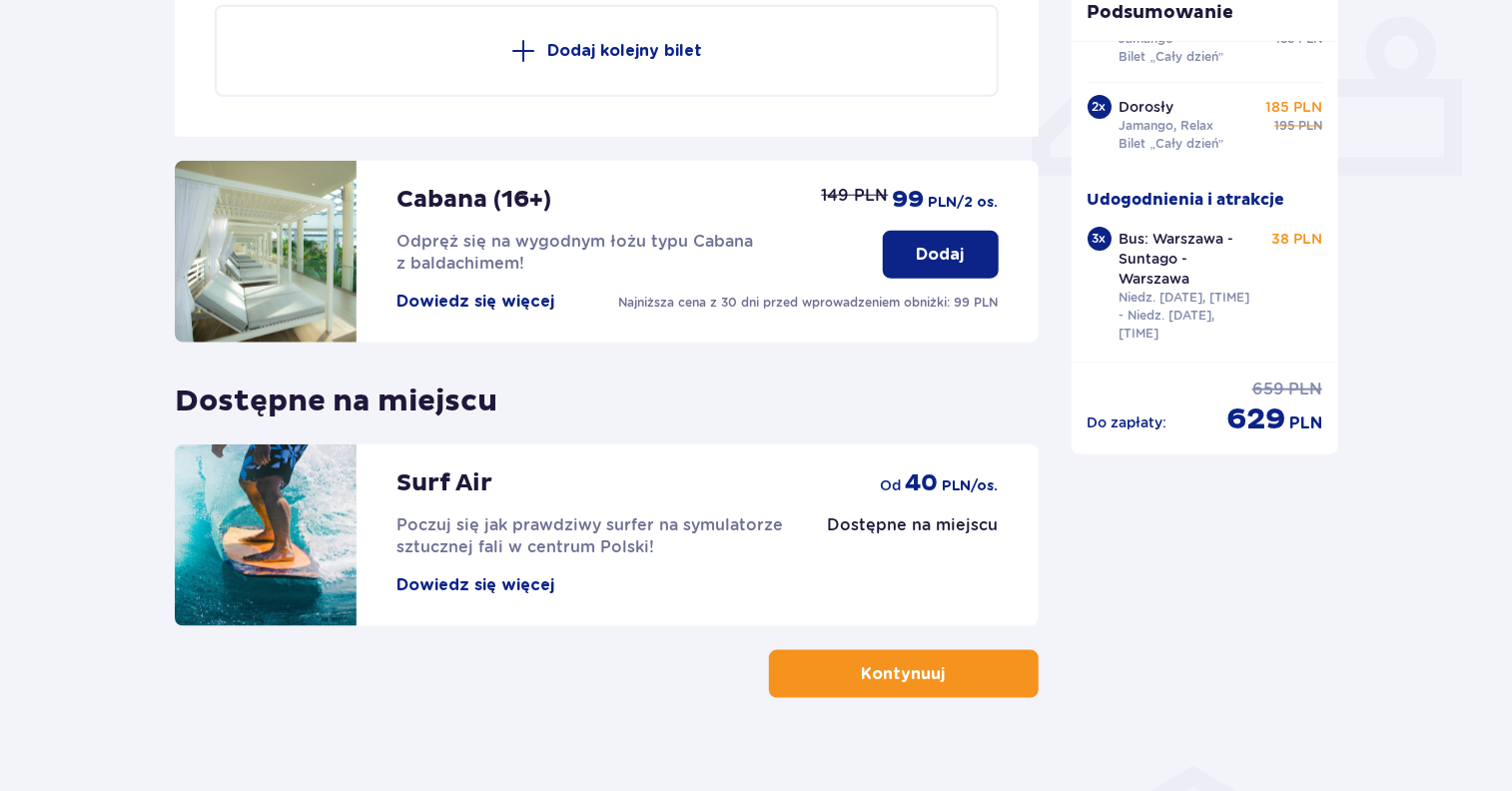 click on "Kontynuuj" at bounding box center [904, 674] 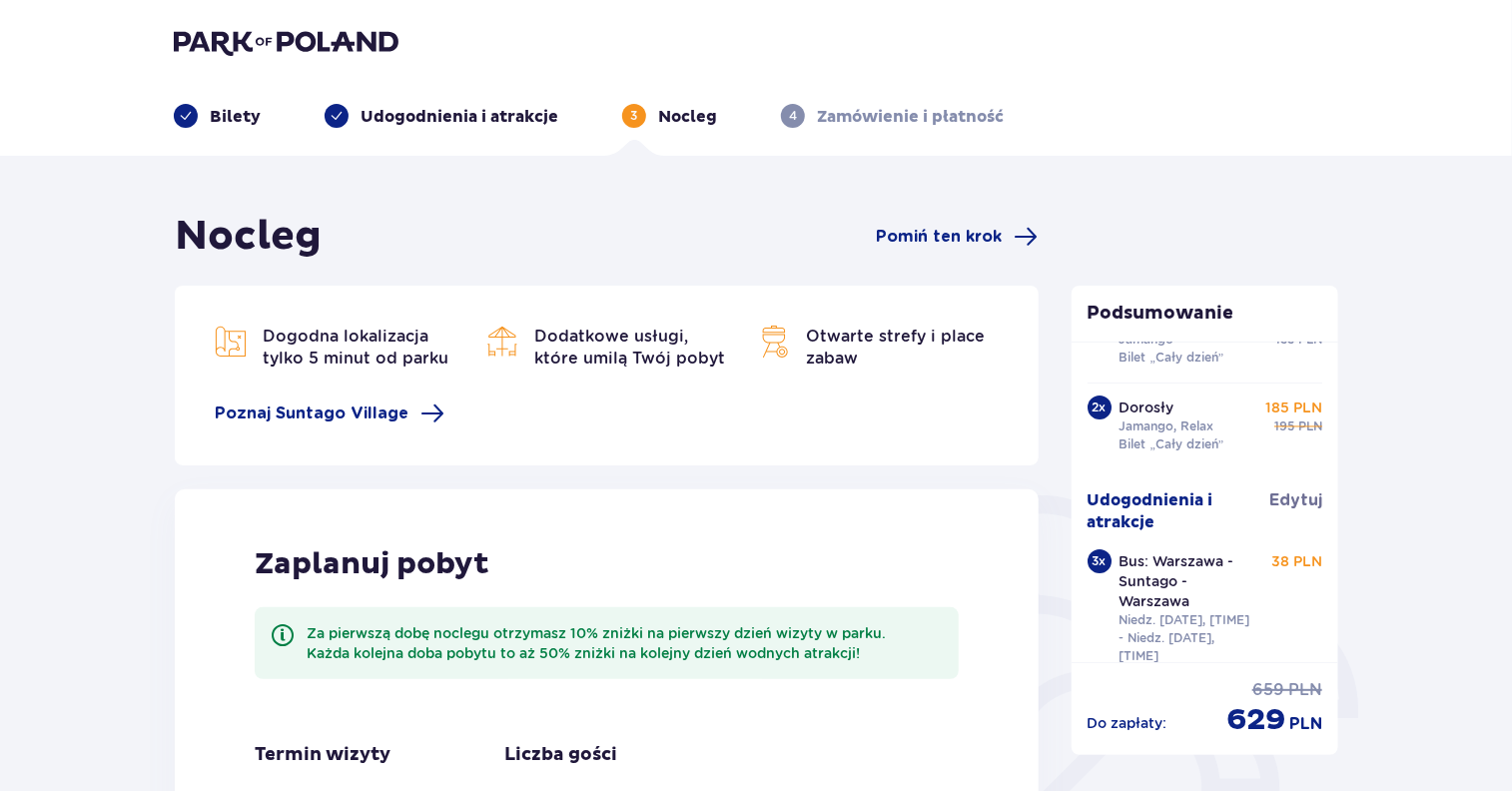 scroll, scrollTop: 0, scrollLeft: 0, axis: both 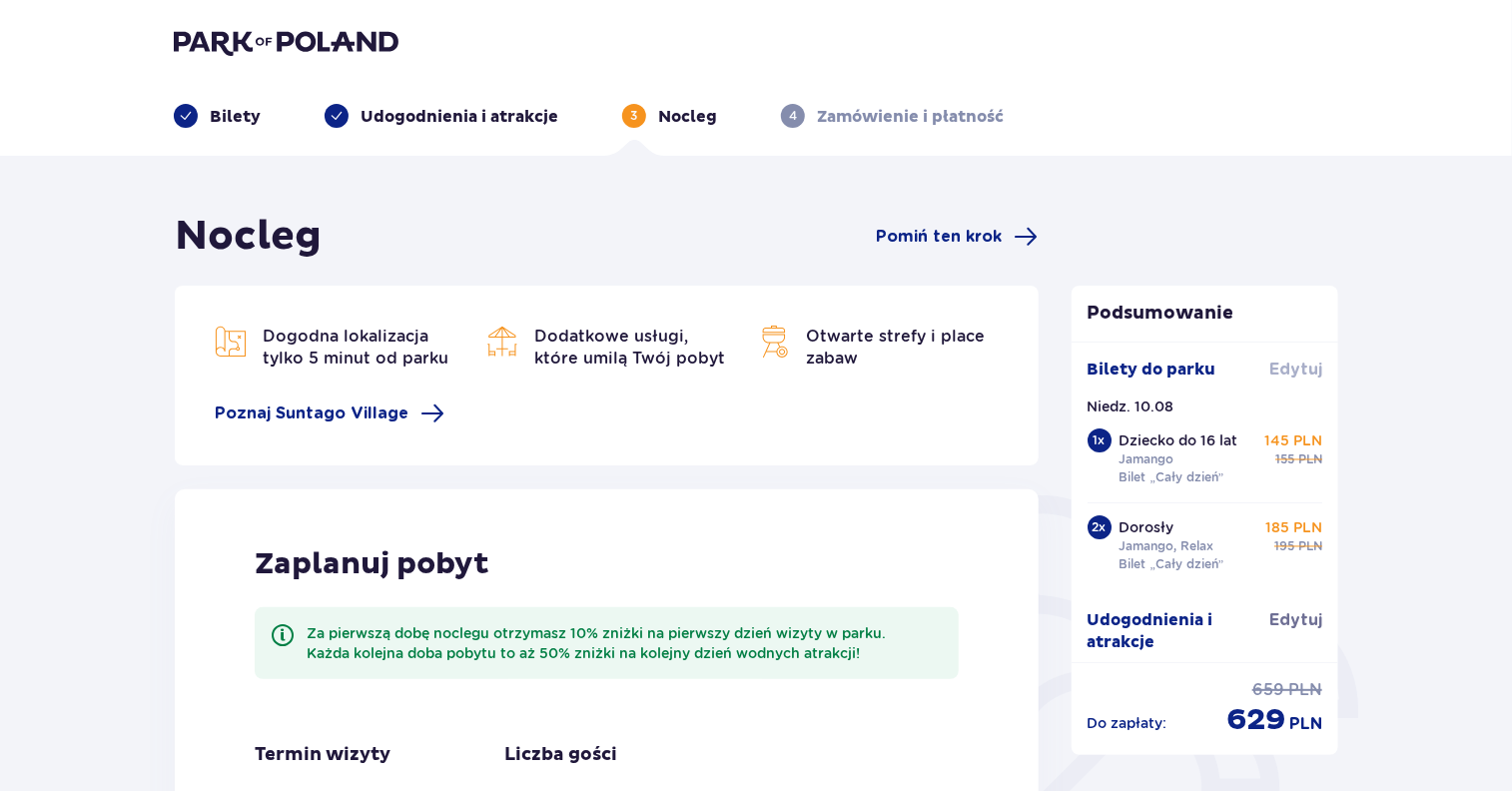 click on "Edytuj" at bounding box center [1295, 370] 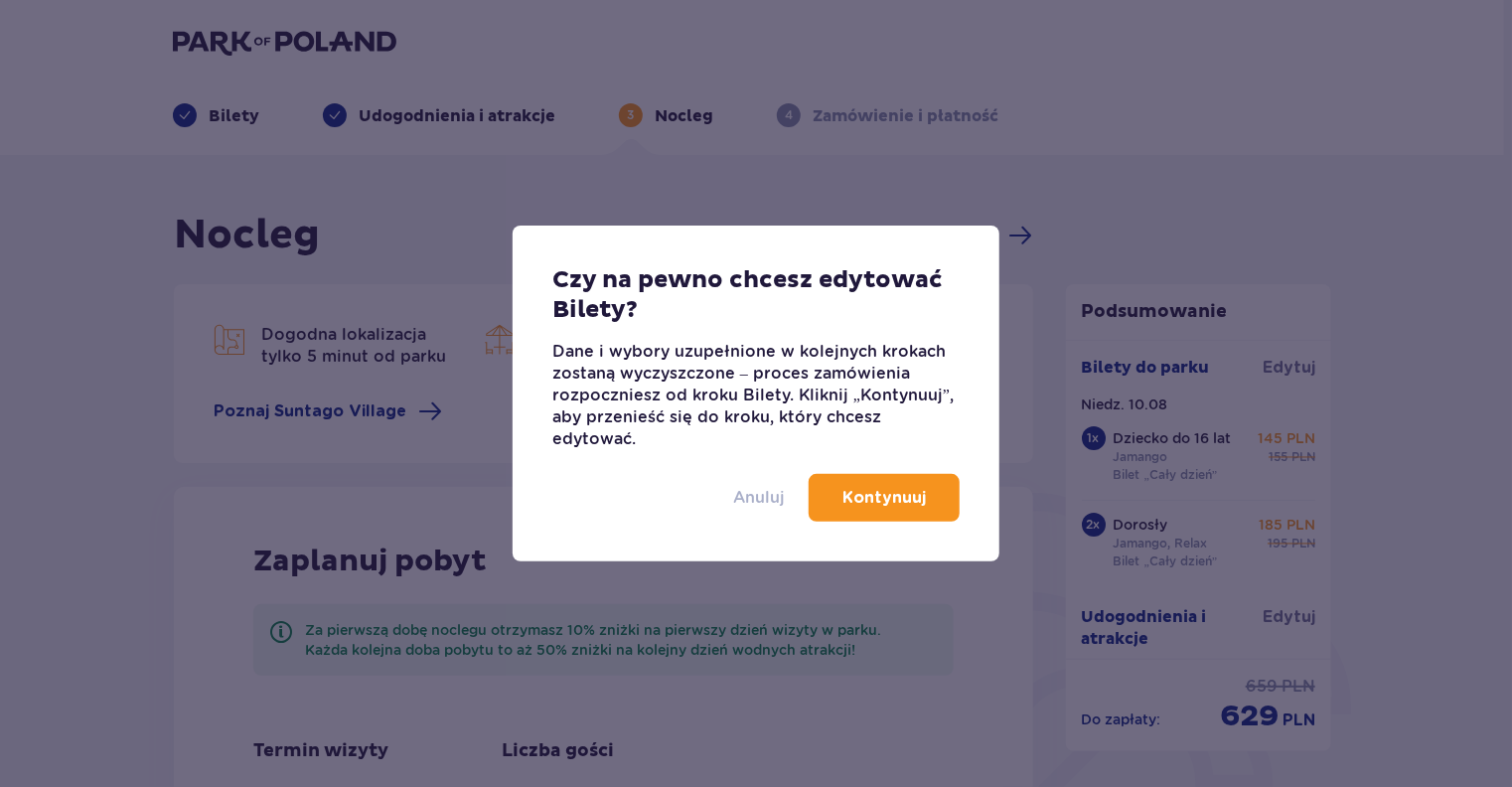 click on "Anuluj" at bounding box center [759, 498] 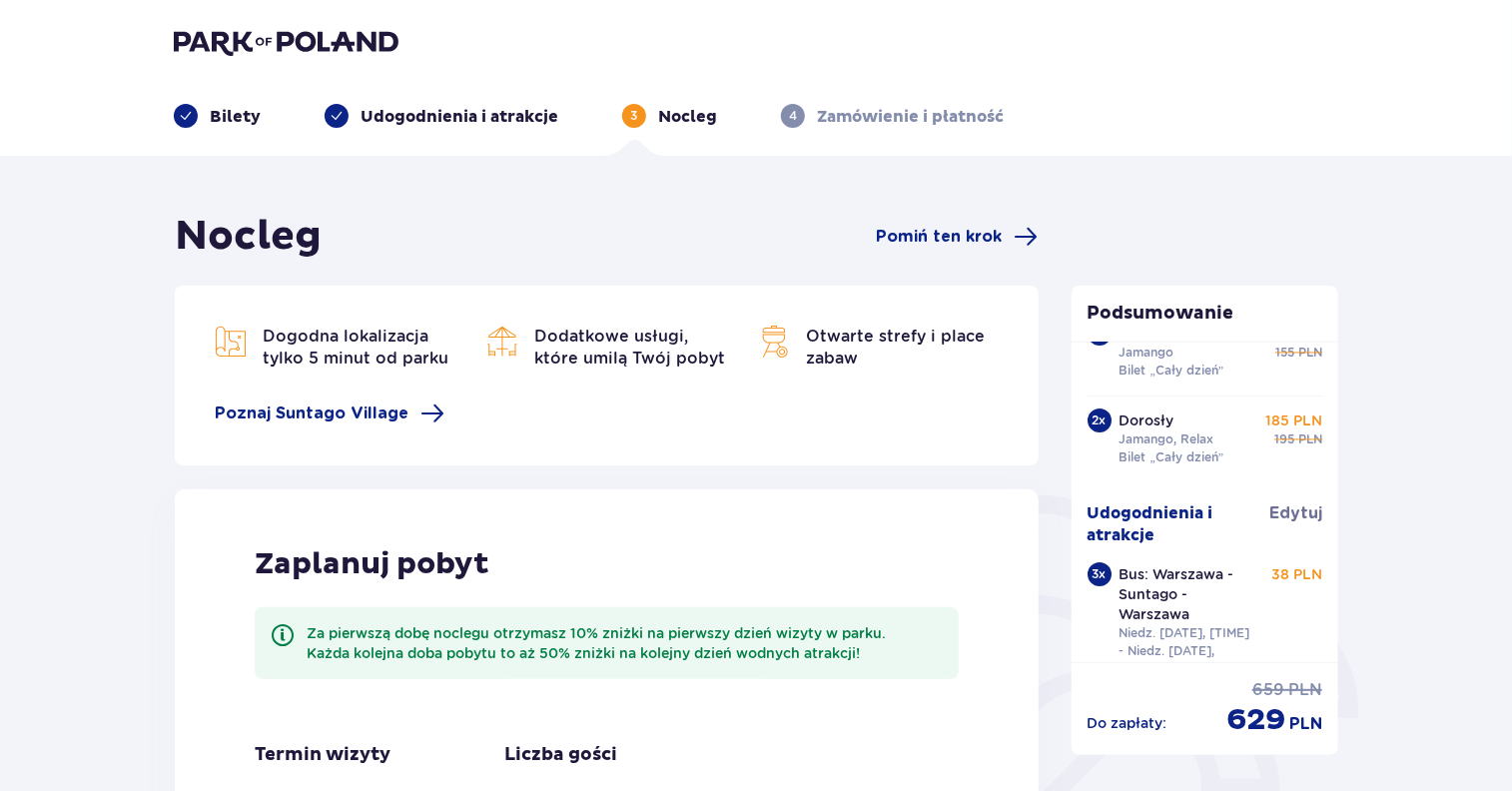 scroll, scrollTop: 142, scrollLeft: 0, axis: vertical 